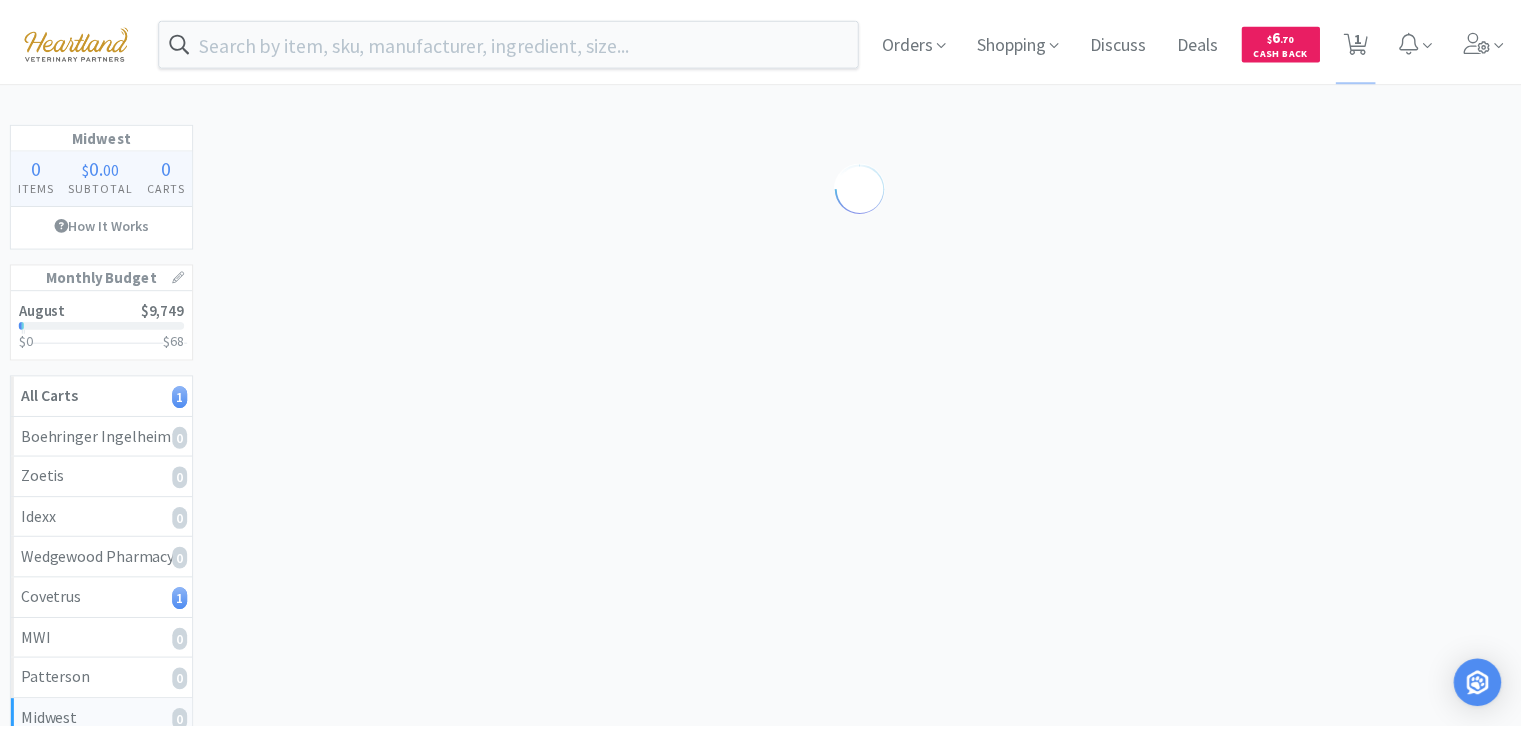 scroll, scrollTop: 0, scrollLeft: 0, axis: both 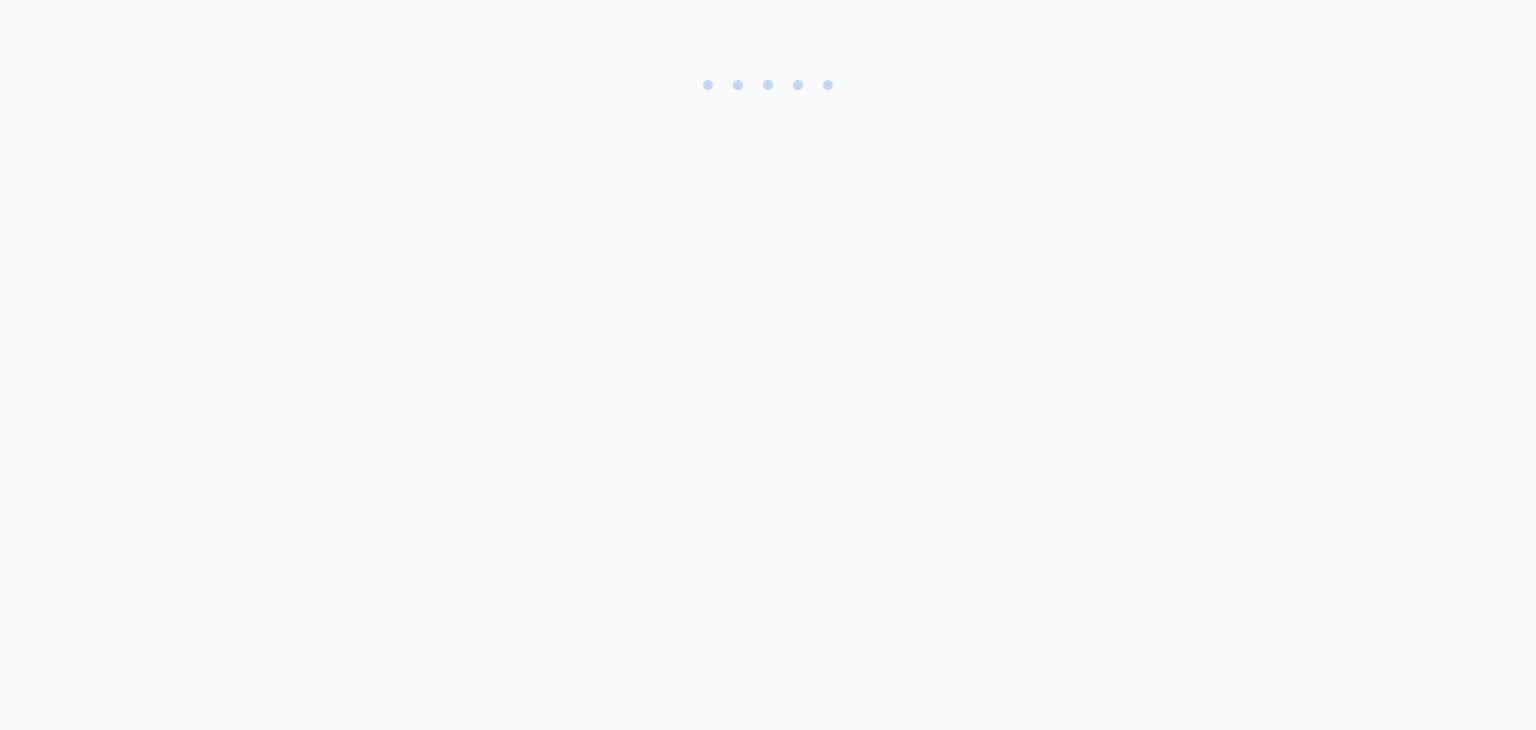 click at bounding box center (768, 93) 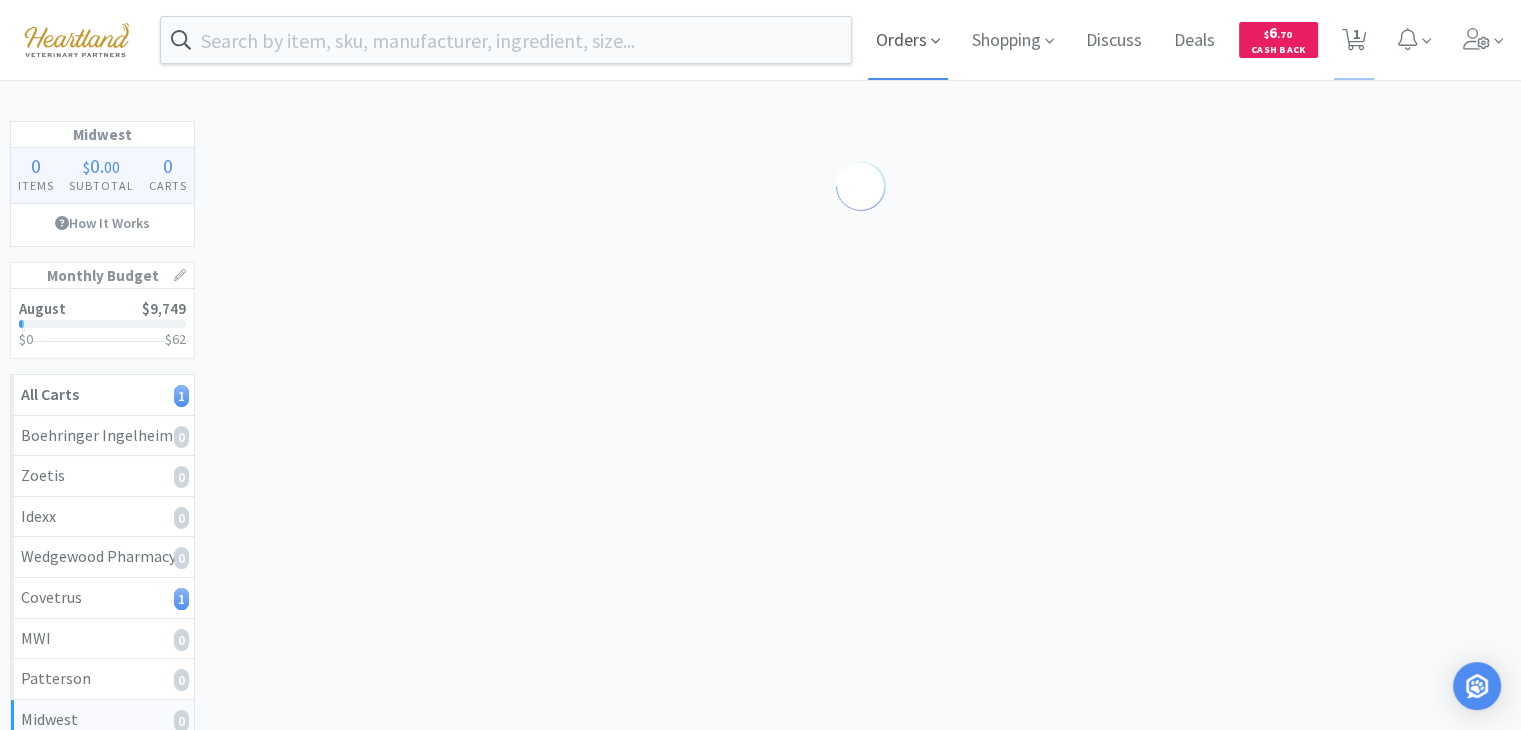 click on "Orders" at bounding box center [908, 40] 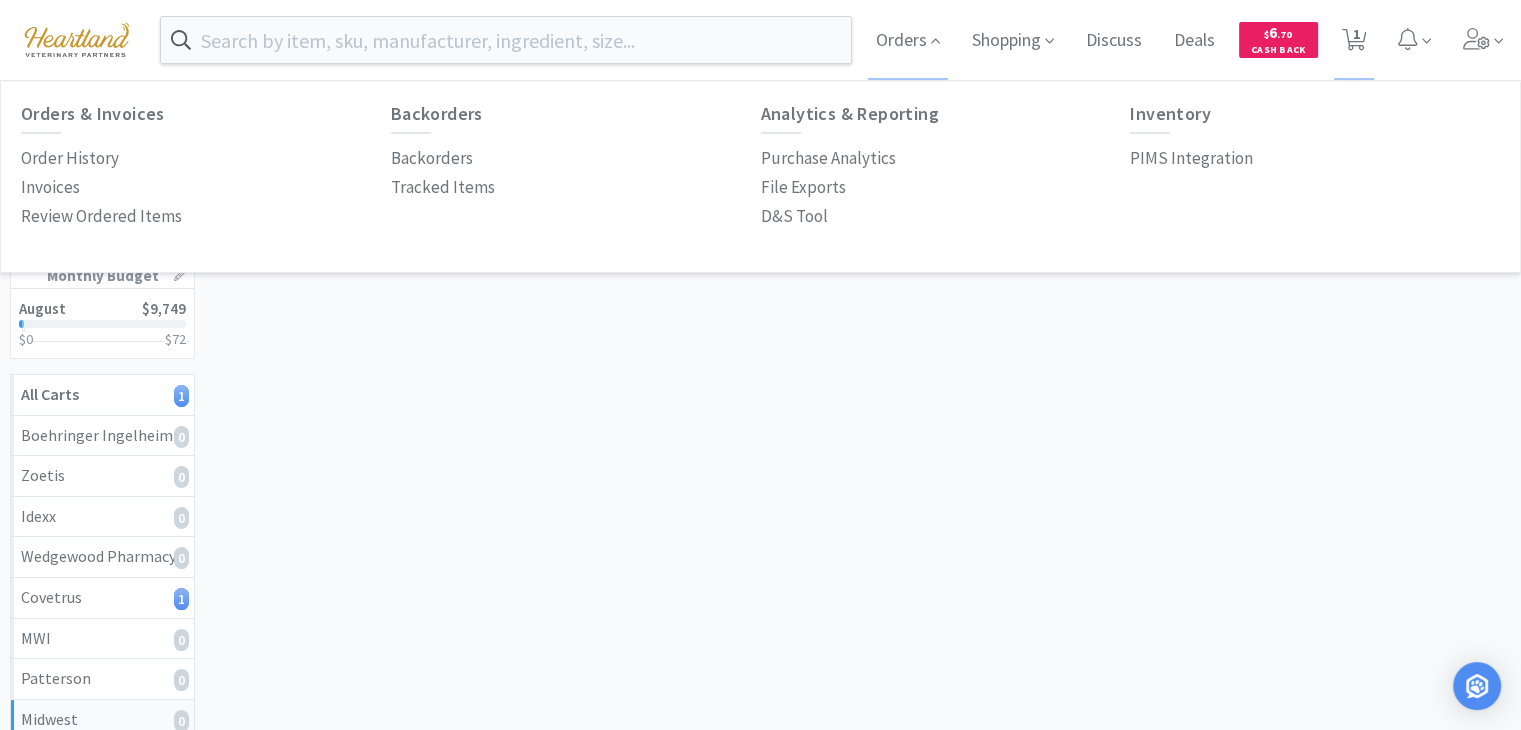 click on "Order History" at bounding box center (206, 158) 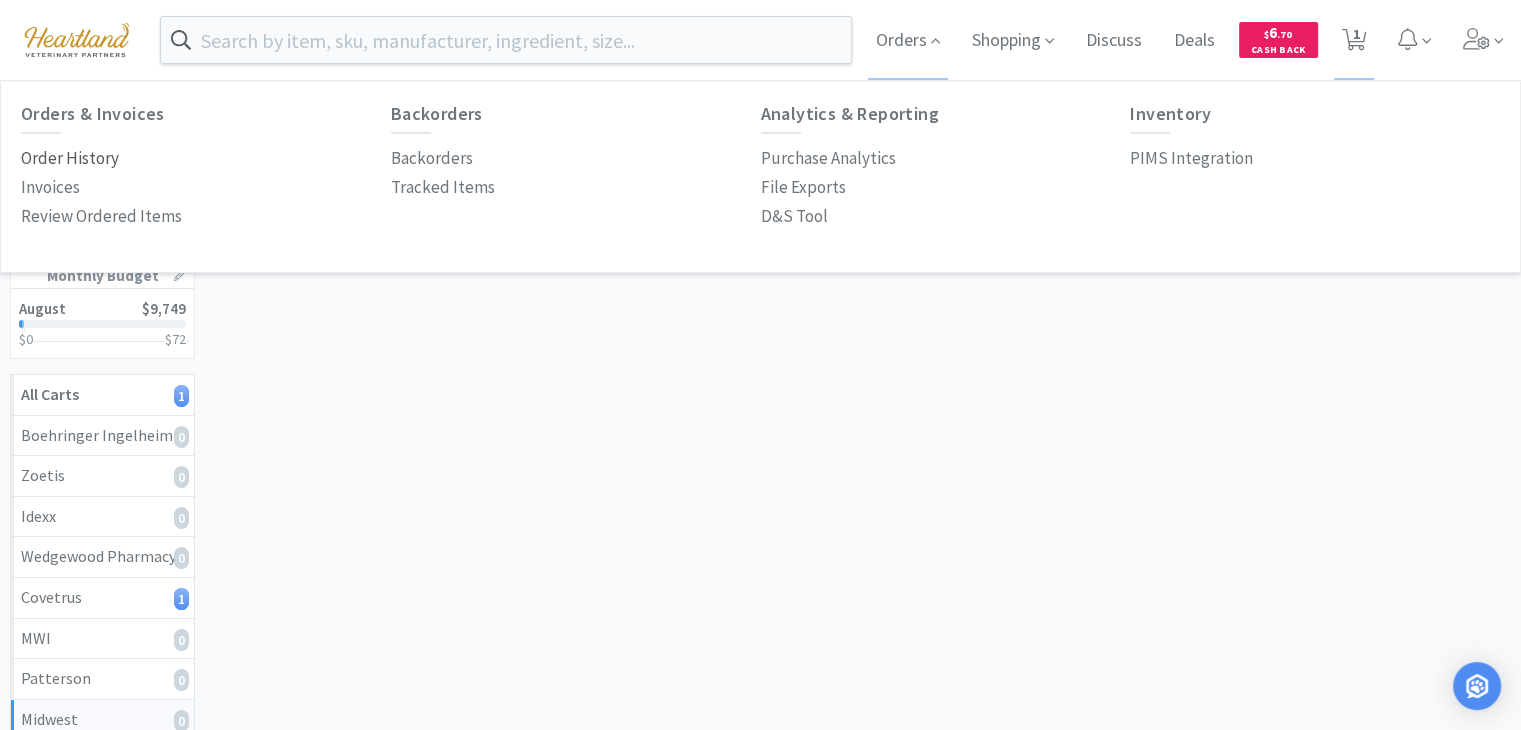click on "Order History" at bounding box center [70, 158] 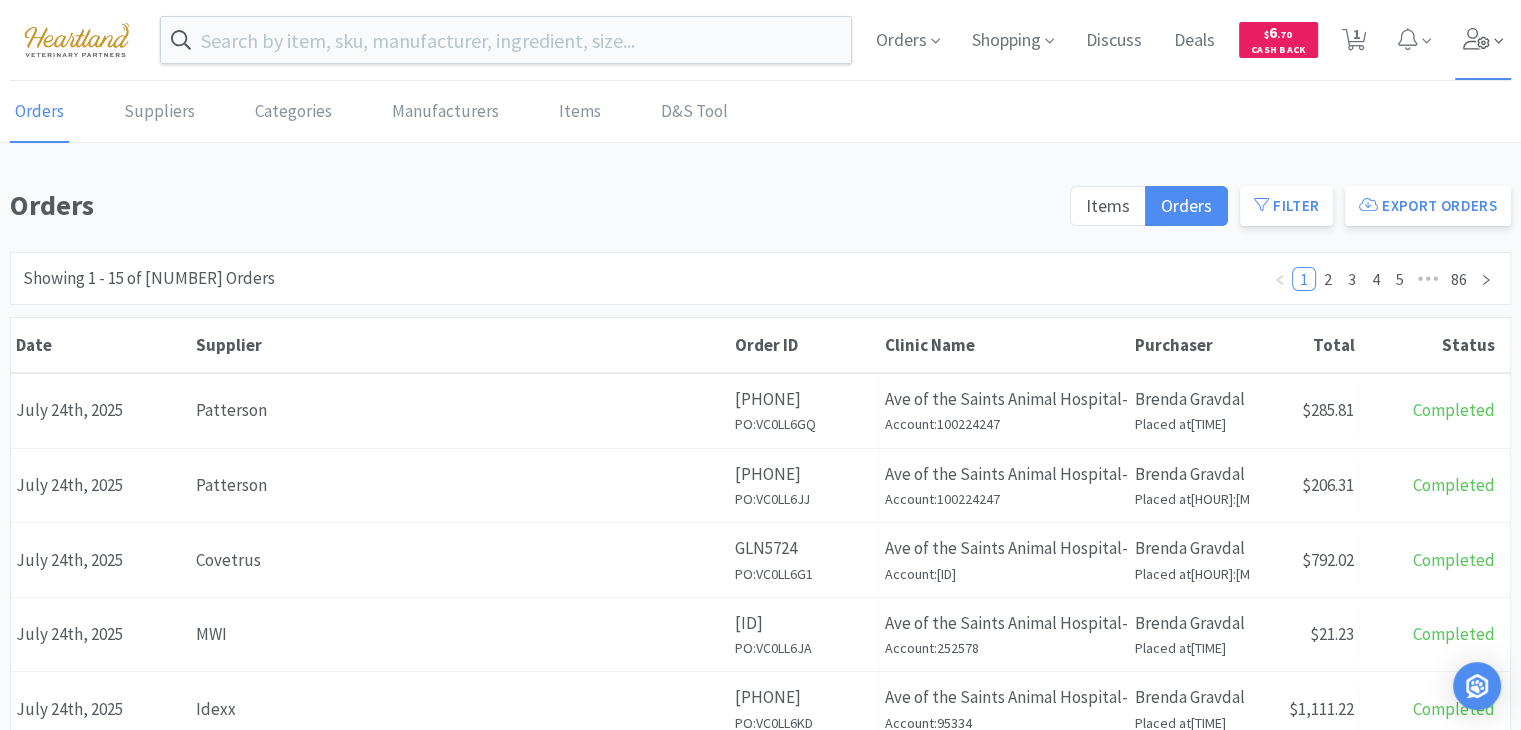 click 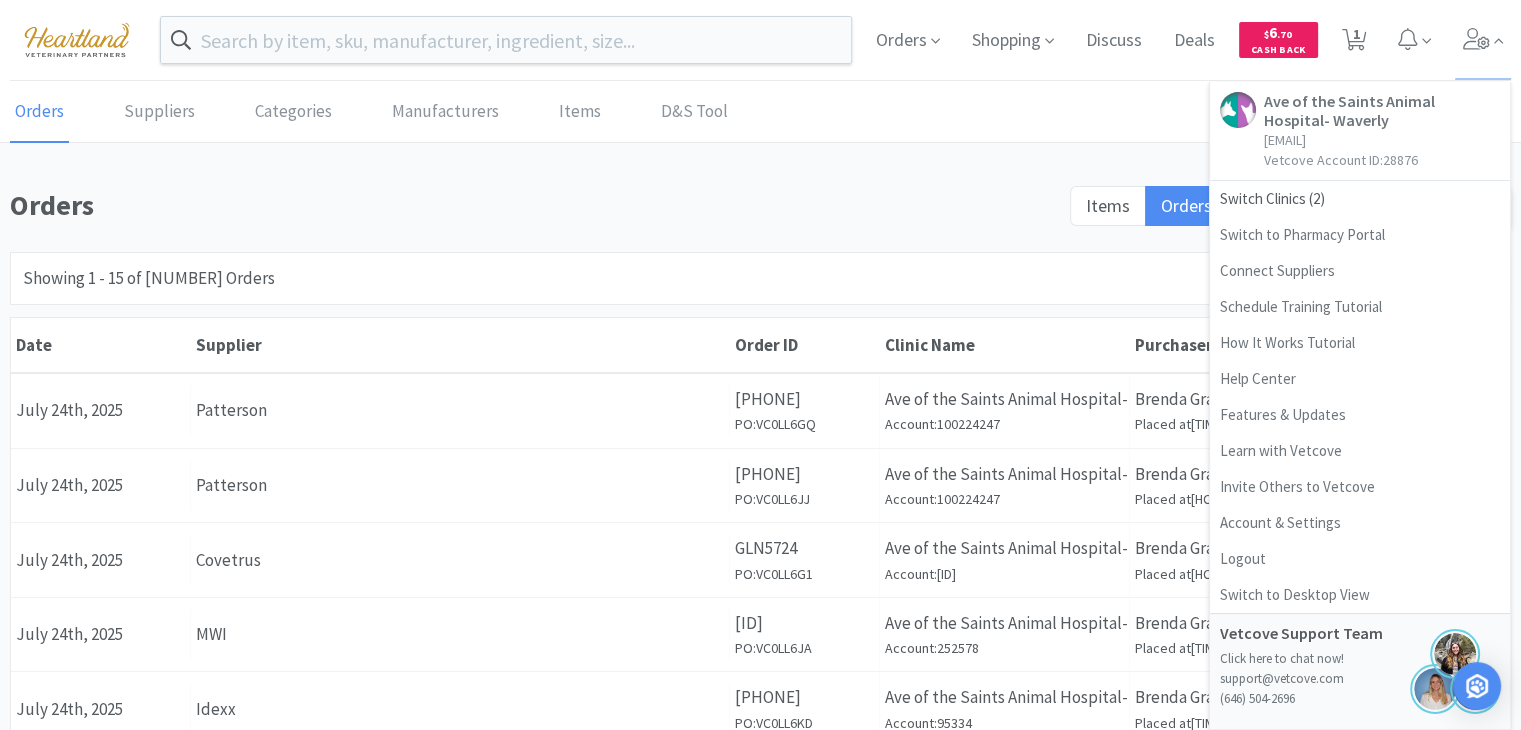 click on "Orders" at bounding box center [534, 205] 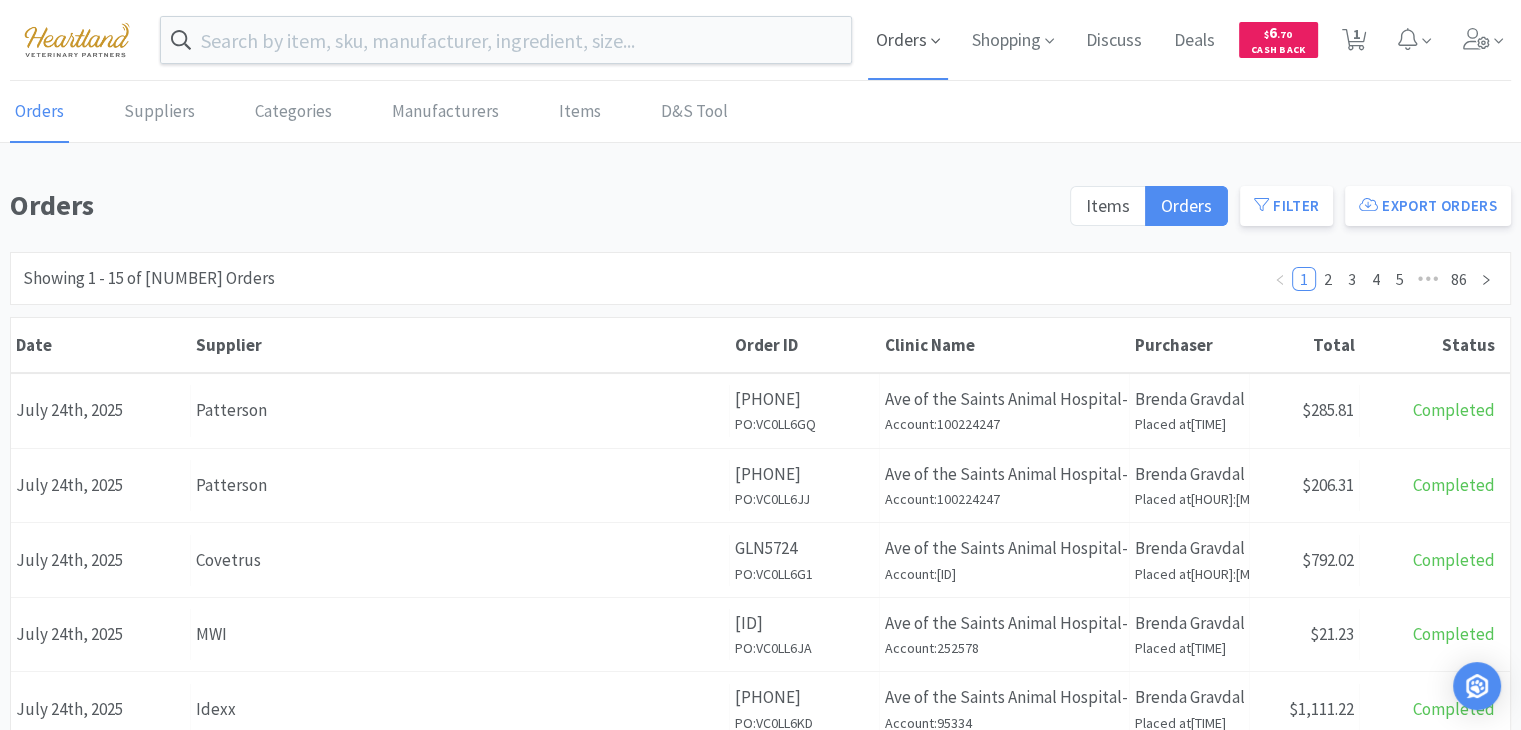click on "Orders" at bounding box center [908, 40] 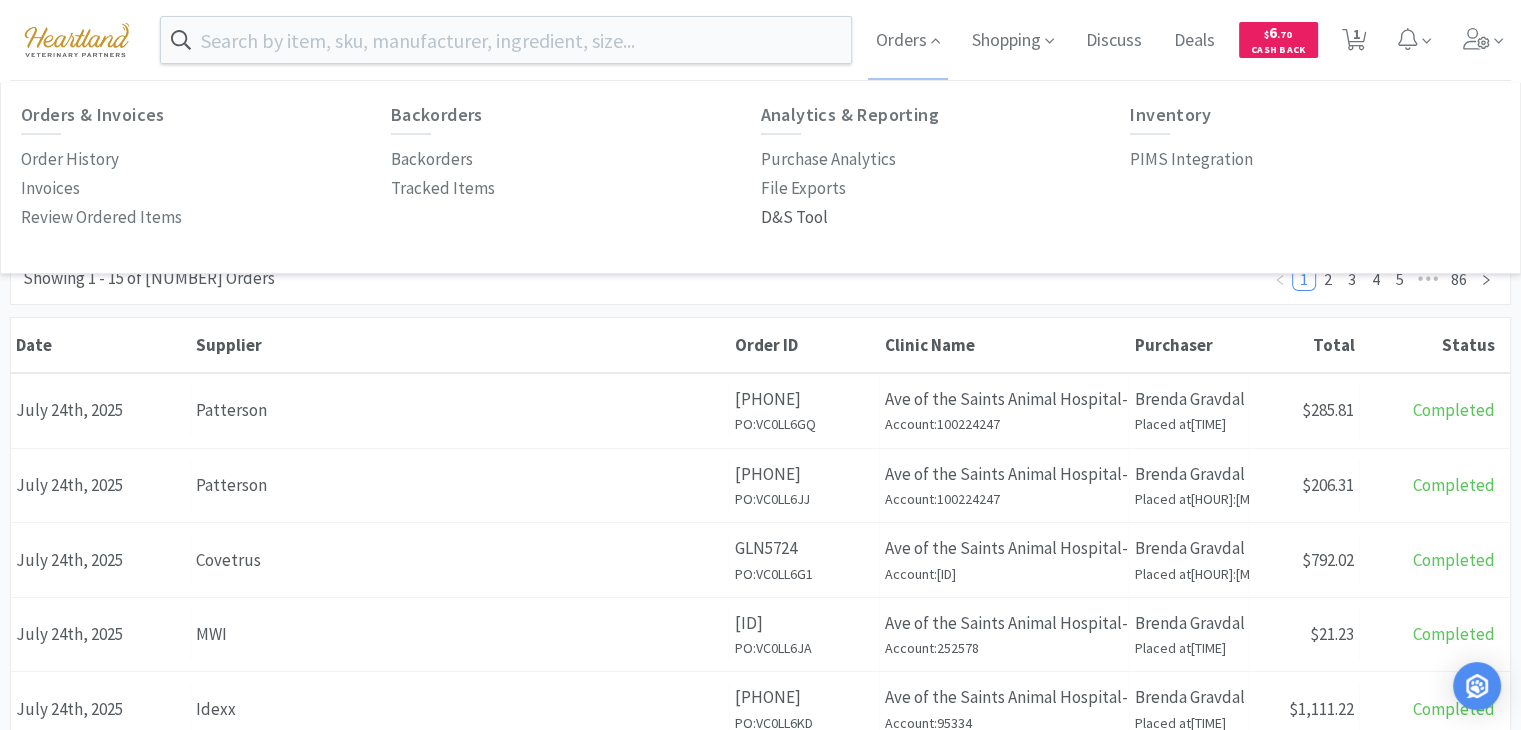 click on "D&S Tool" at bounding box center (794, 217) 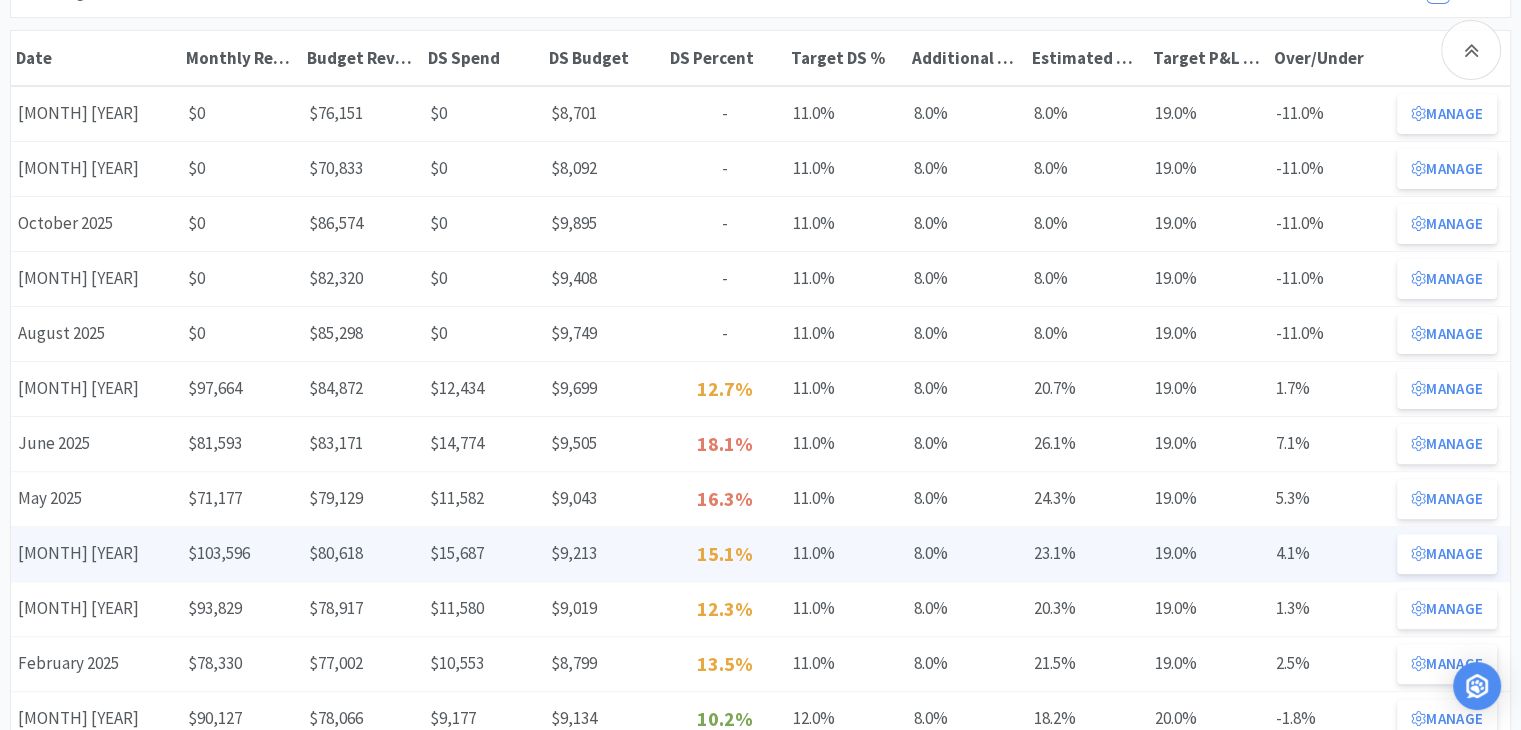 scroll, scrollTop: 500, scrollLeft: 0, axis: vertical 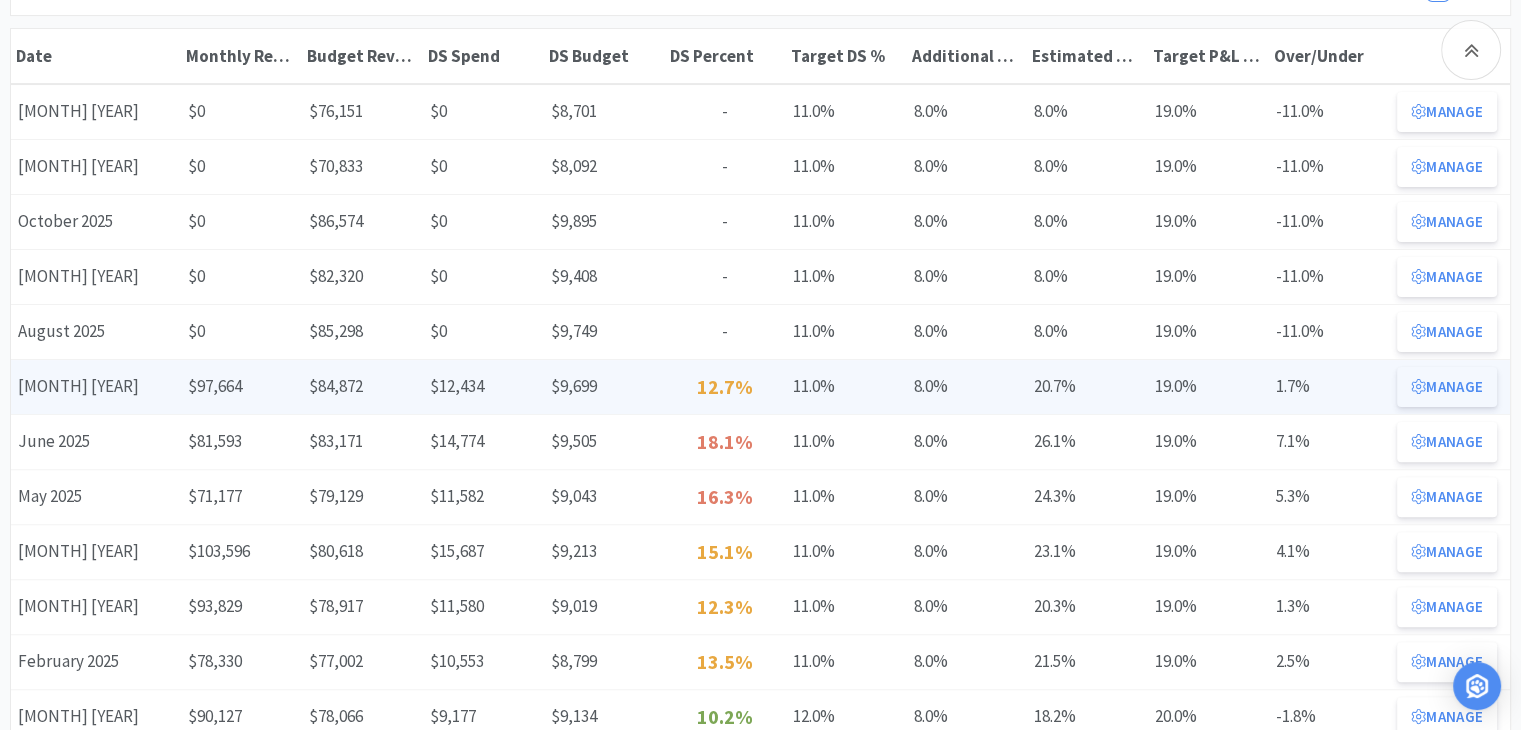 click on "Manage" at bounding box center (1447, 387) 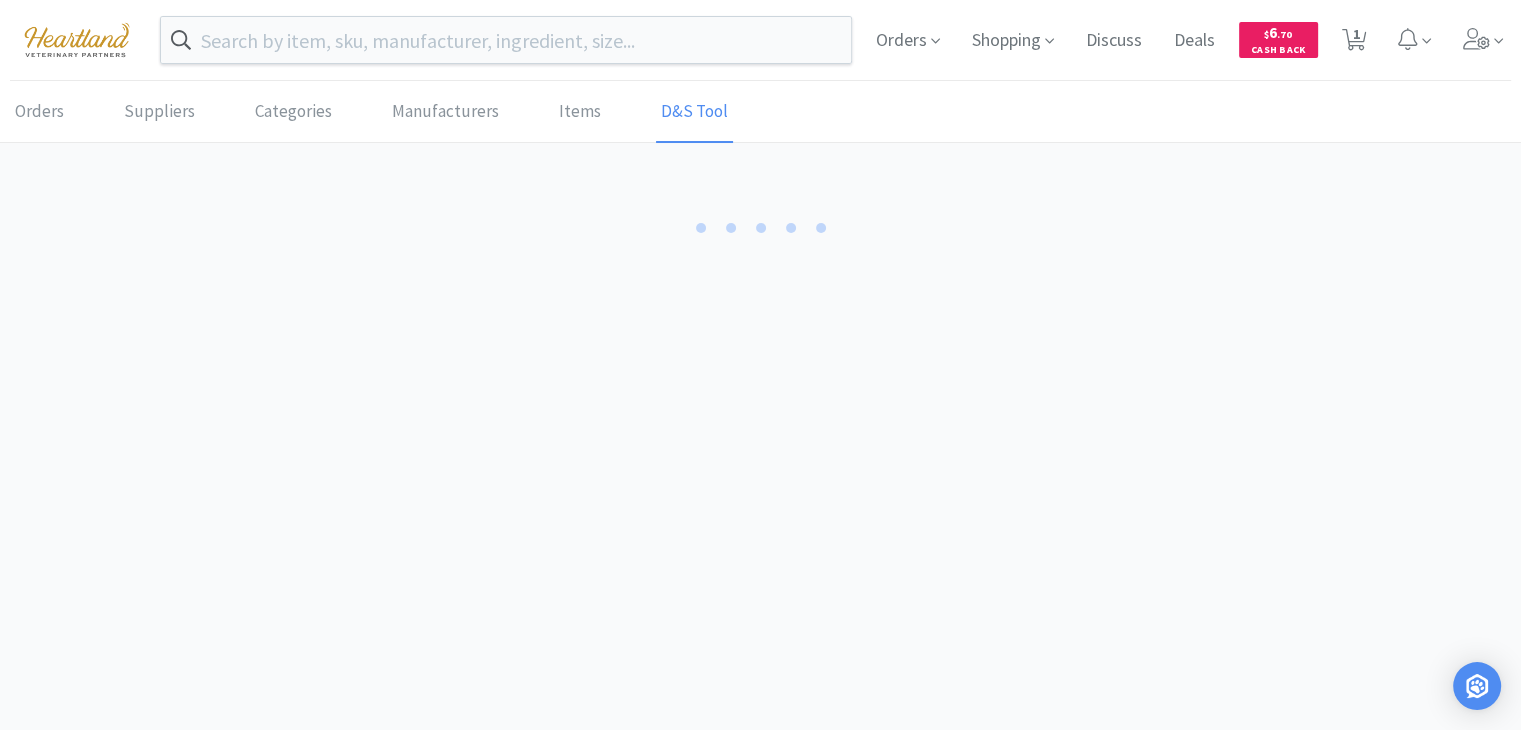 scroll, scrollTop: 0, scrollLeft: 0, axis: both 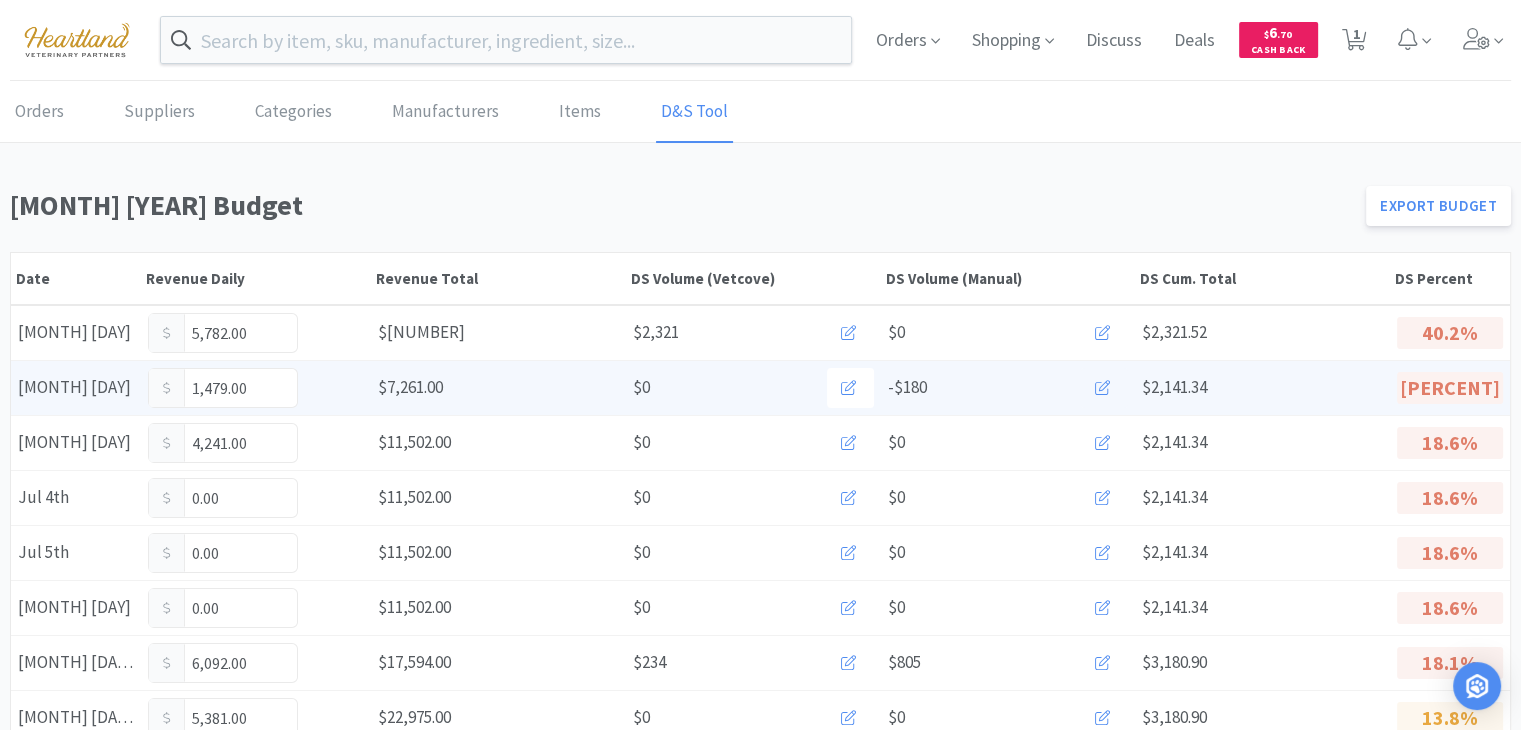 click 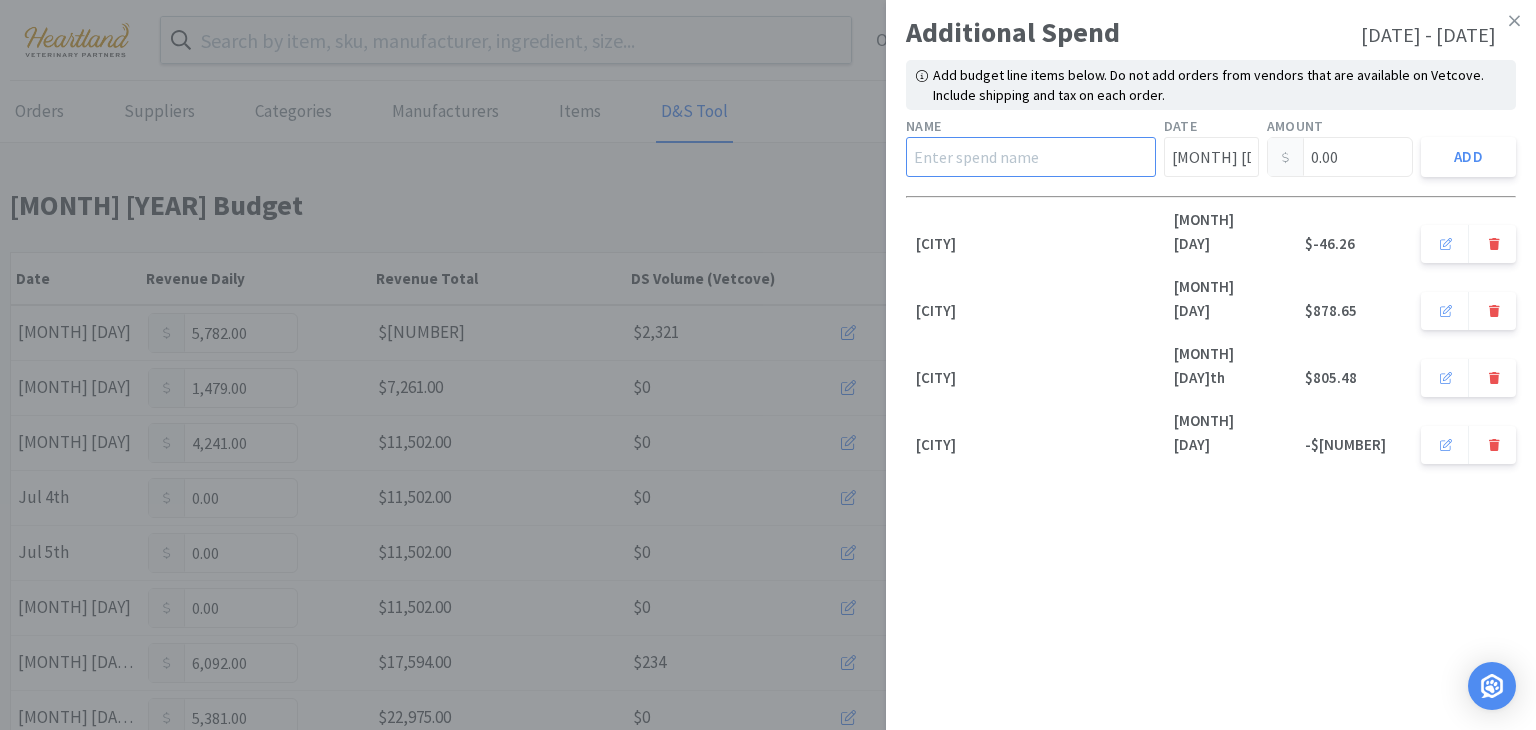 click at bounding box center (1031, 157) 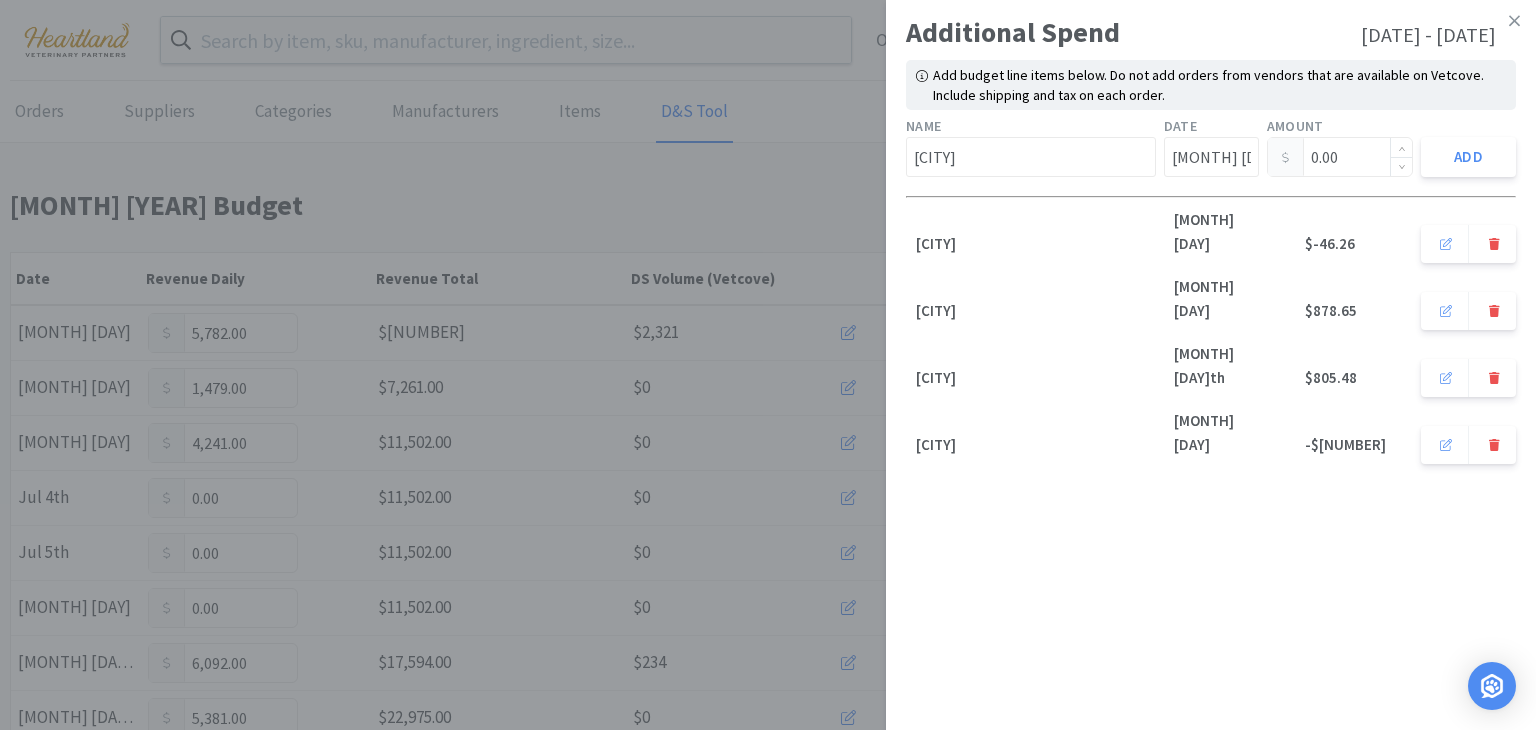 click on "0.00" at bounding box center (1340, 157) 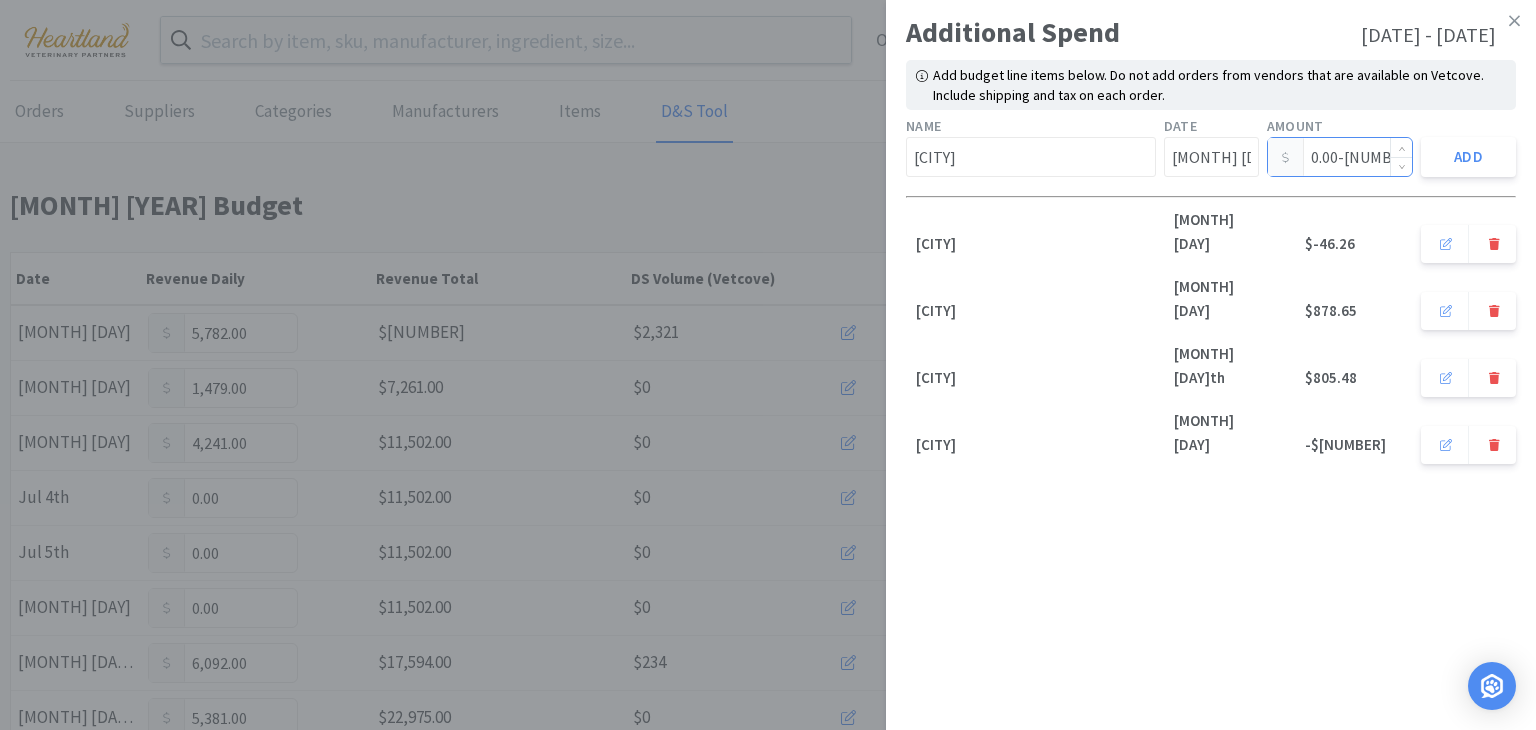 click on "0.00-62.63" at bounding box center (1340, 157) 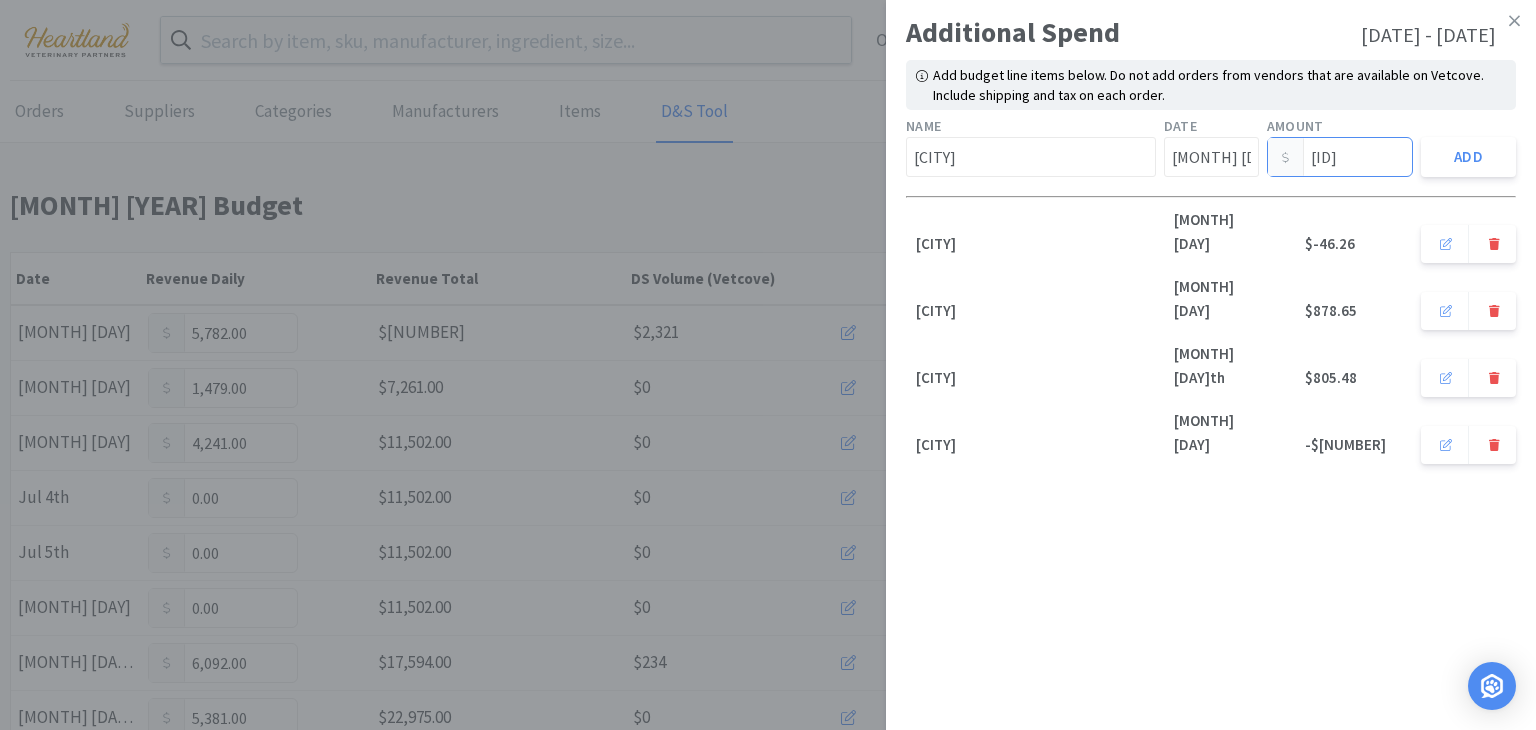 type on "-62.63" 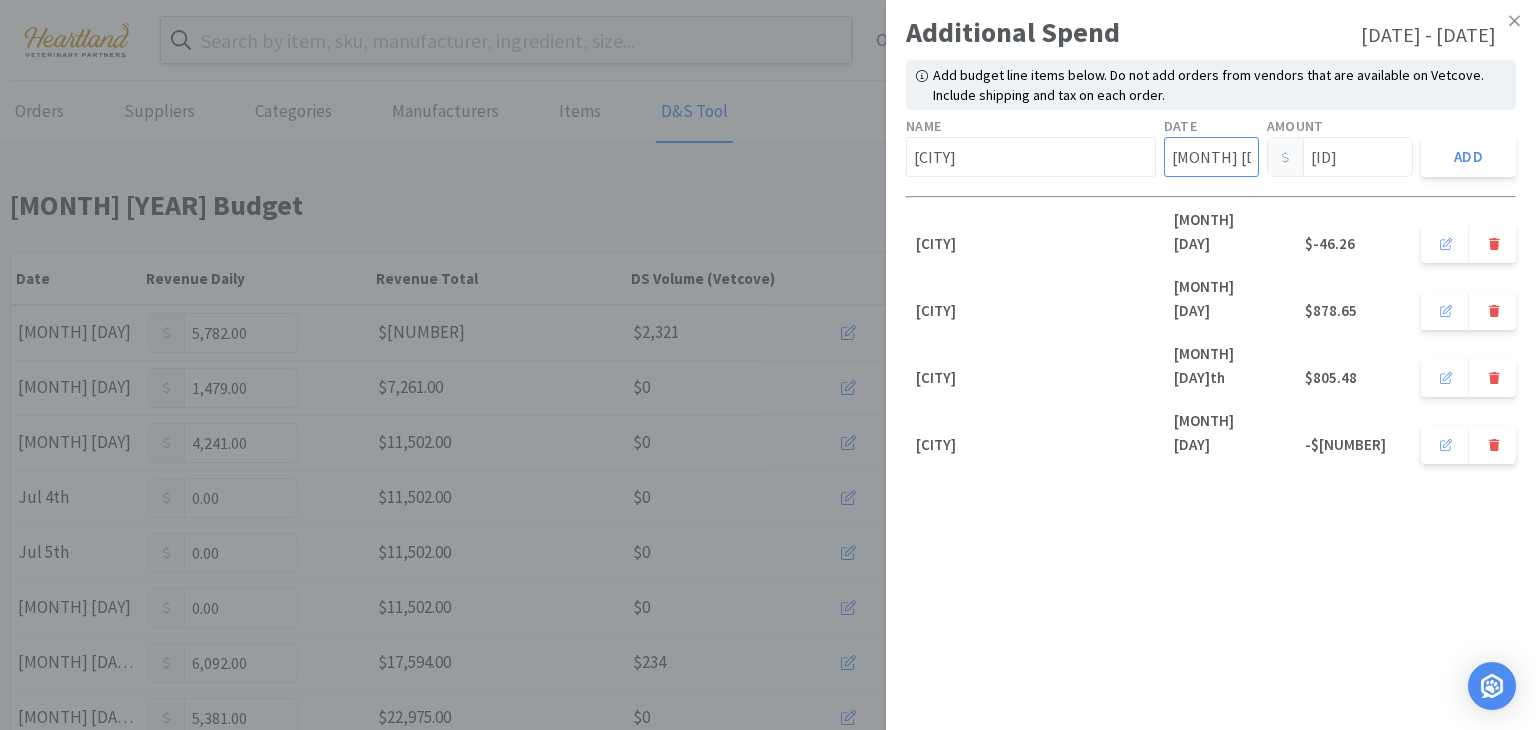 click on "[MONTH] [DAY]th" at bounding box center (1211, 157) 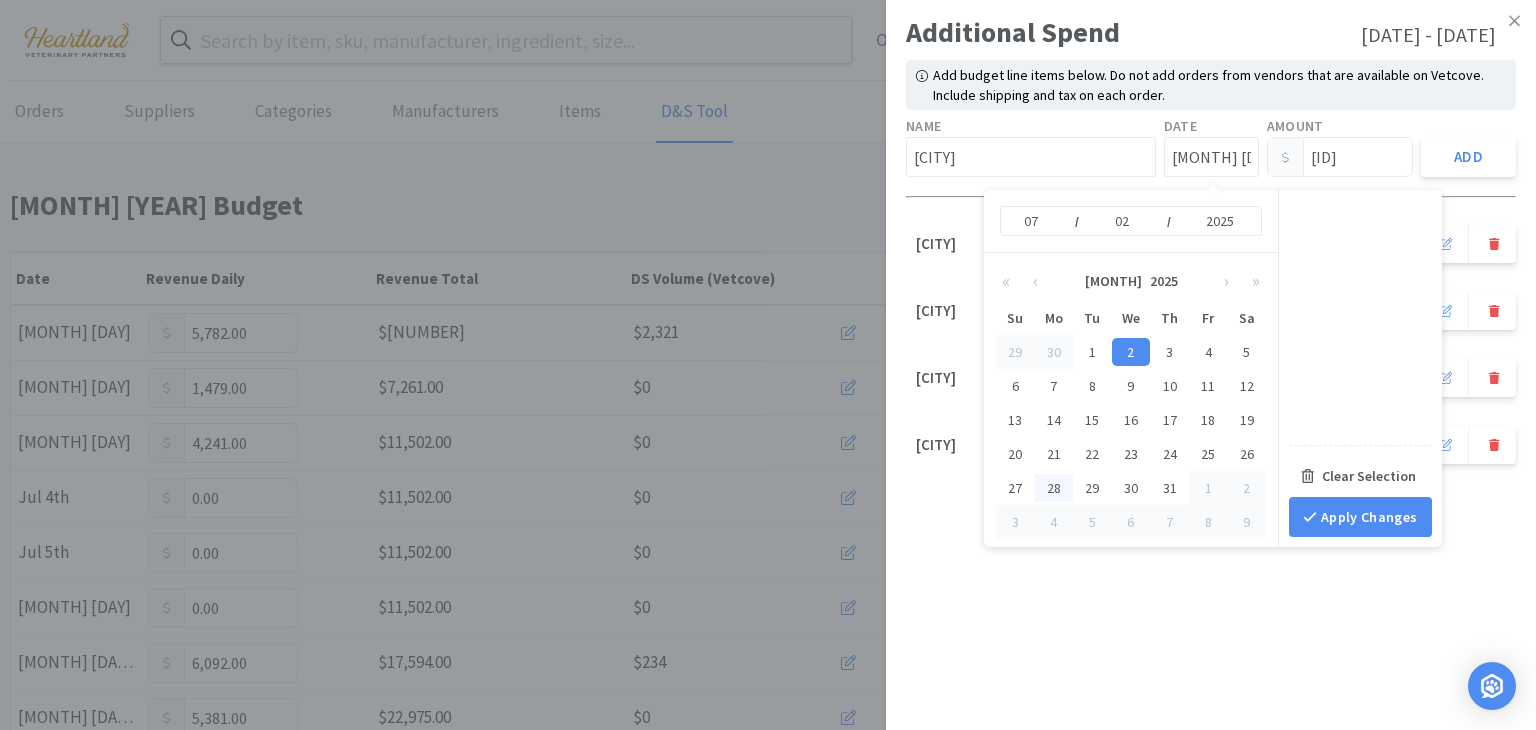 click on "28" at bounding box center (1054, 488) 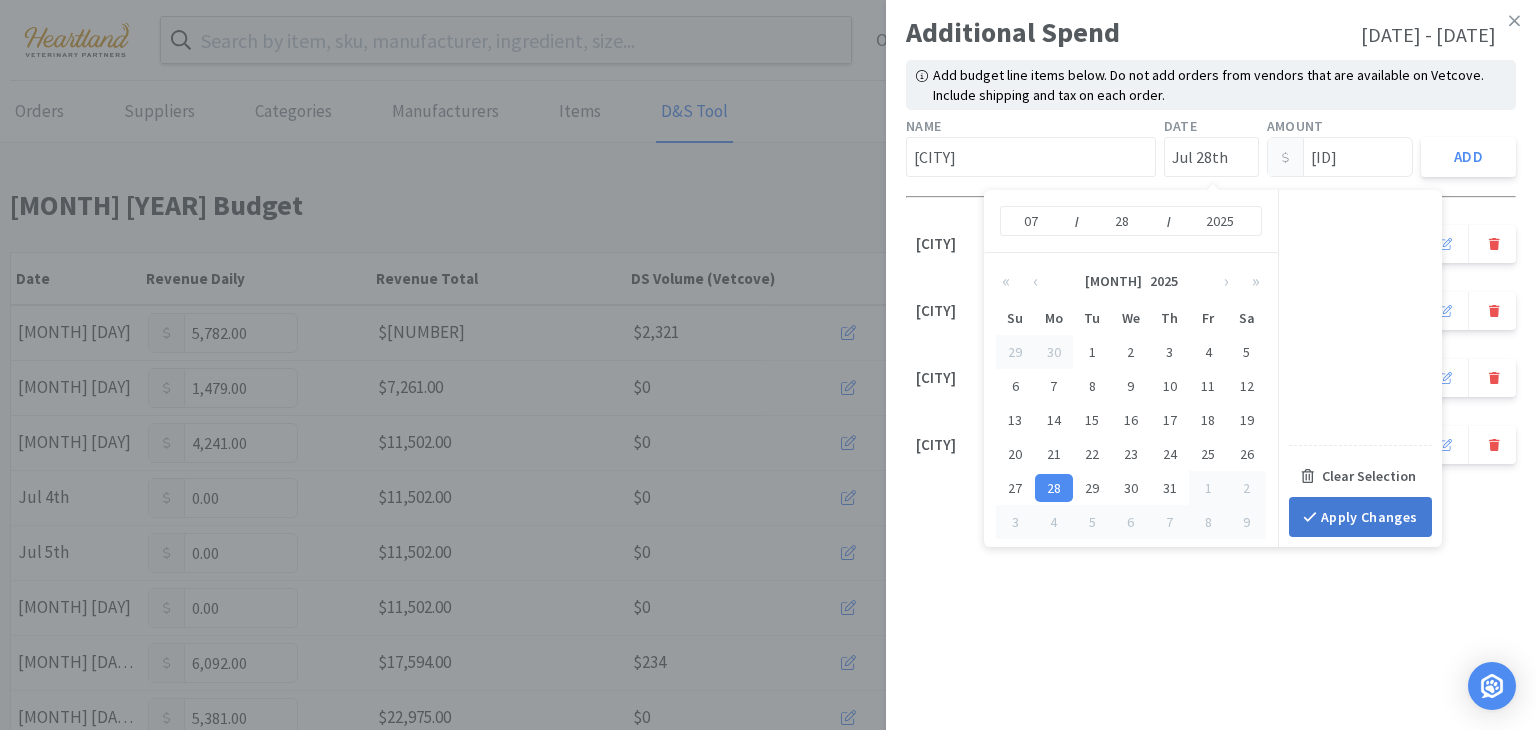 click on "Apply Changes" at bounding box center [1360, 517] 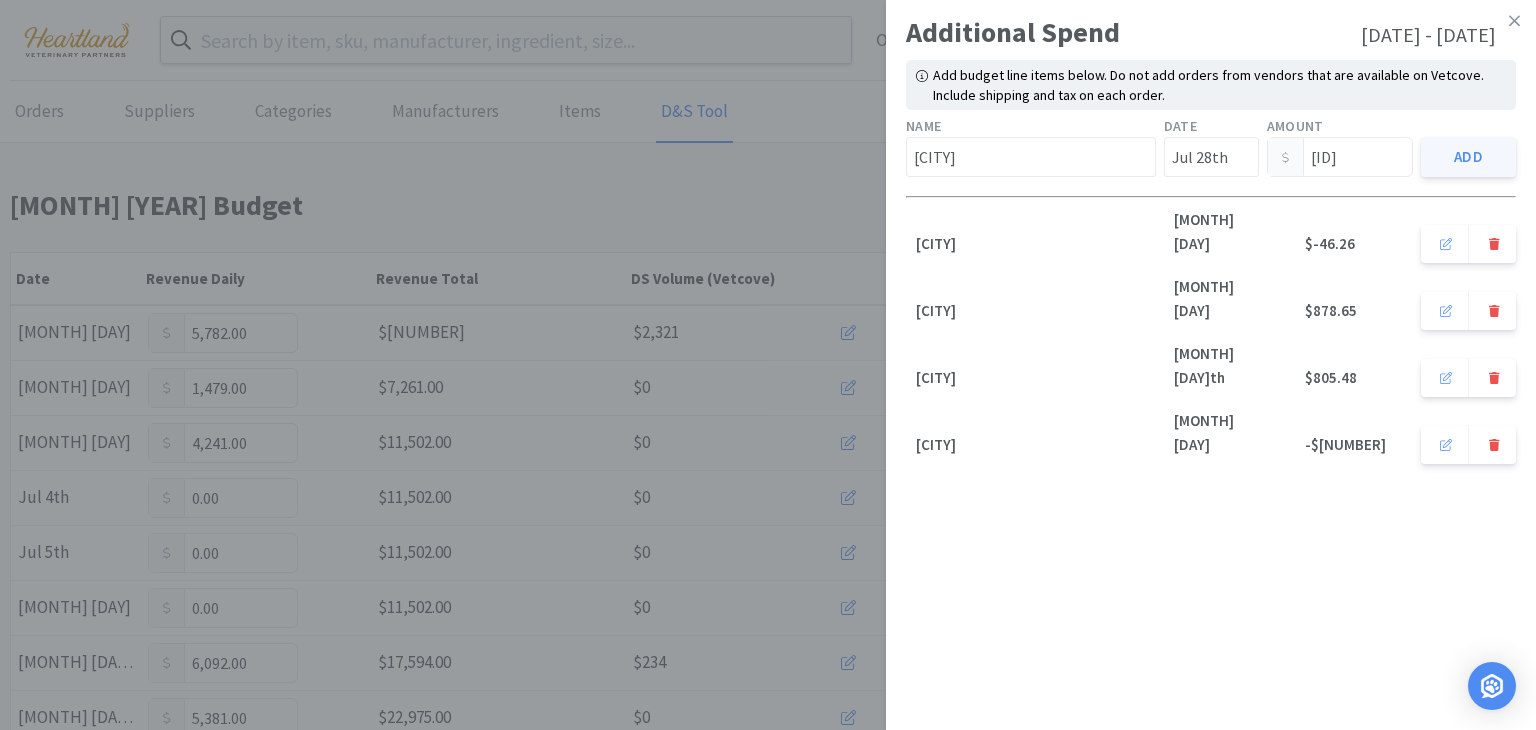 click on "Add" at bounding box center (1468, 157) 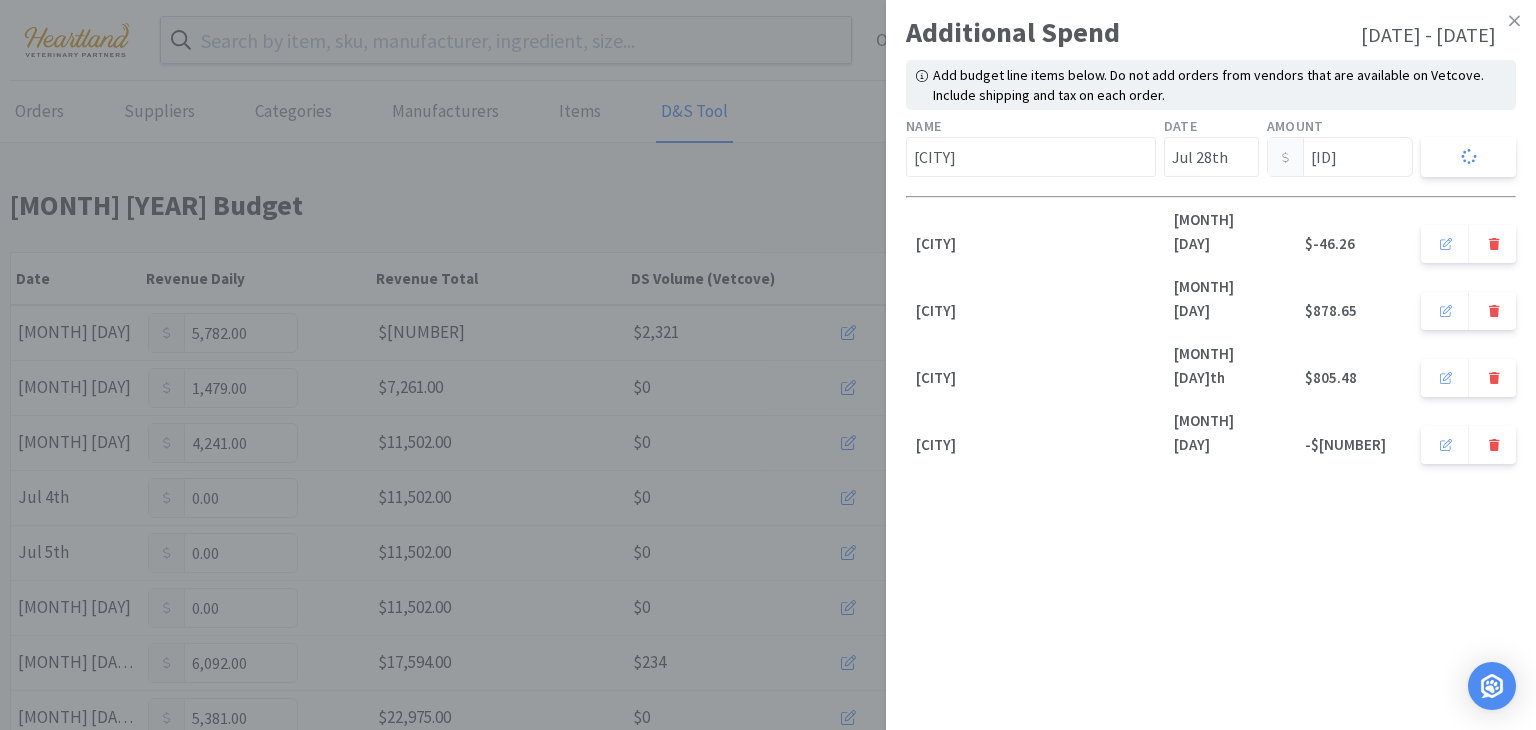 type 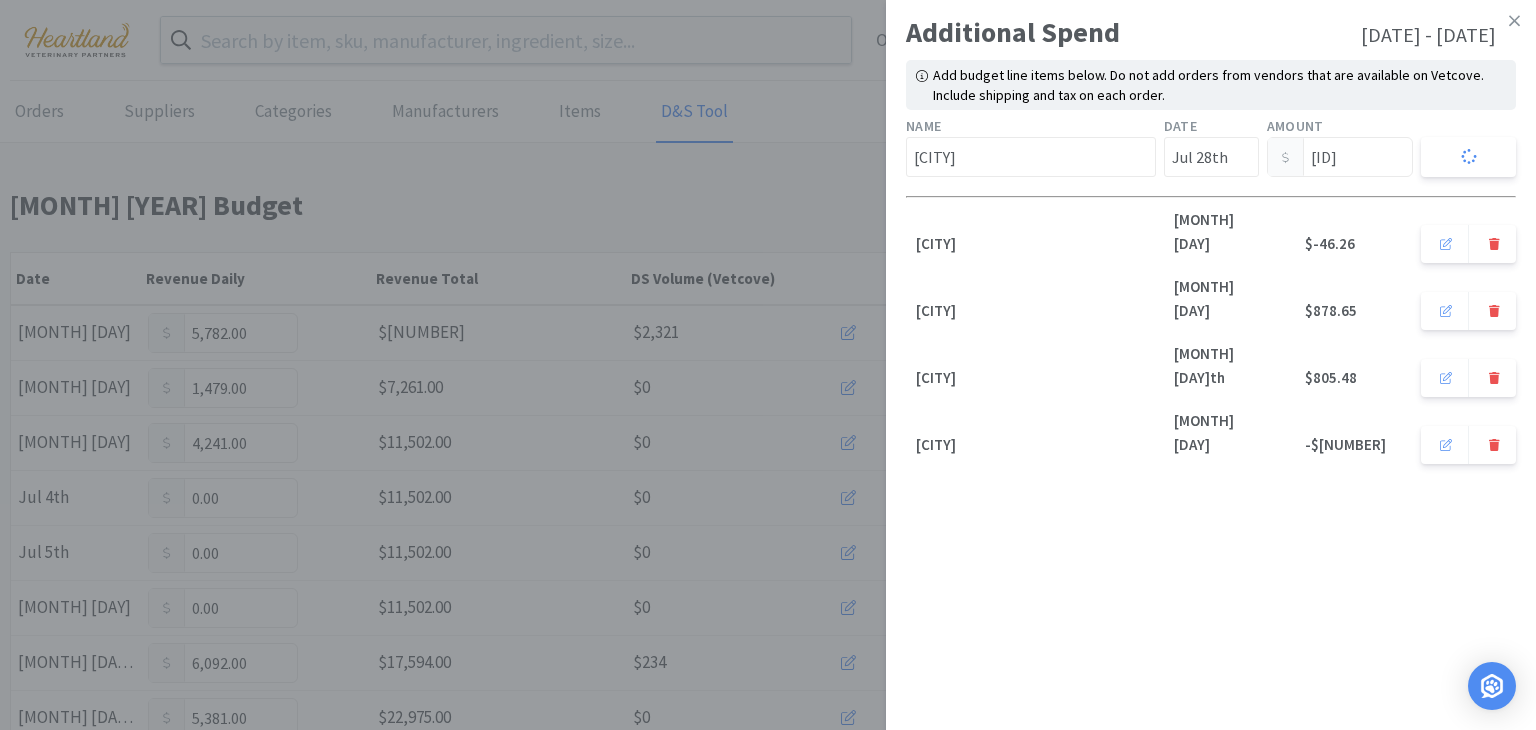 type on "[MONTH] [DAY]st" 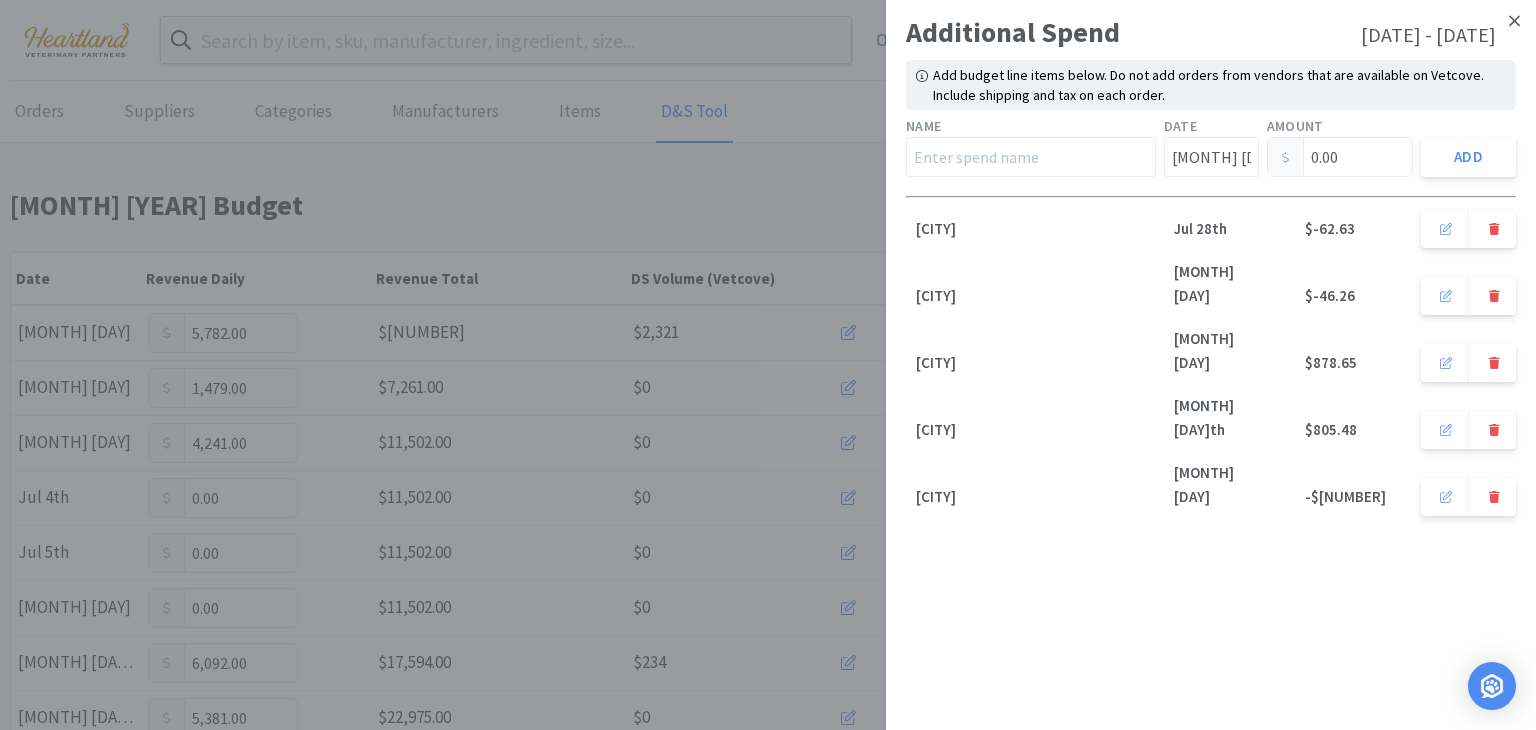 click 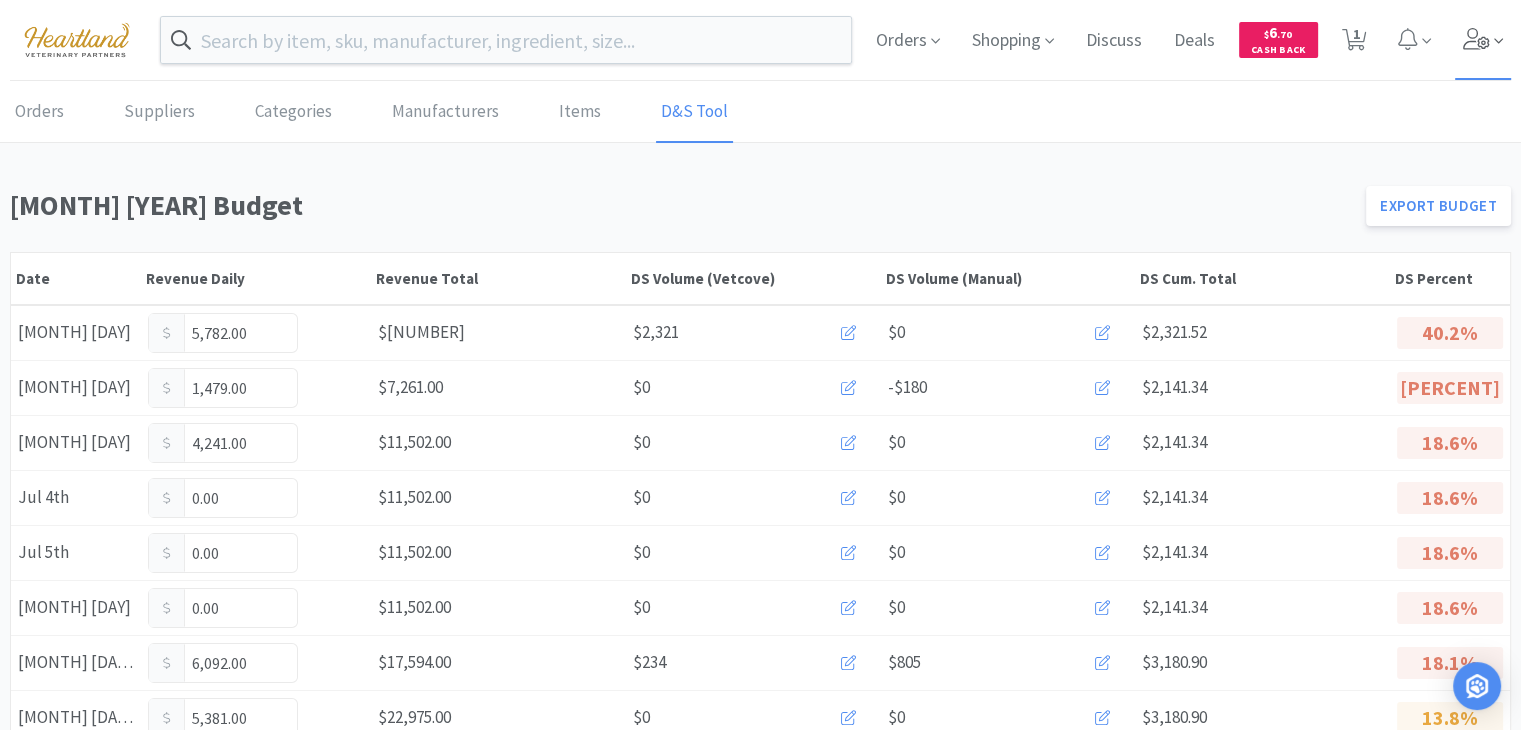 click 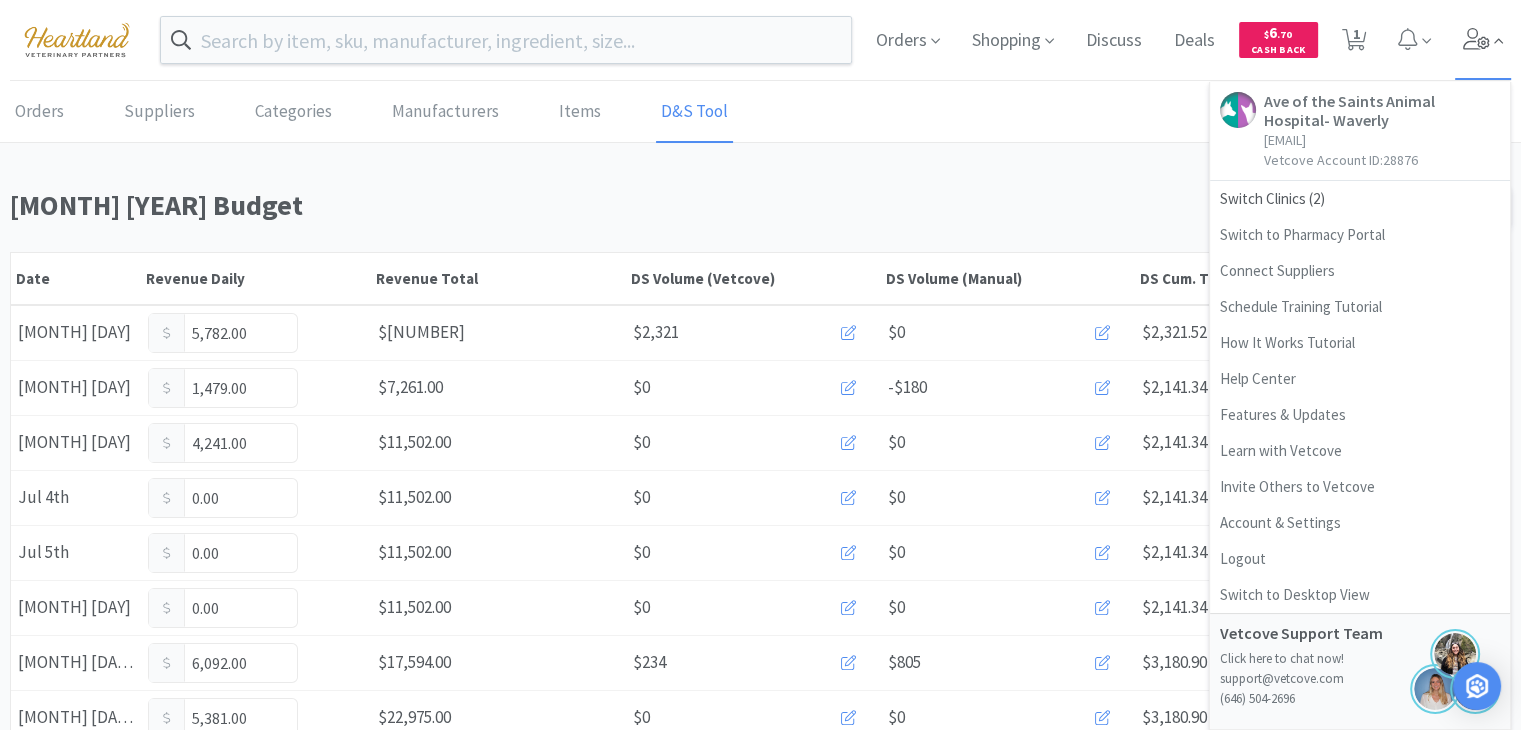 click 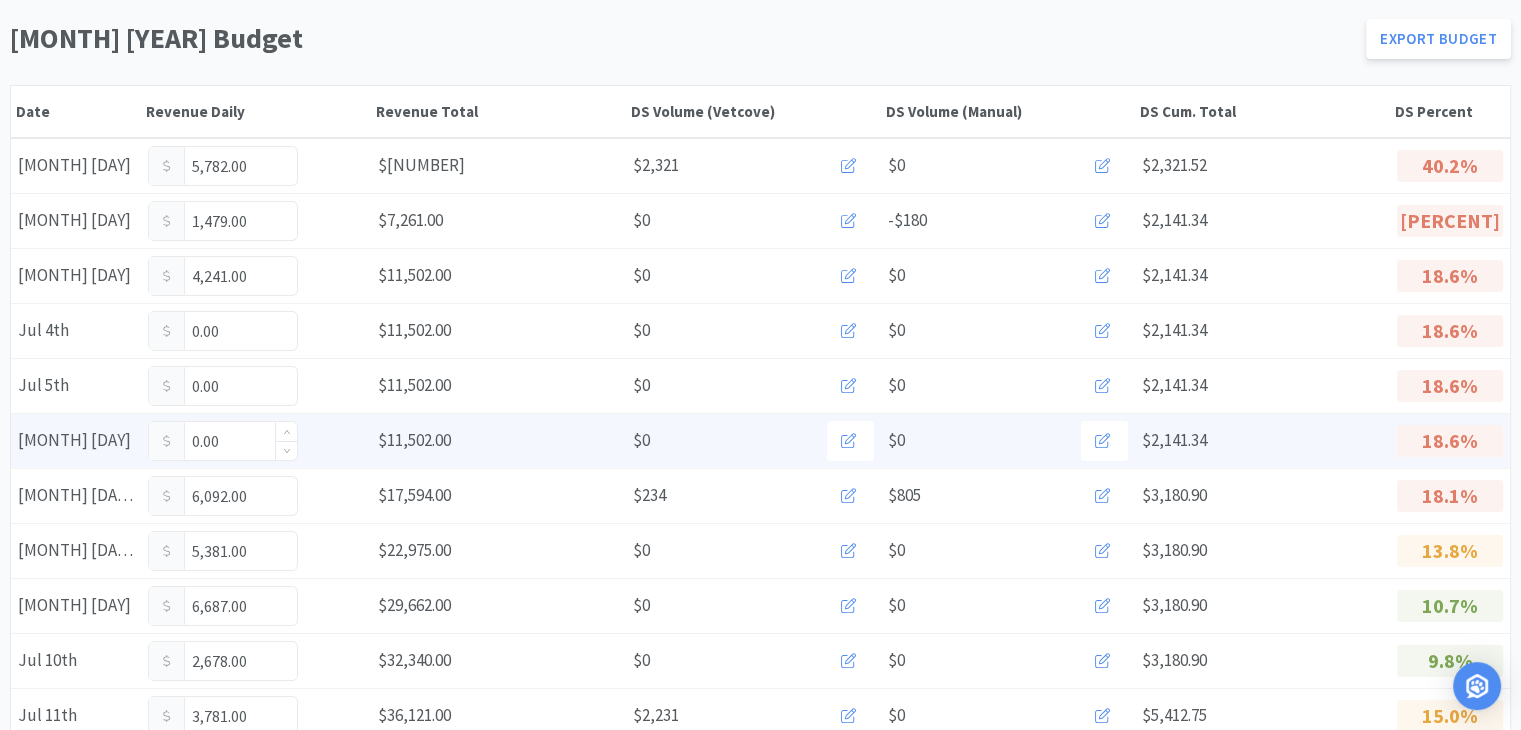 scroll, scrollTop: 200, scrollLeft: 0, axis: vertical 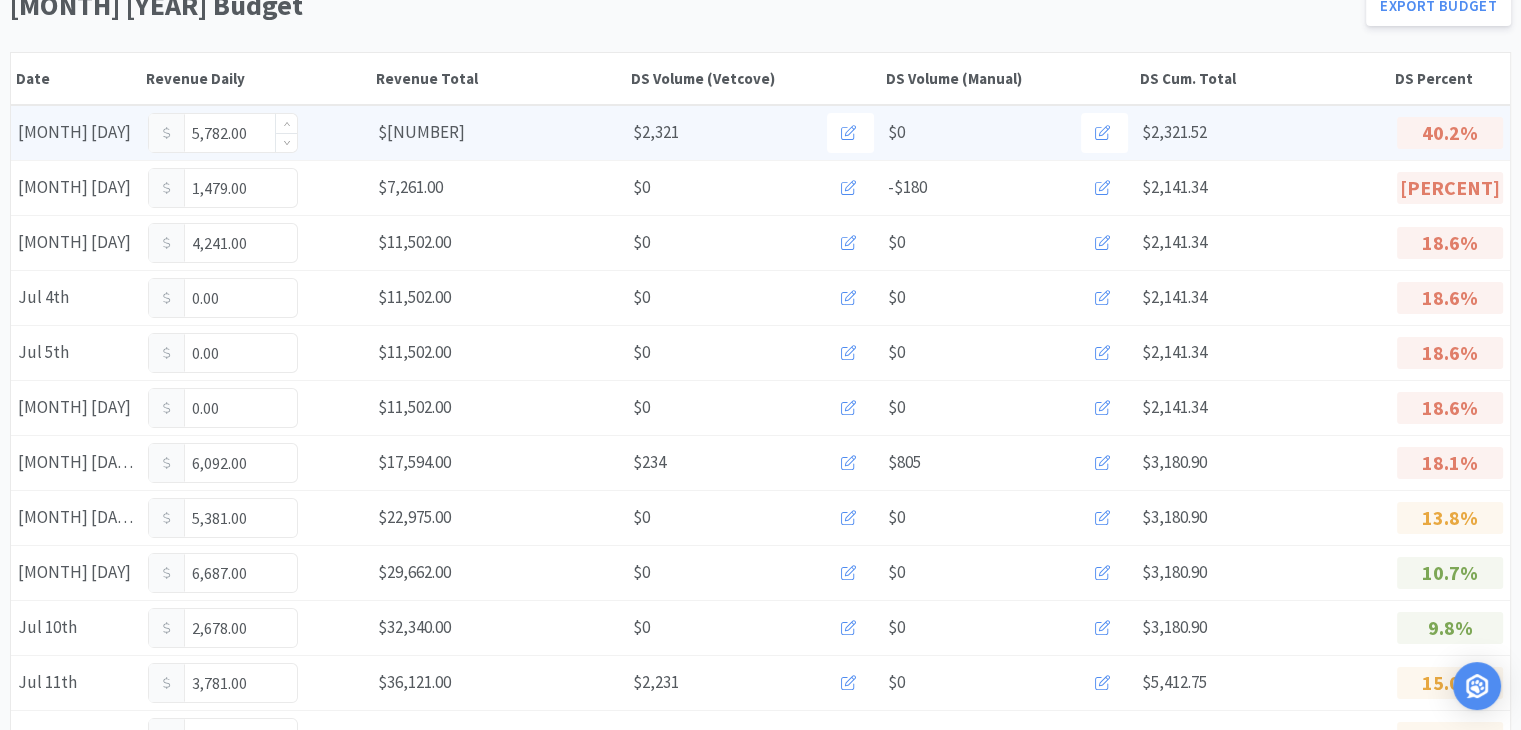 click on "5,782.00" at bounding box center (223, 133) 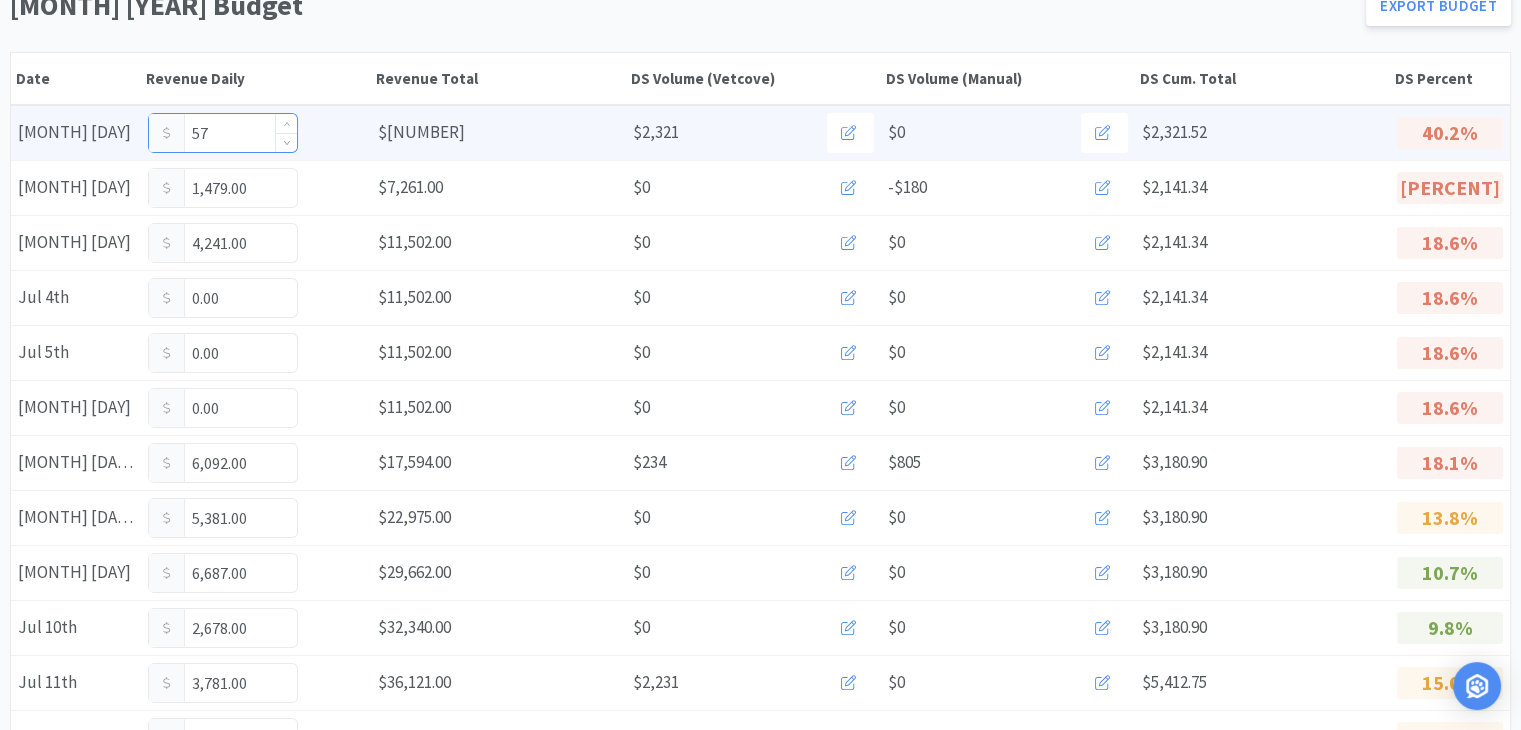type on "5" 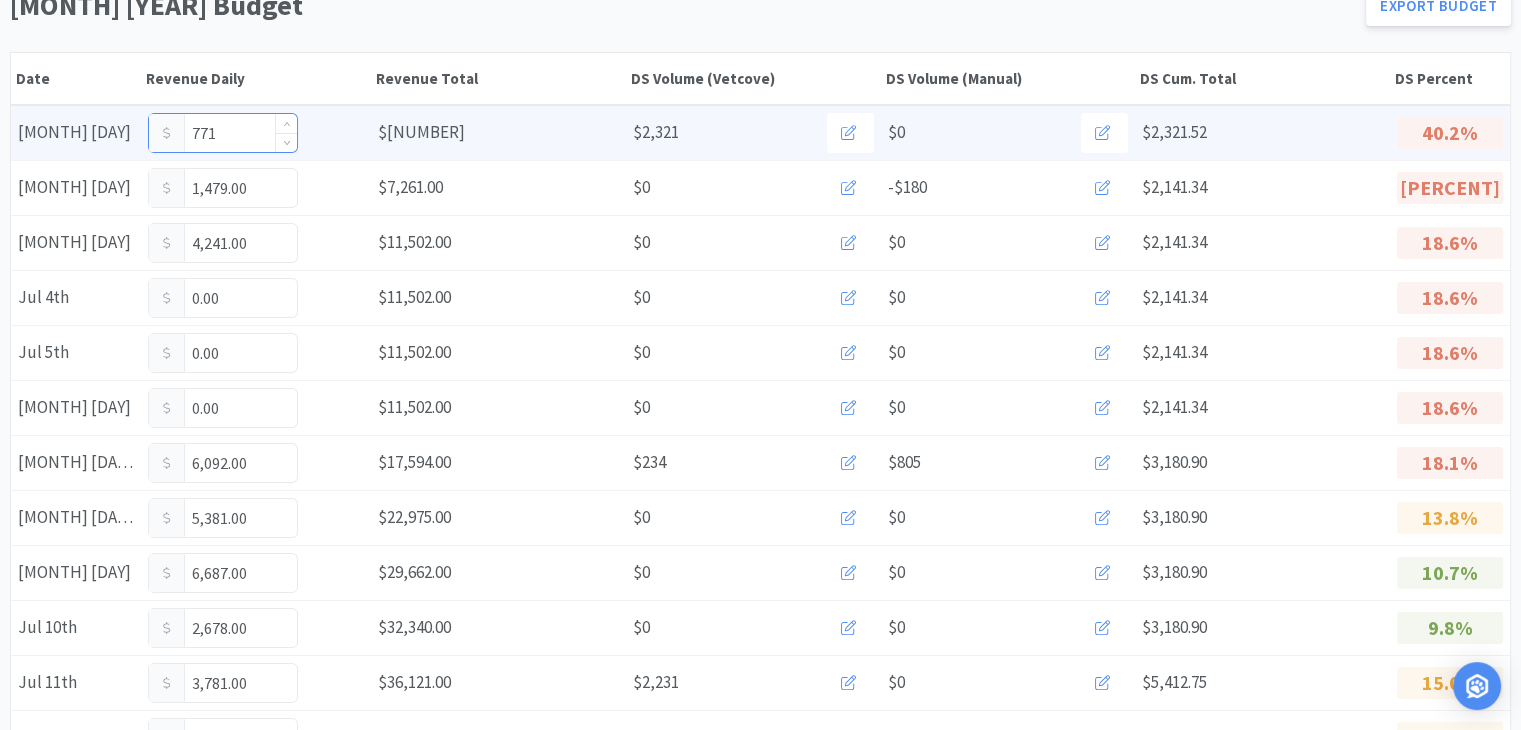 type on "7,716" 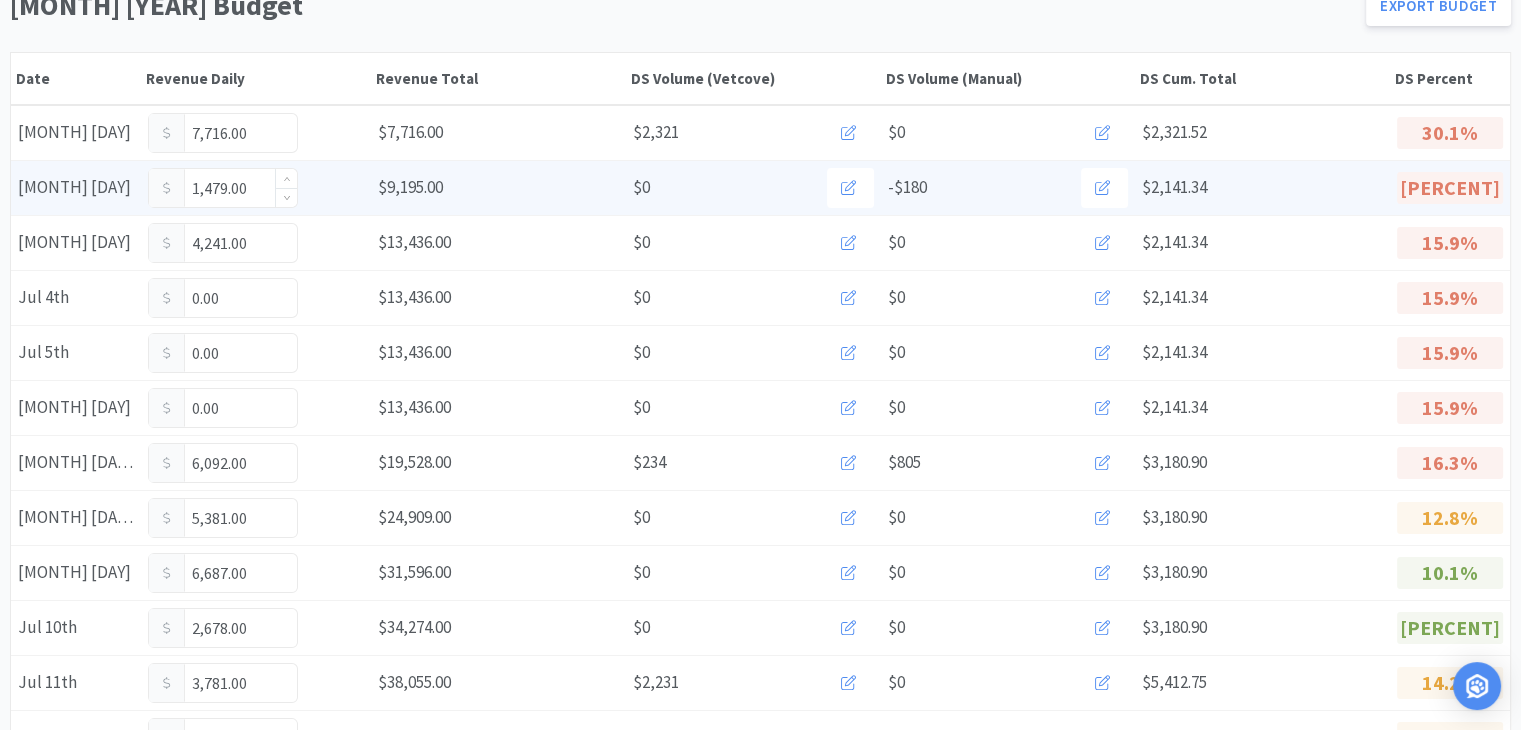 click on "1,479.00" at bounding box center [223, 188] 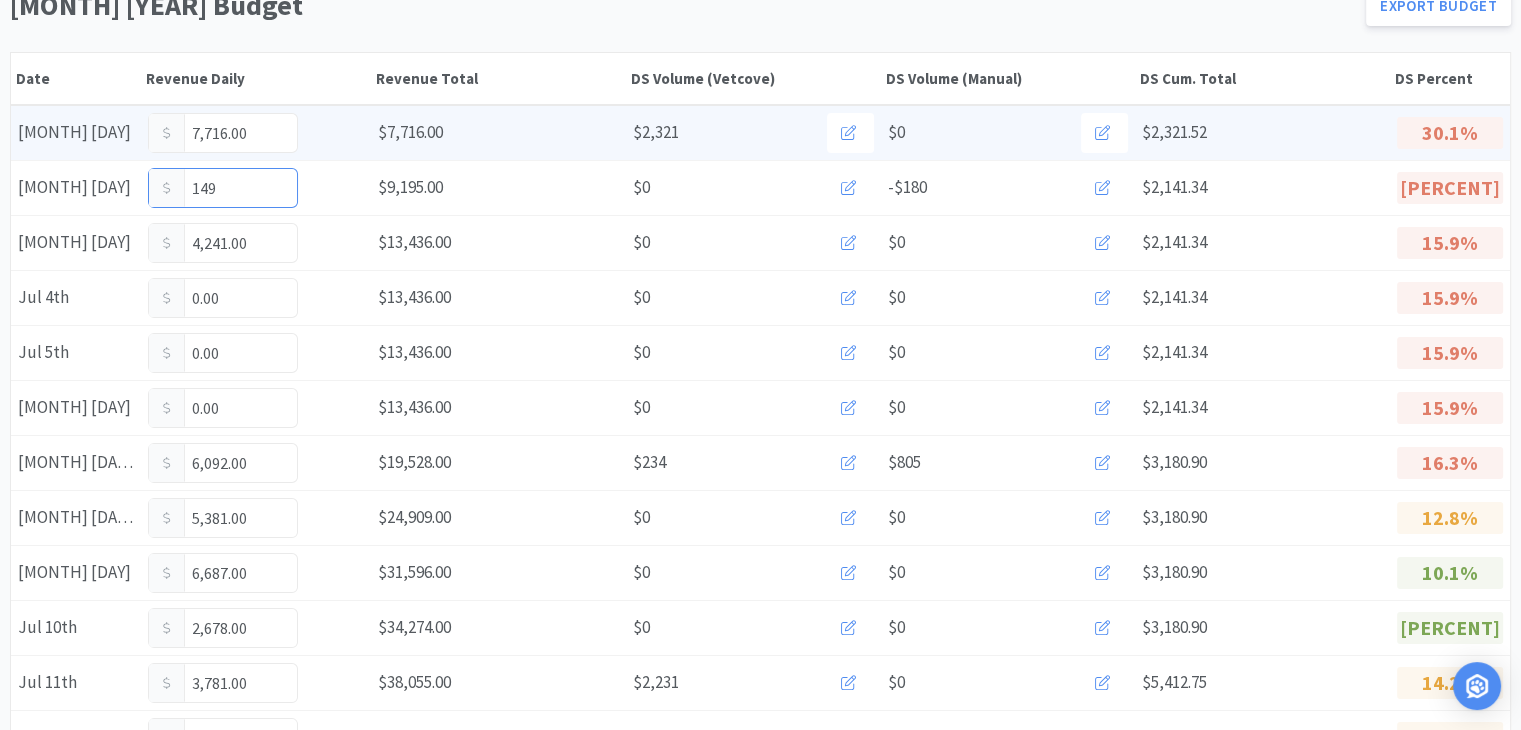 type on "1,499" 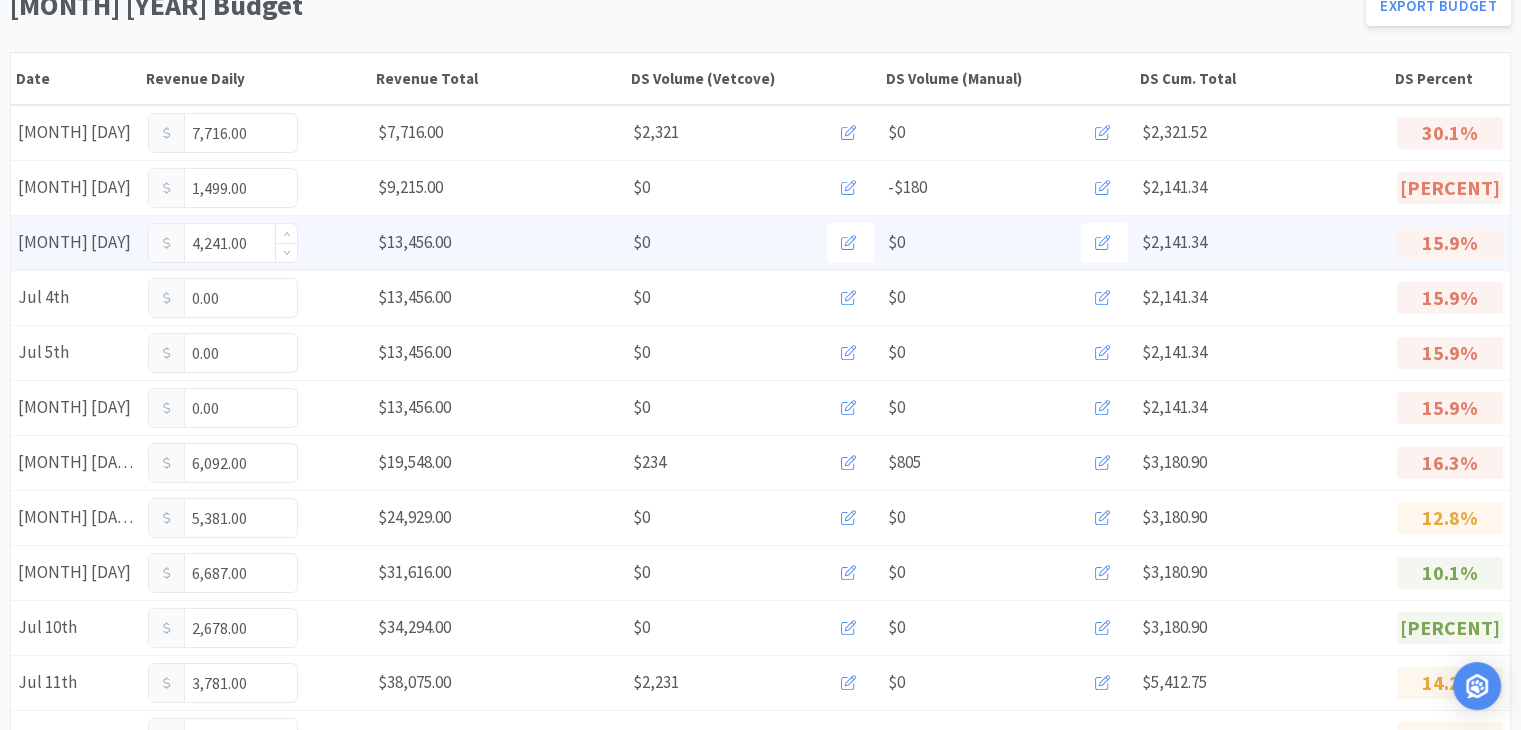 click on "4,241.00" at bounding box center (223, 243) 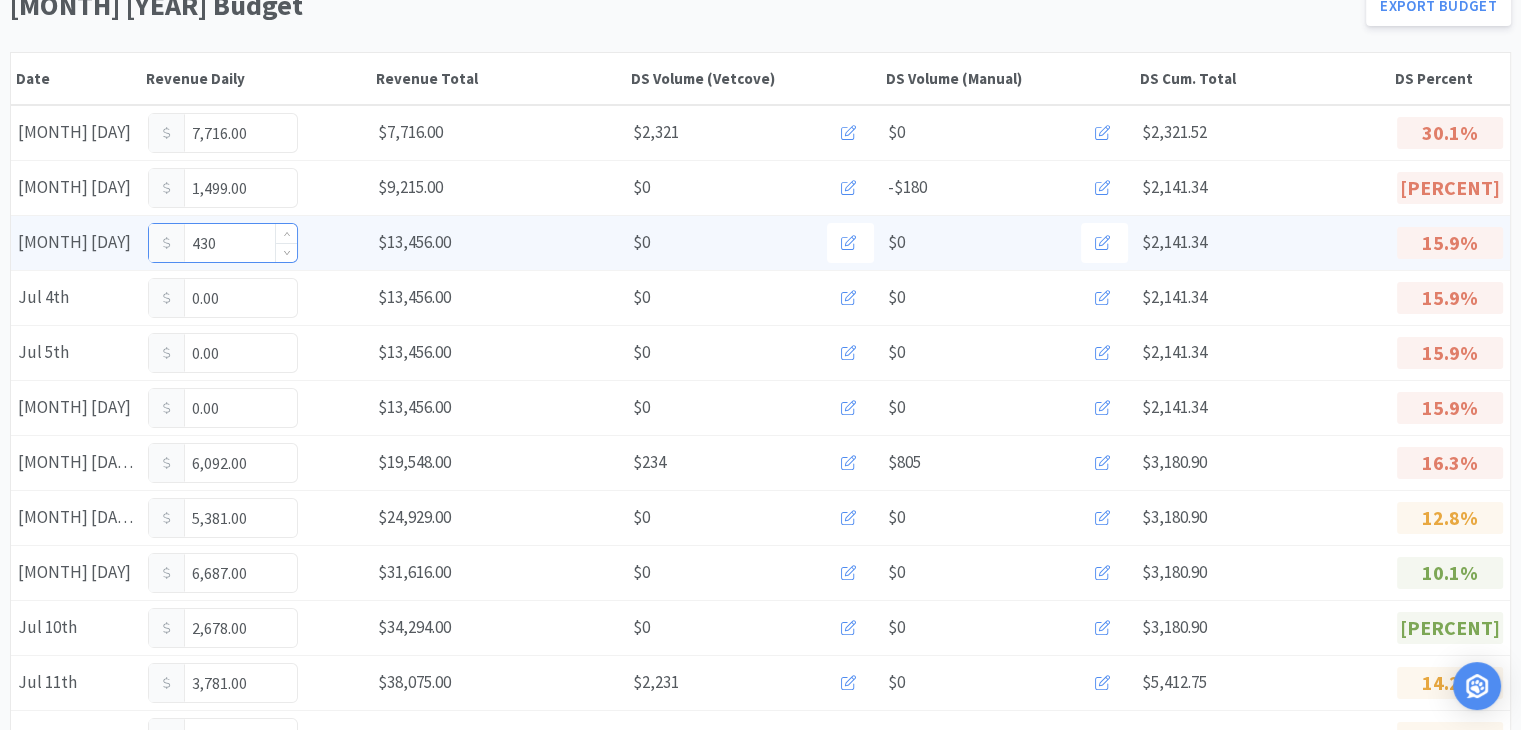 type on "4,301" 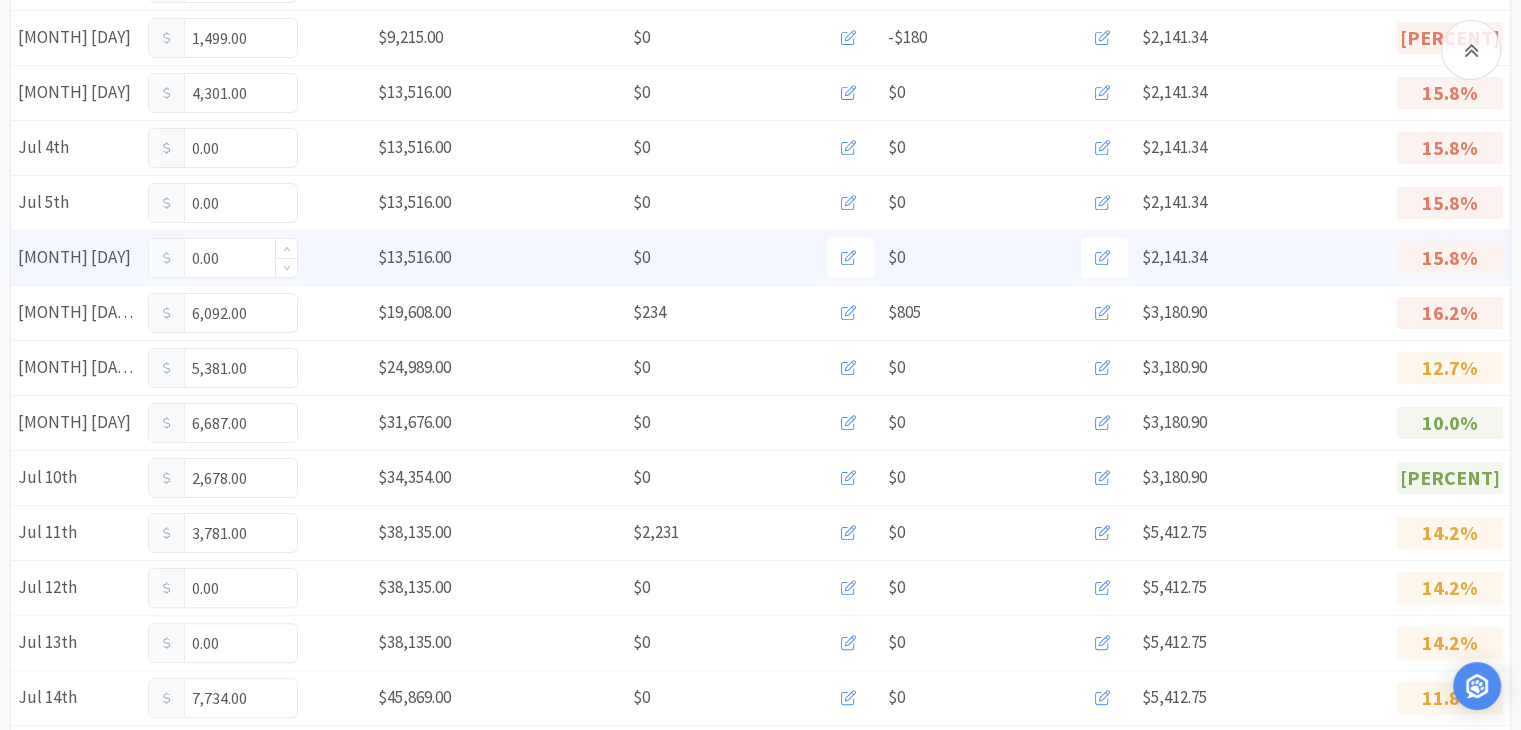scroll, scrollTop: 400, scrollLeft: 0, axis: vertical 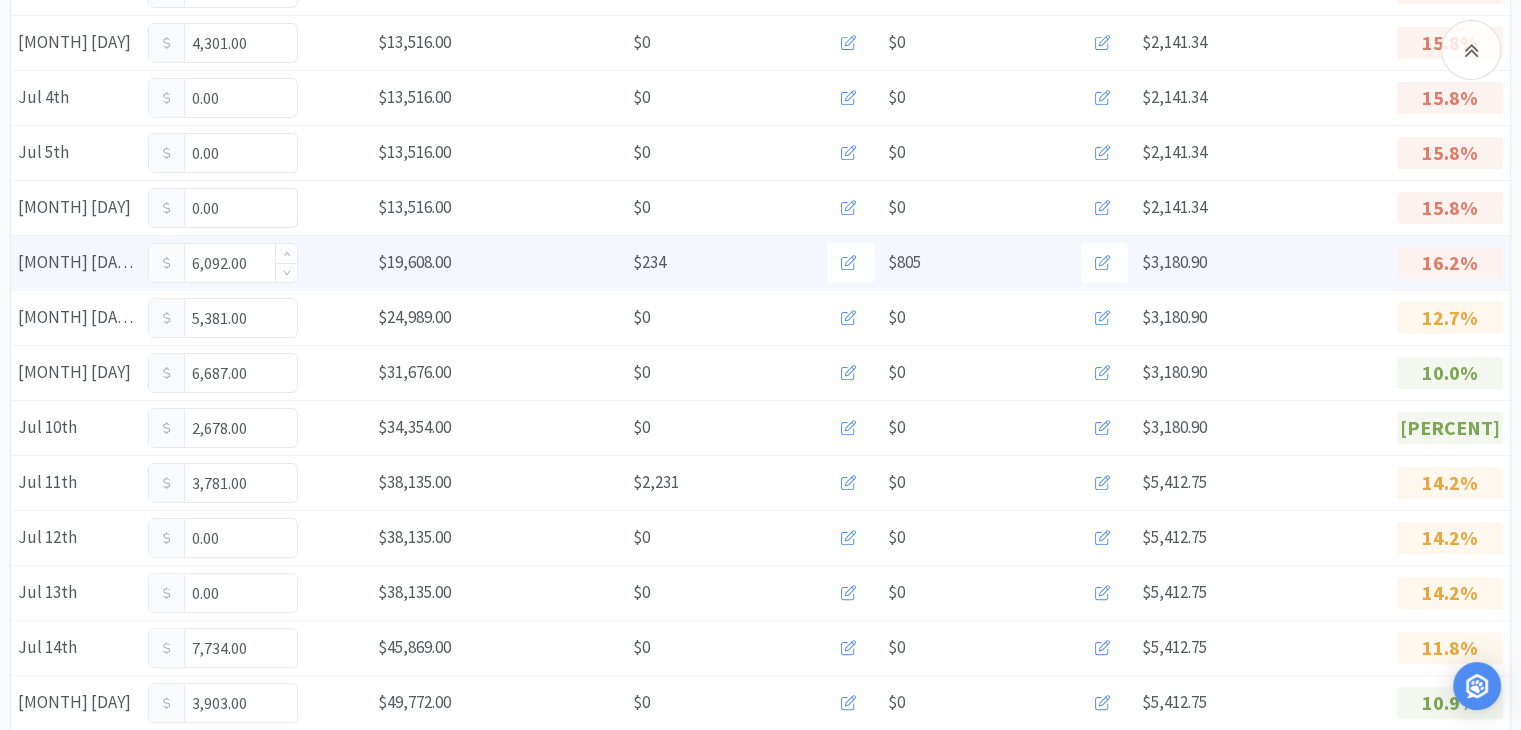 click on "6,092.00" at bounding box center (223, 263) 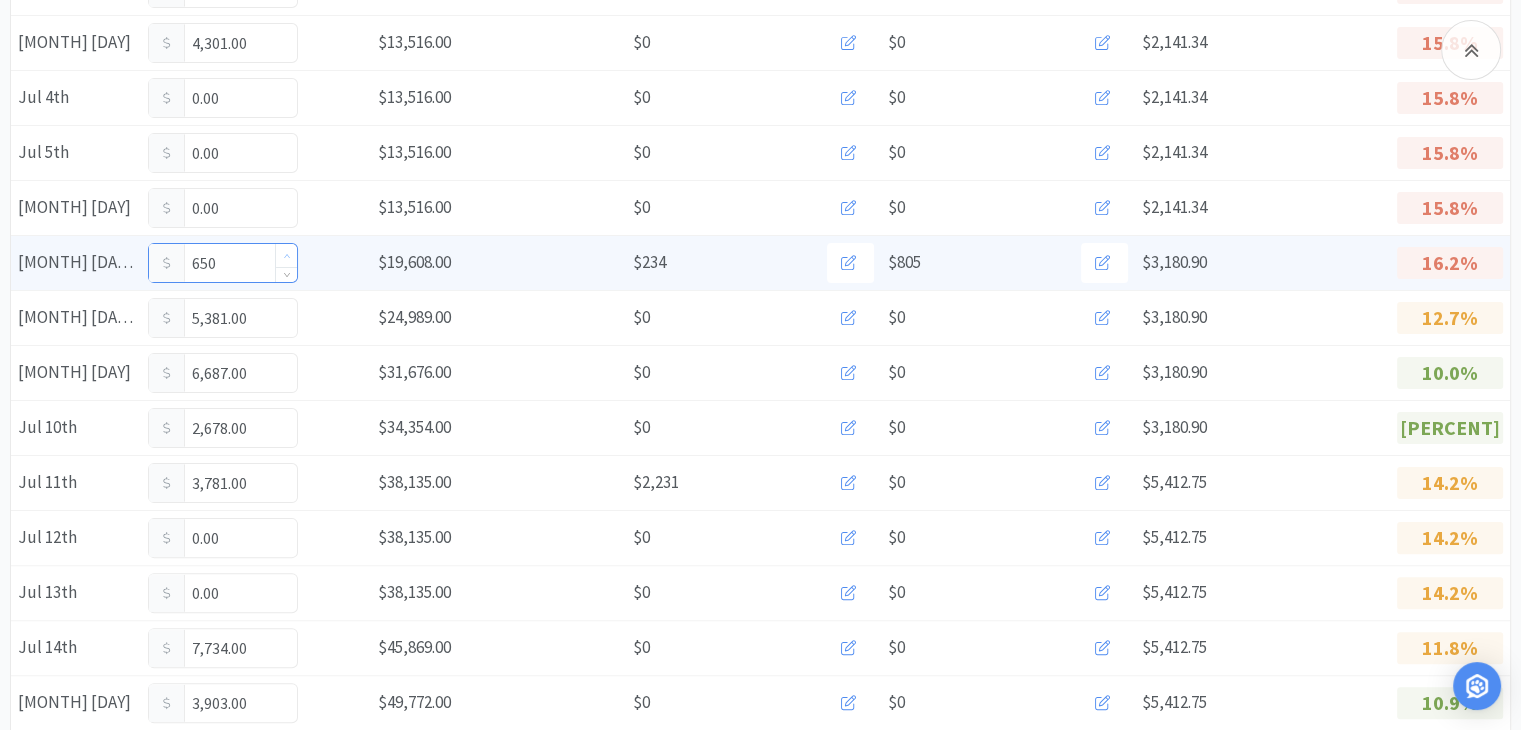 type on "6,507" 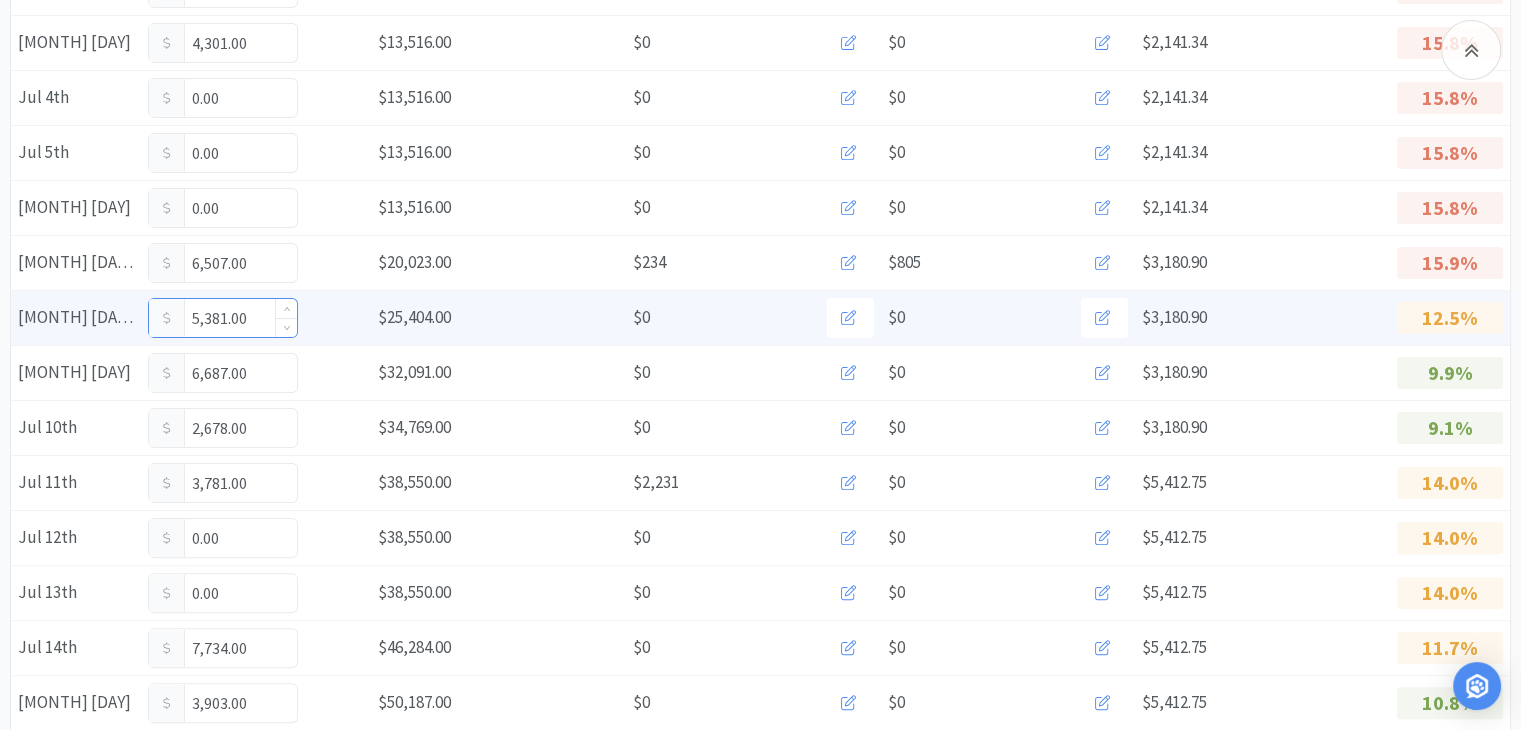 click on "5,381.00" at bounding box center (223, 318) 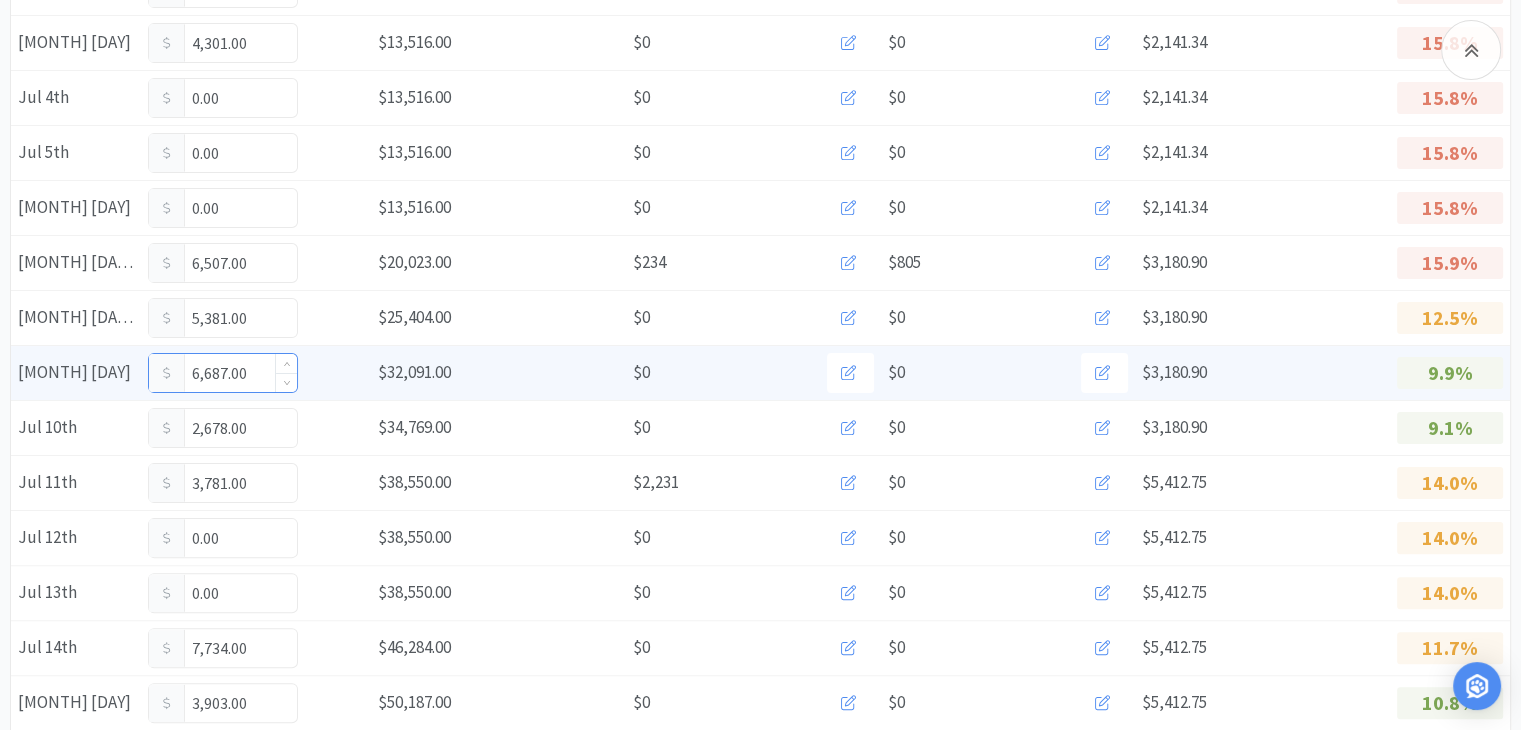 click on "6,687.00" at bounding box center [223, 373] 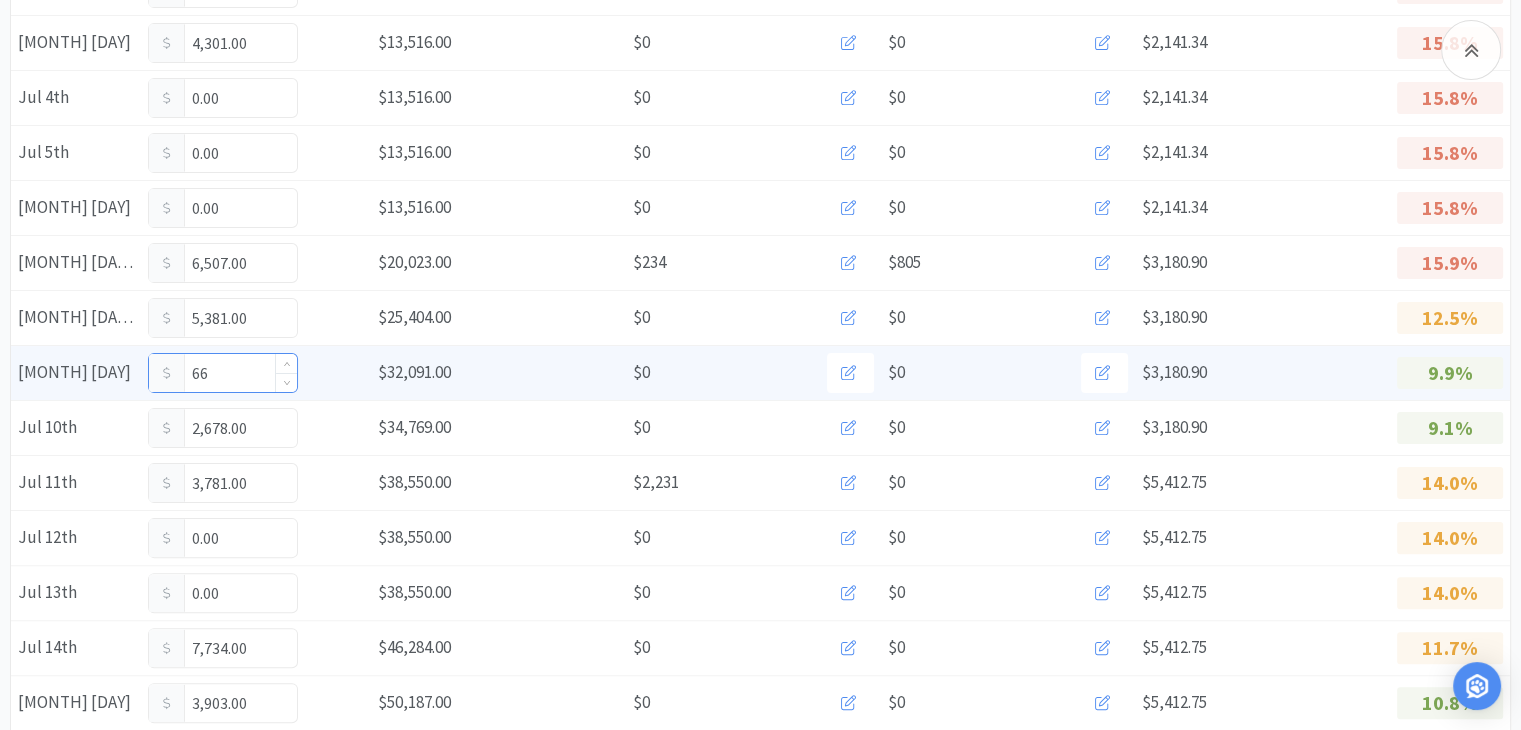 type on "6" 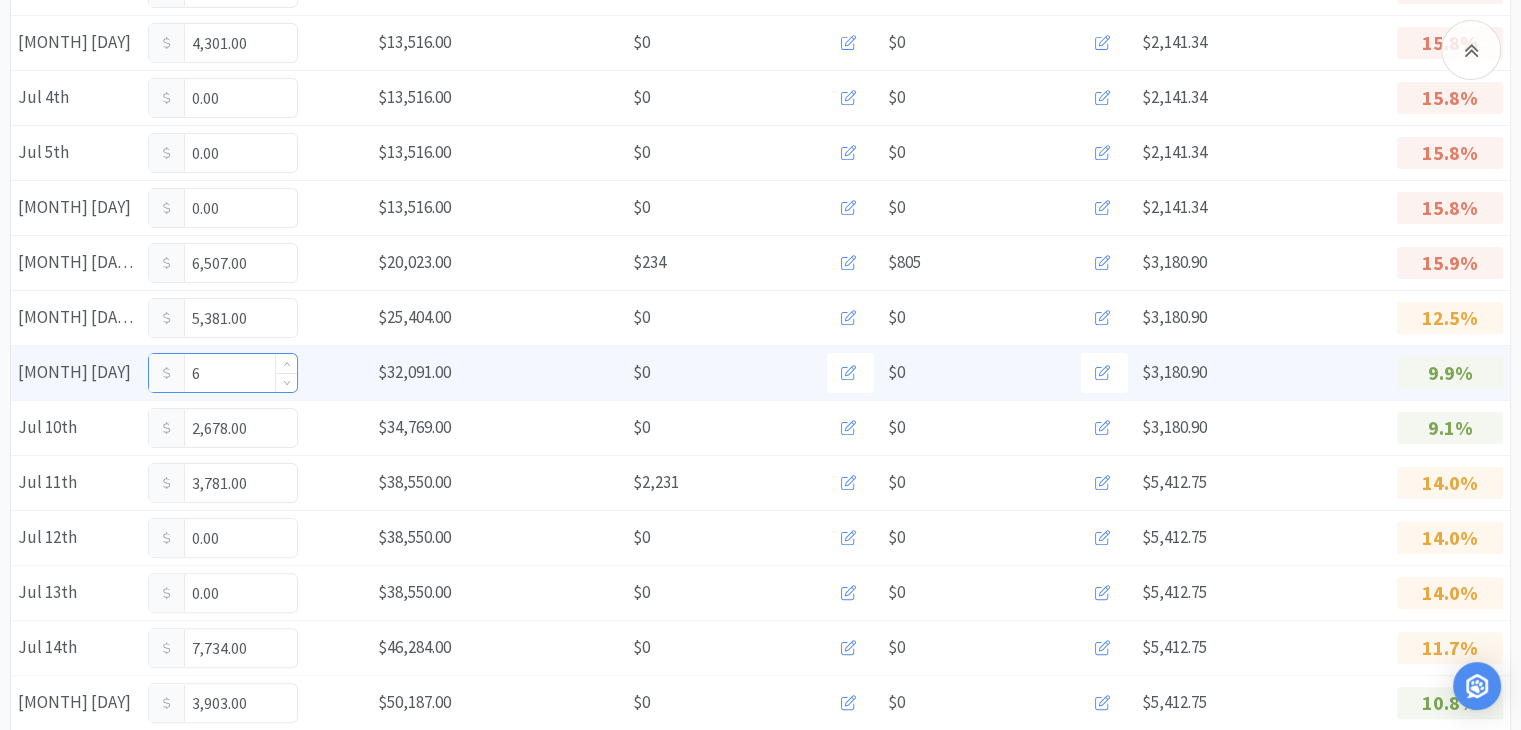 type 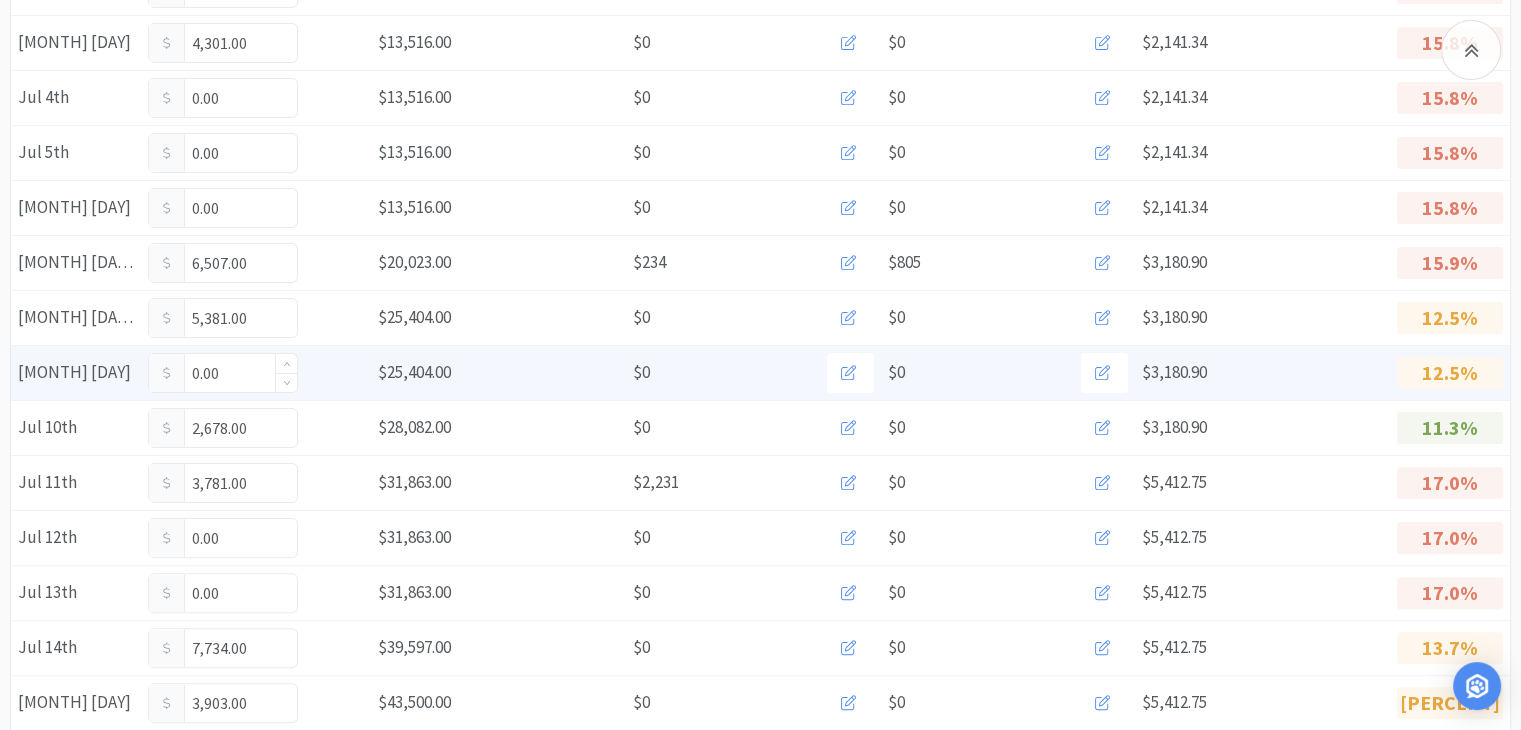 click on "0.00" at bounding box center [223, 373] 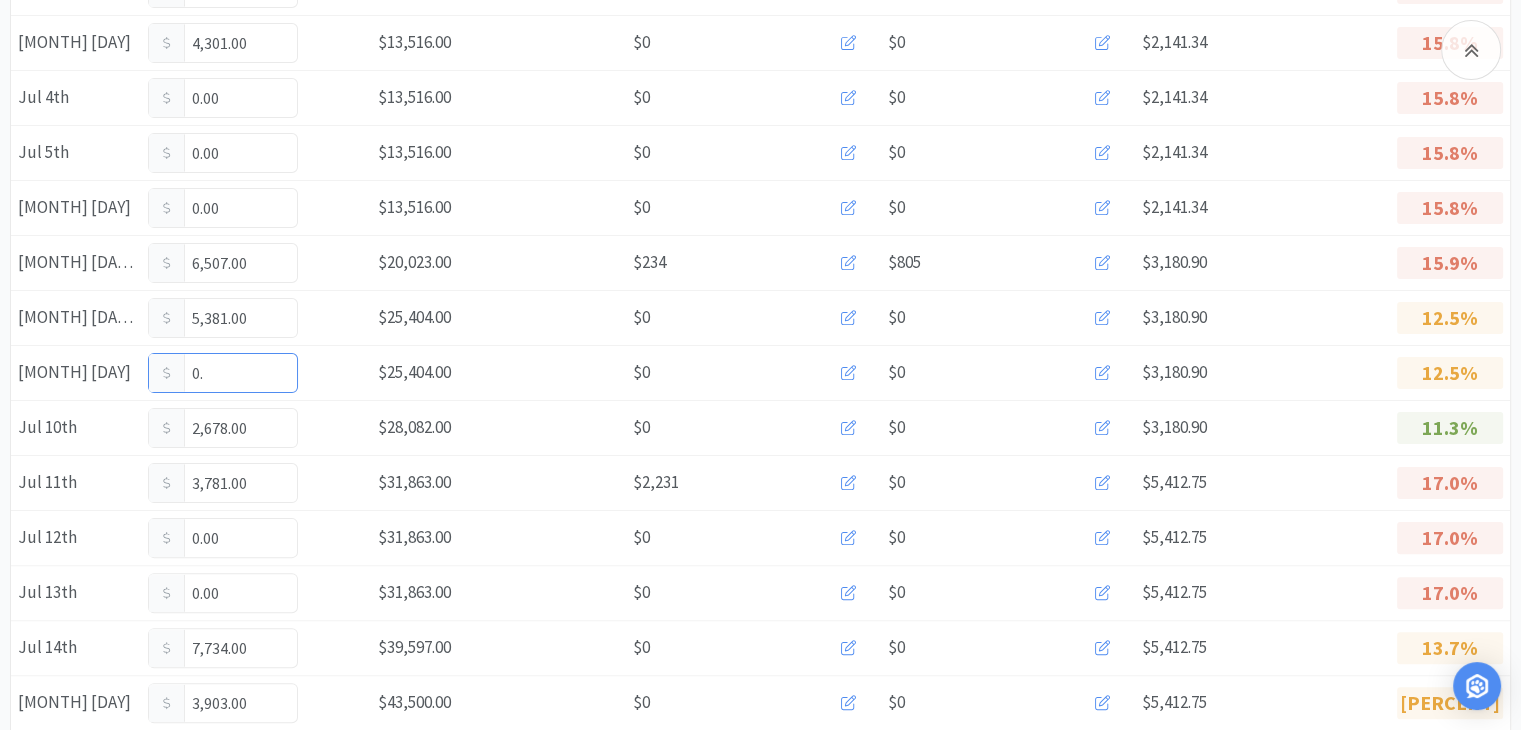 type on "0" 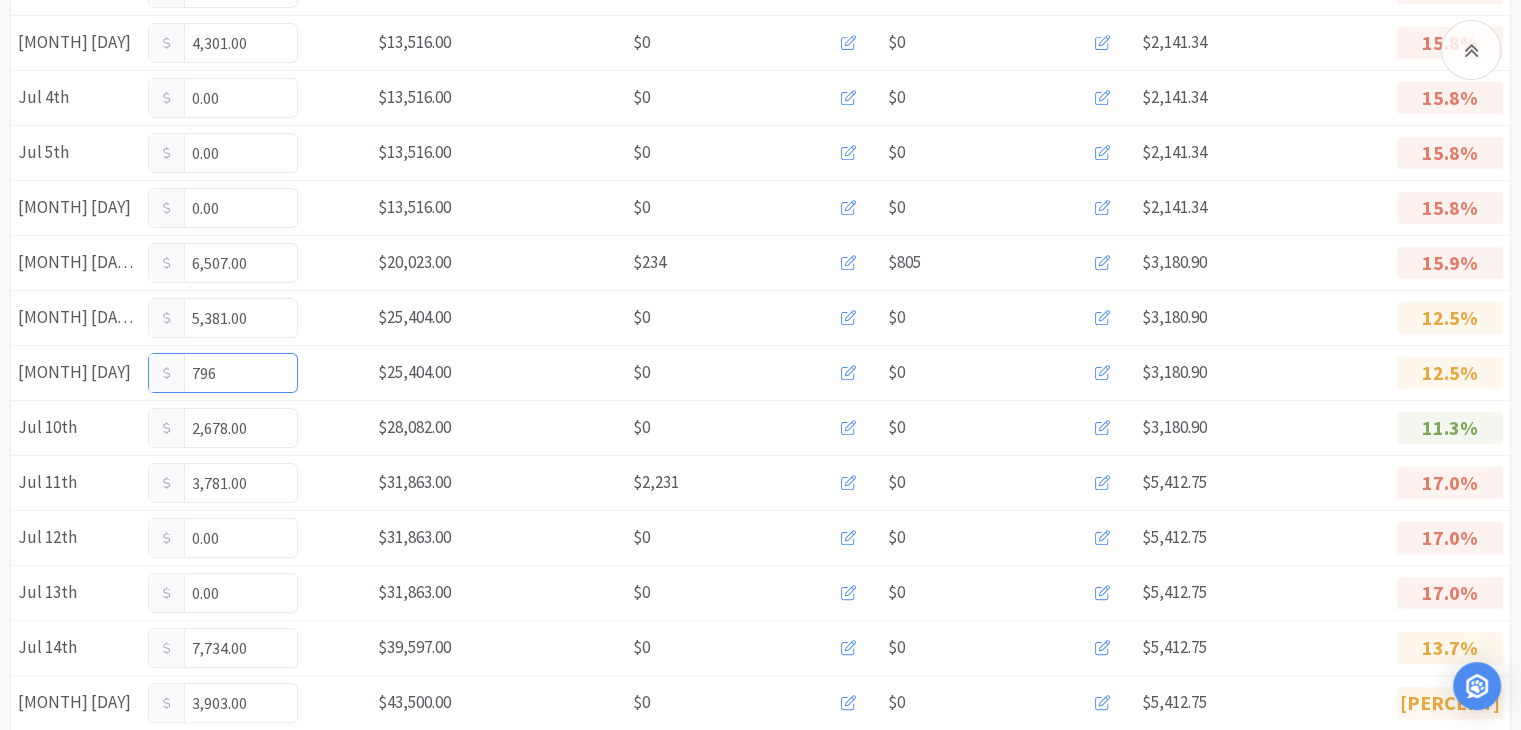 type on "7,968" 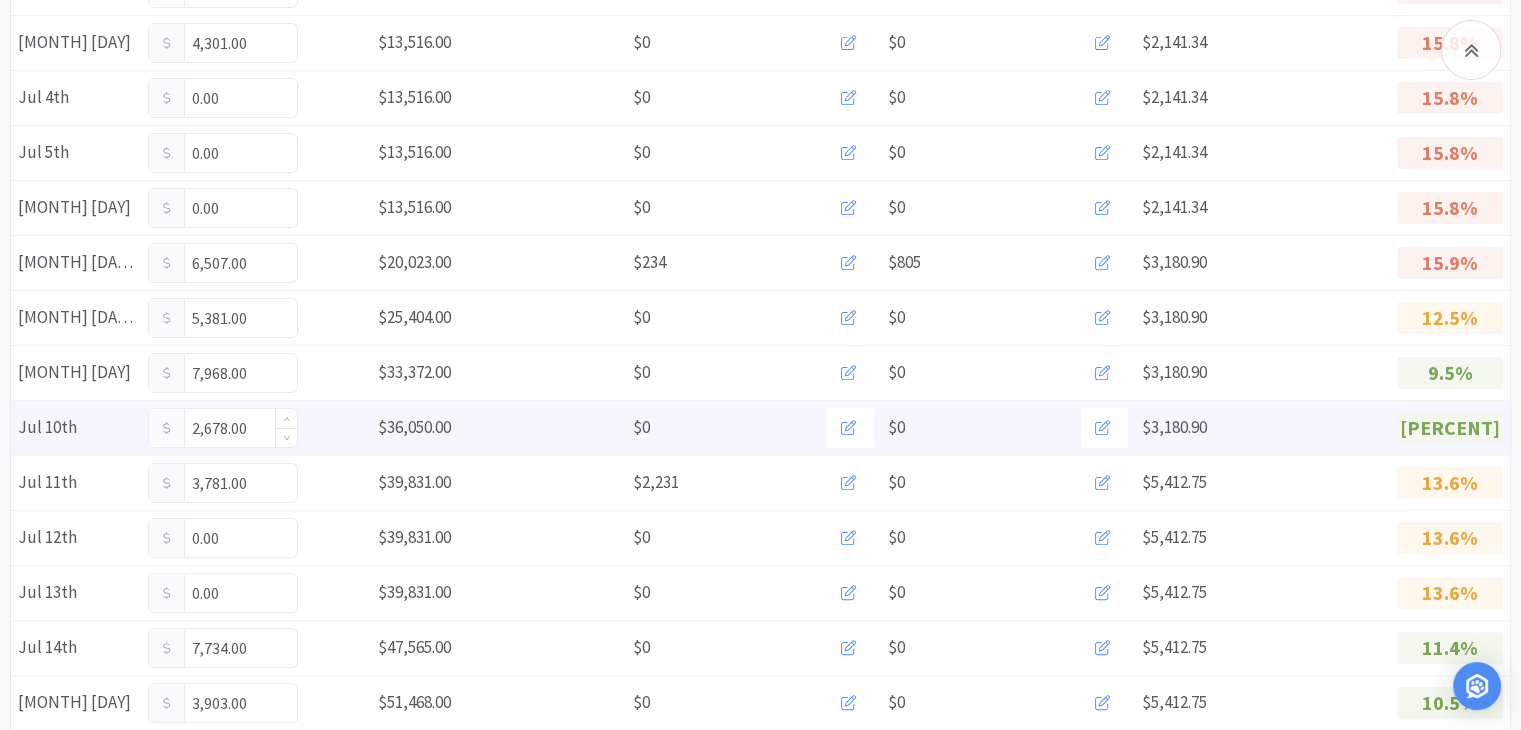 click on "2,678.00" at bounding box center (223, 428) 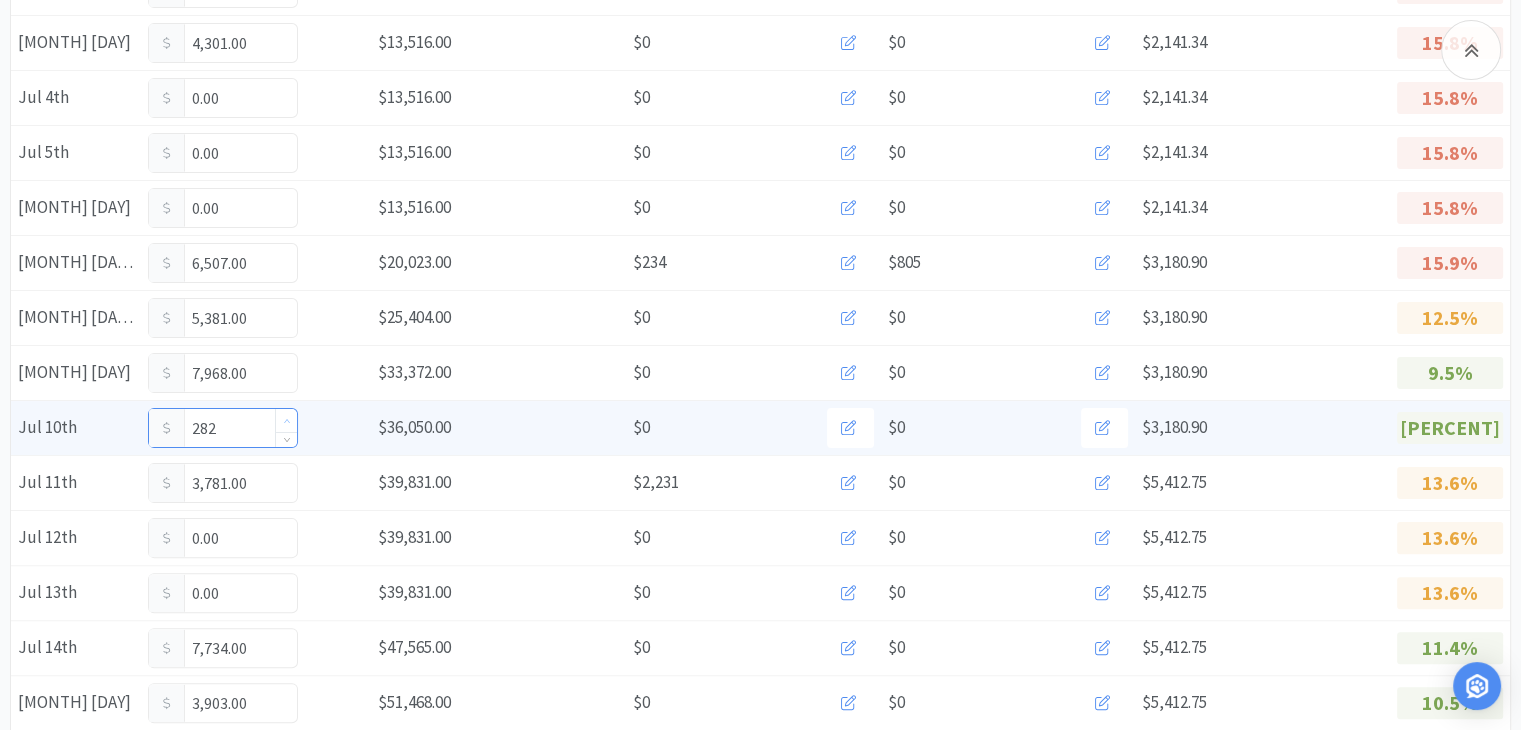 type on "2,827" 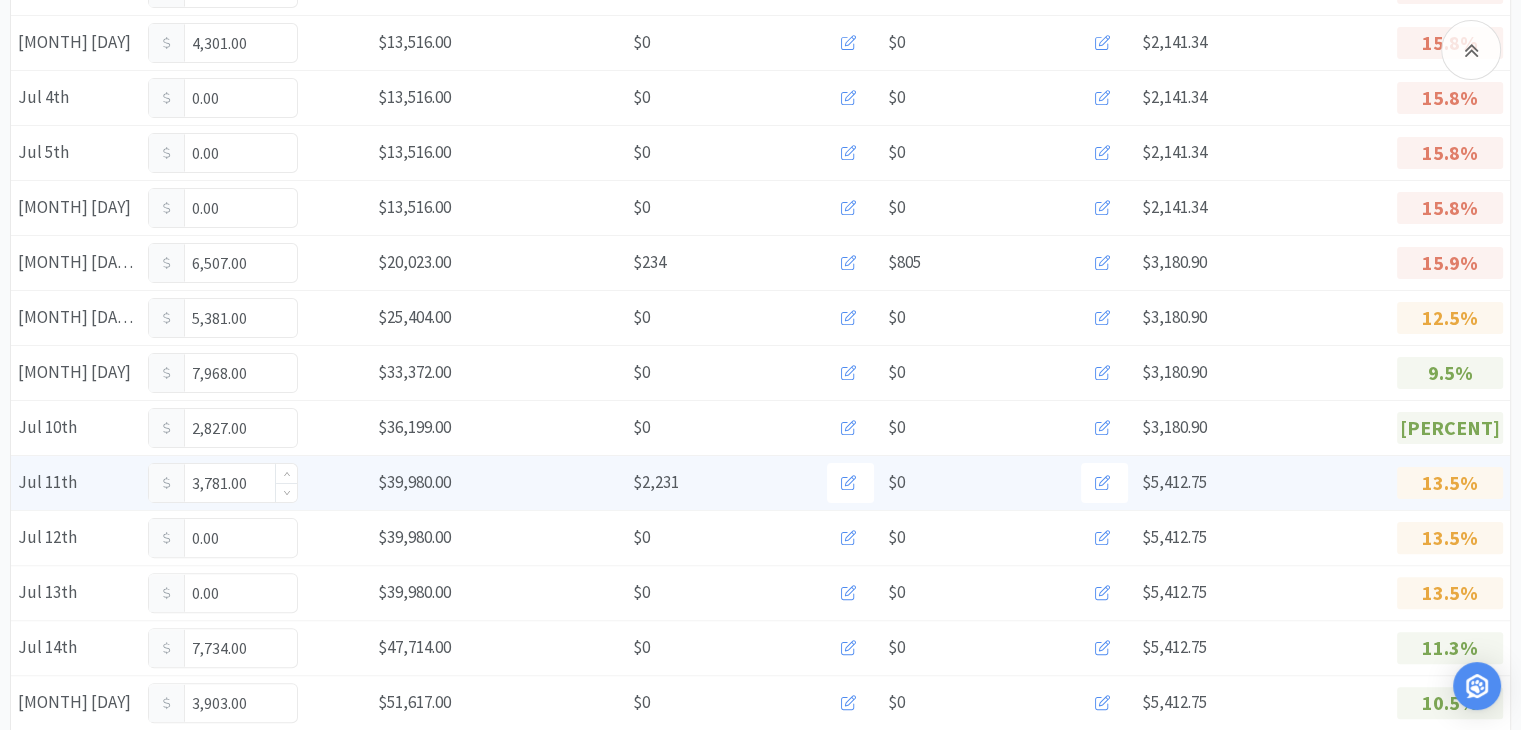 click on "3,781.00" at bounding box center (223, 483) 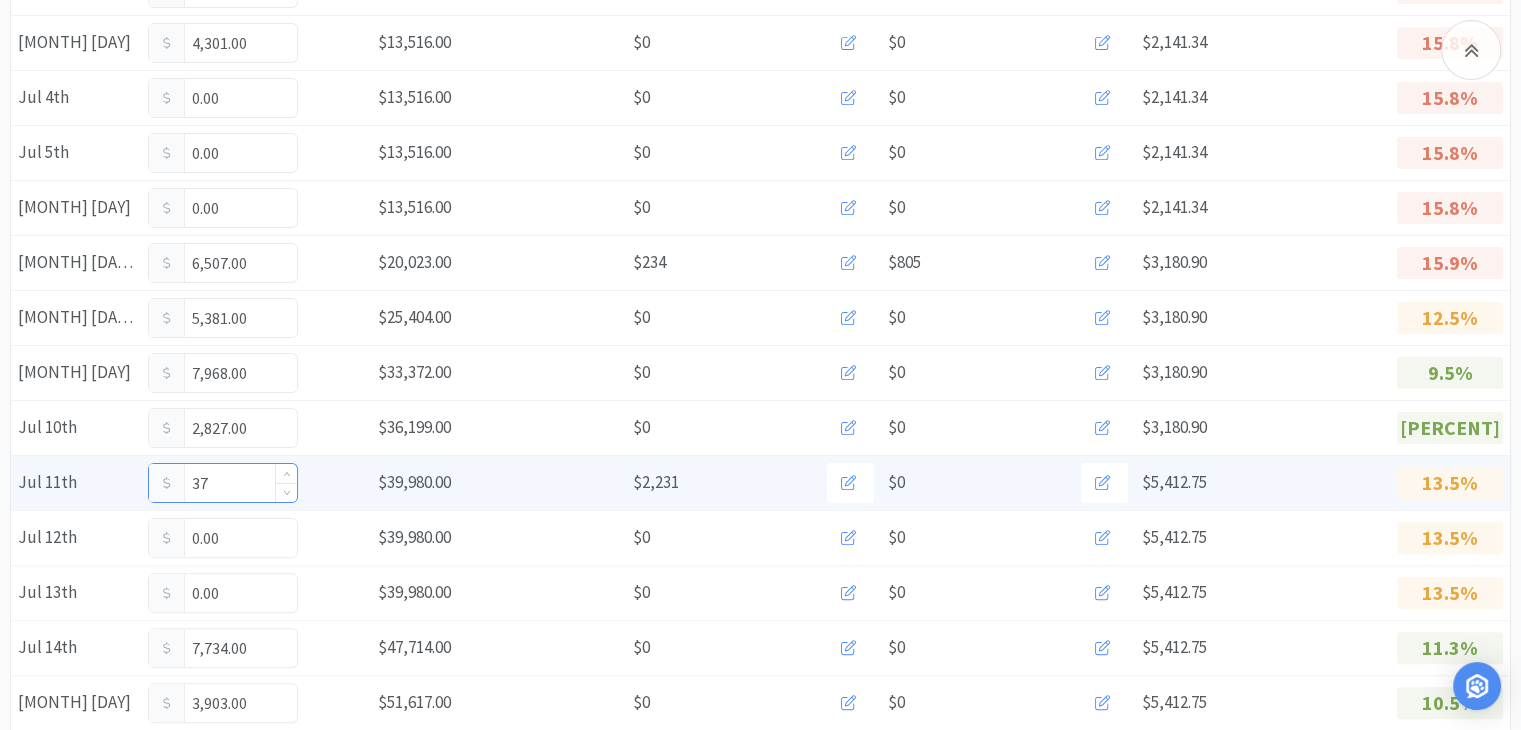 type on "3" 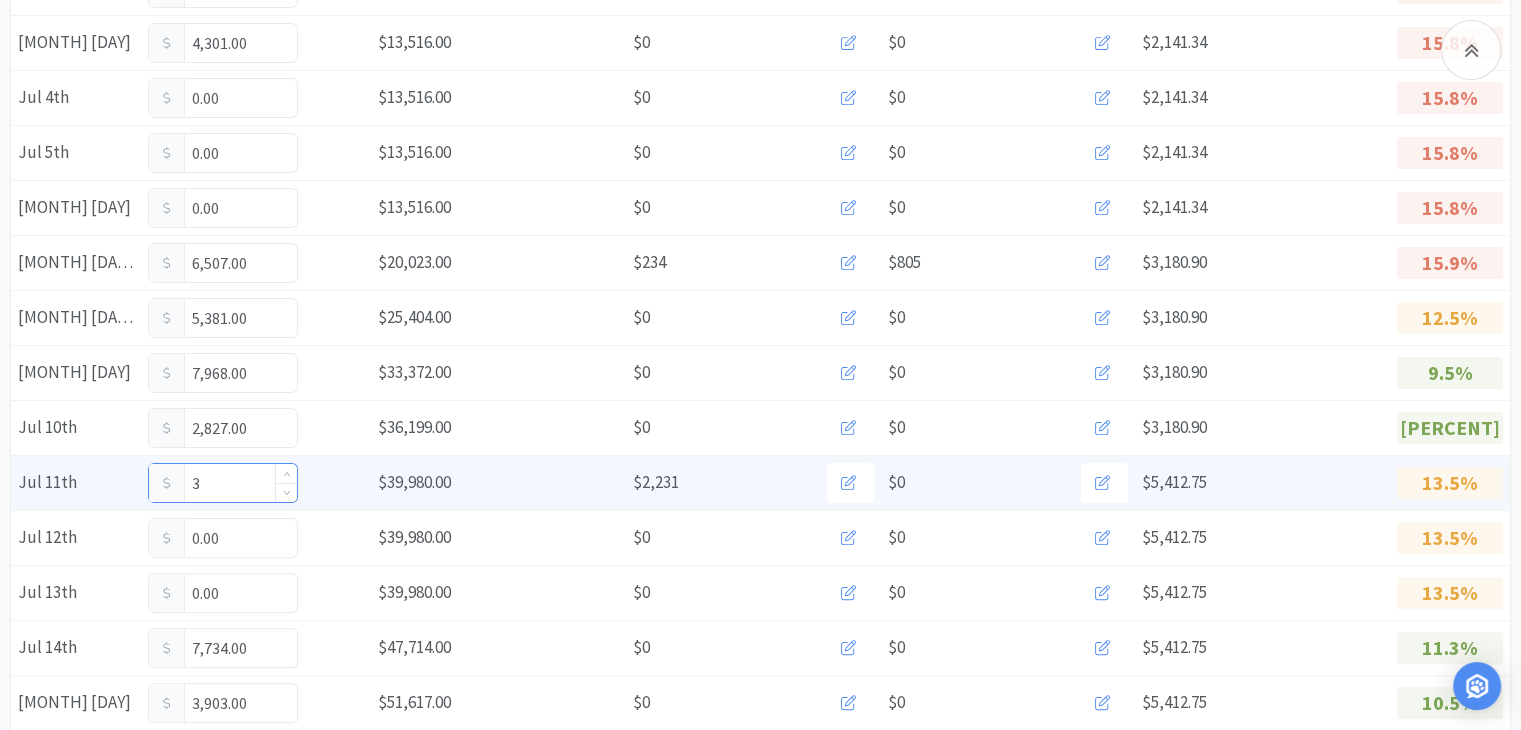 type 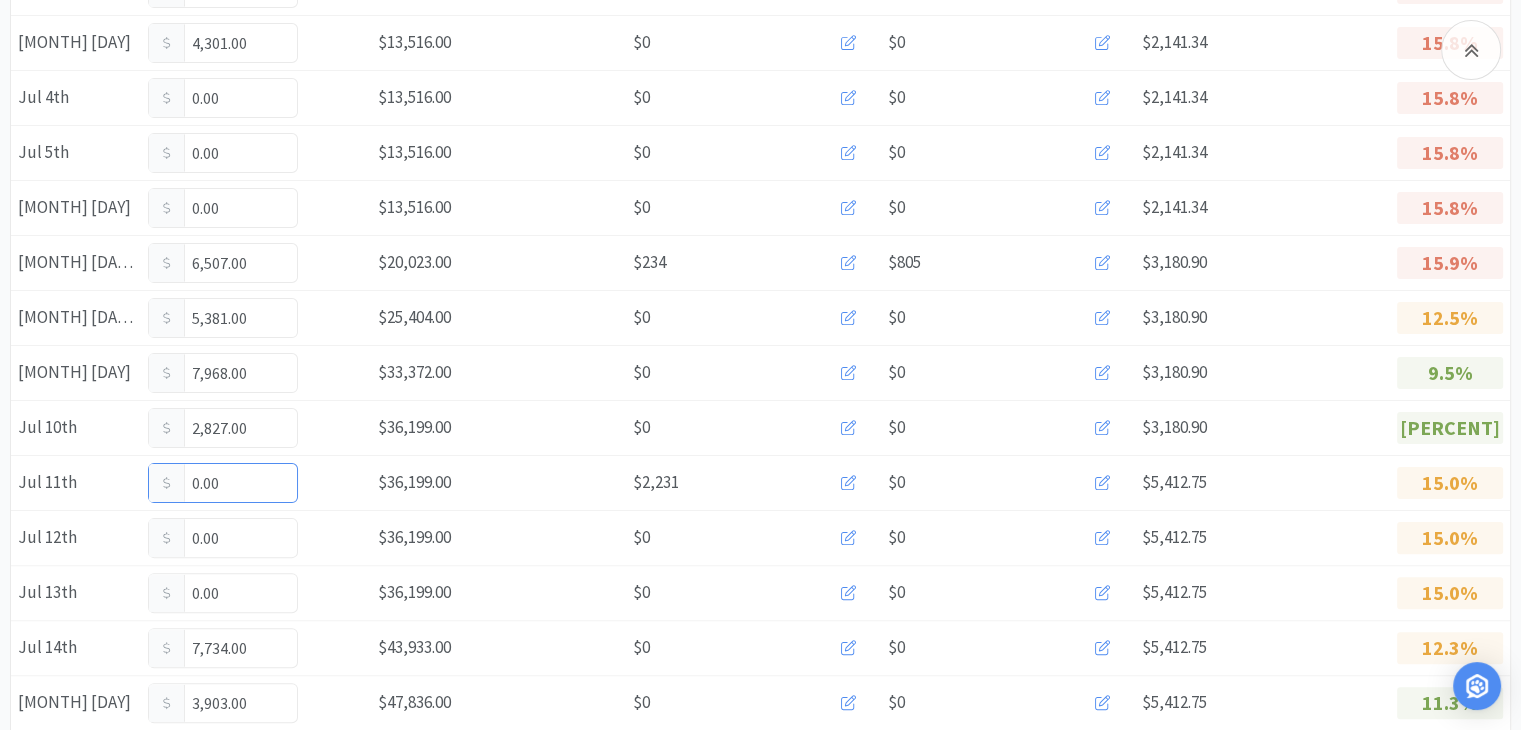 click on "0.00" at bounding box center (223, 483) 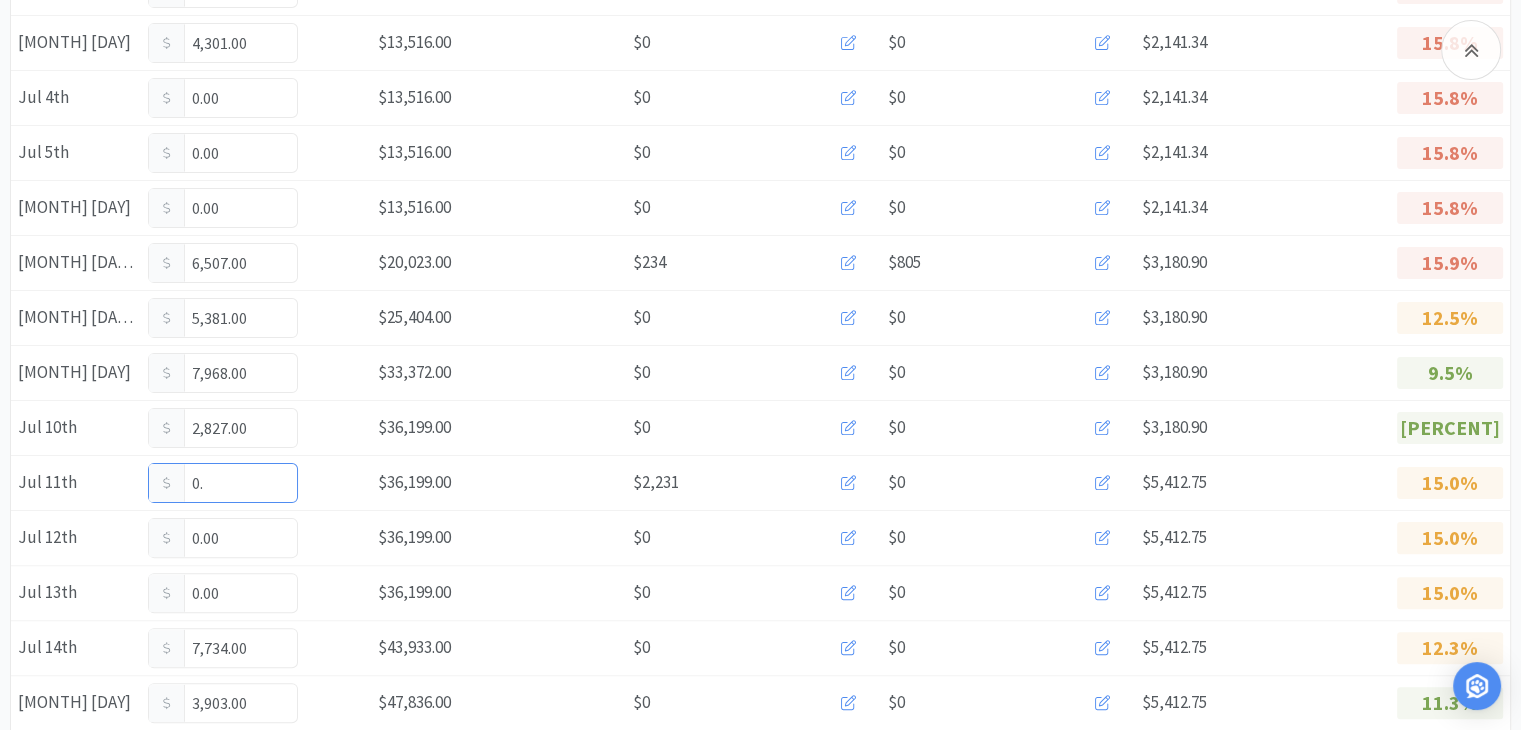 type on "0" 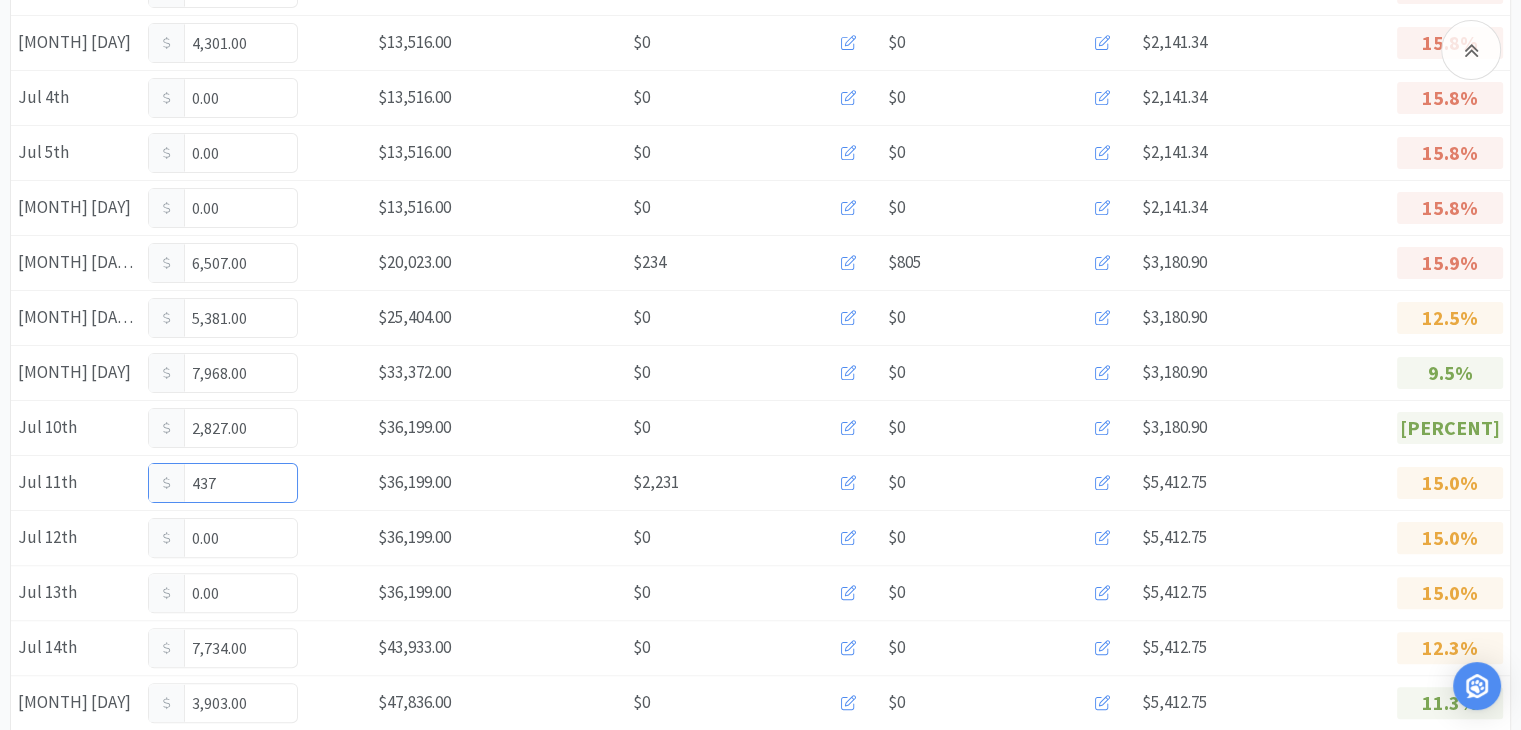type on "4,375" 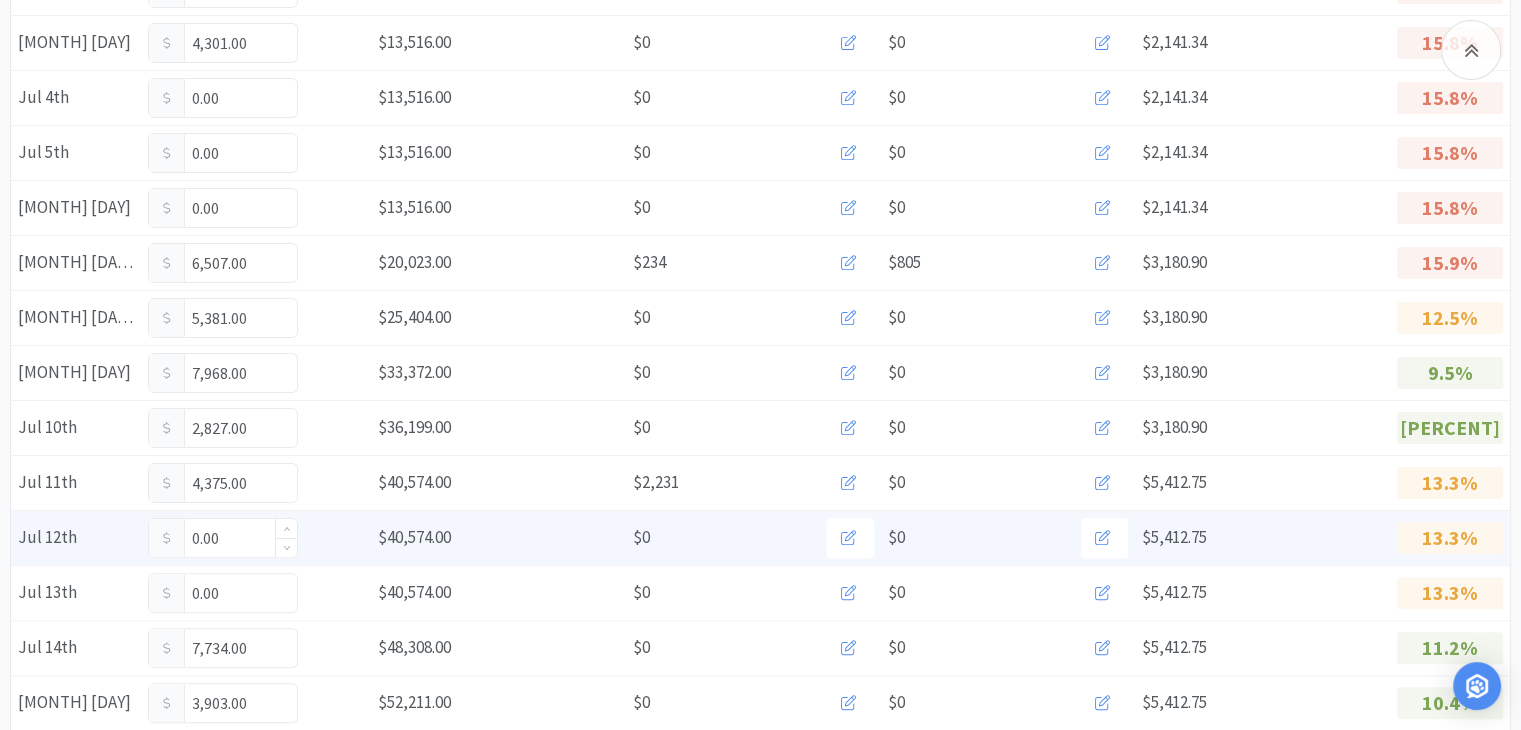 scroll, scrollTop: 500, scrollLeft: 0, axis: vertical 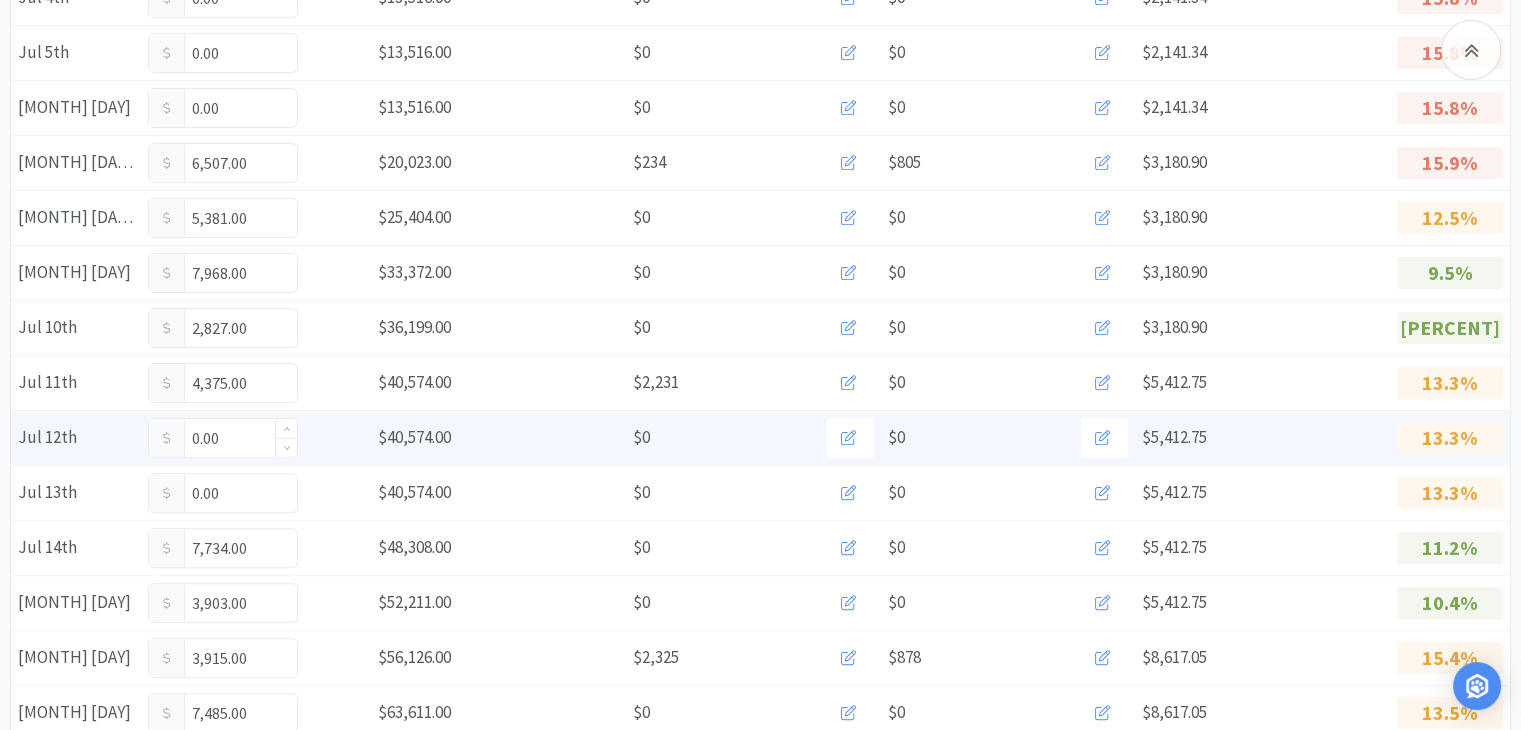 click on "0.00" at bounding box center [223, 438] 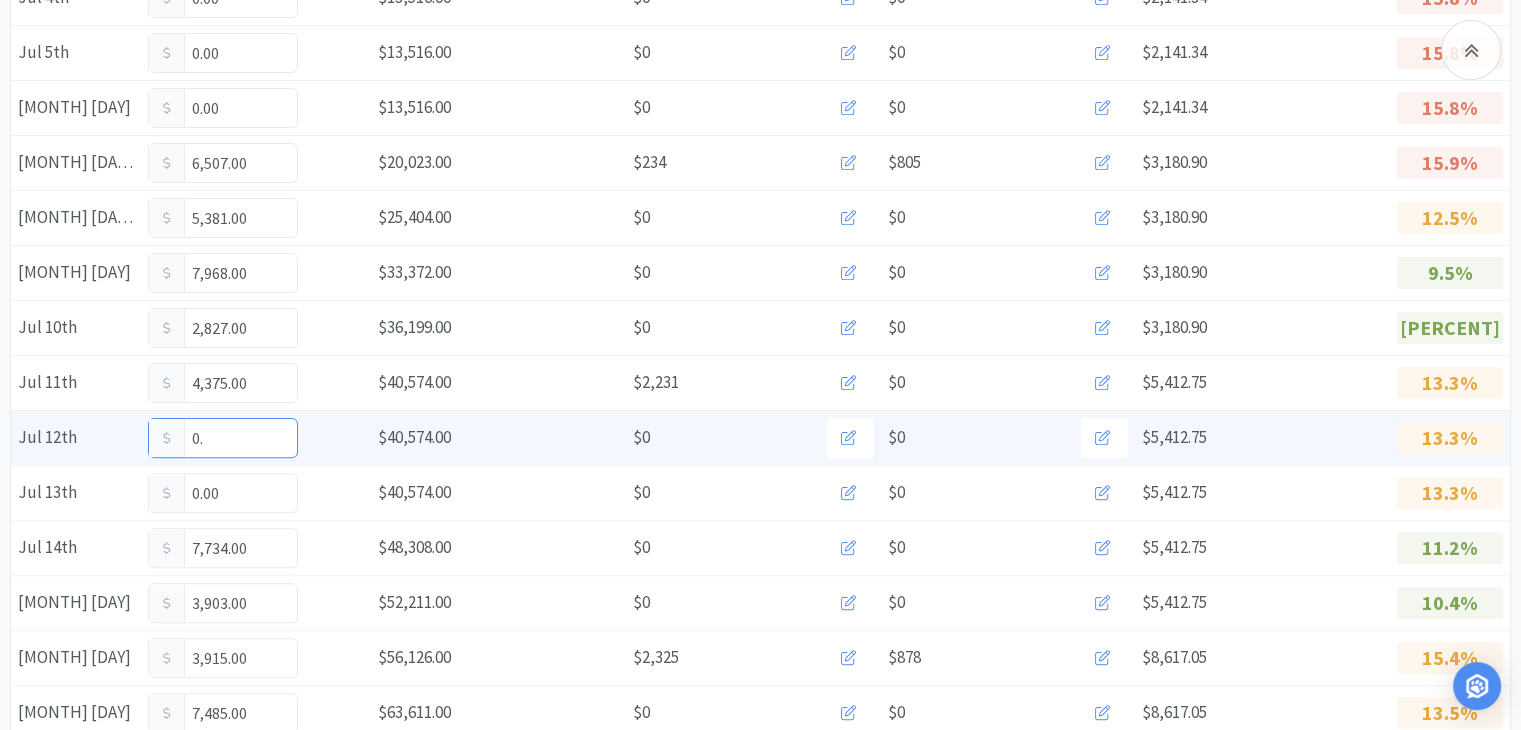type on "0" 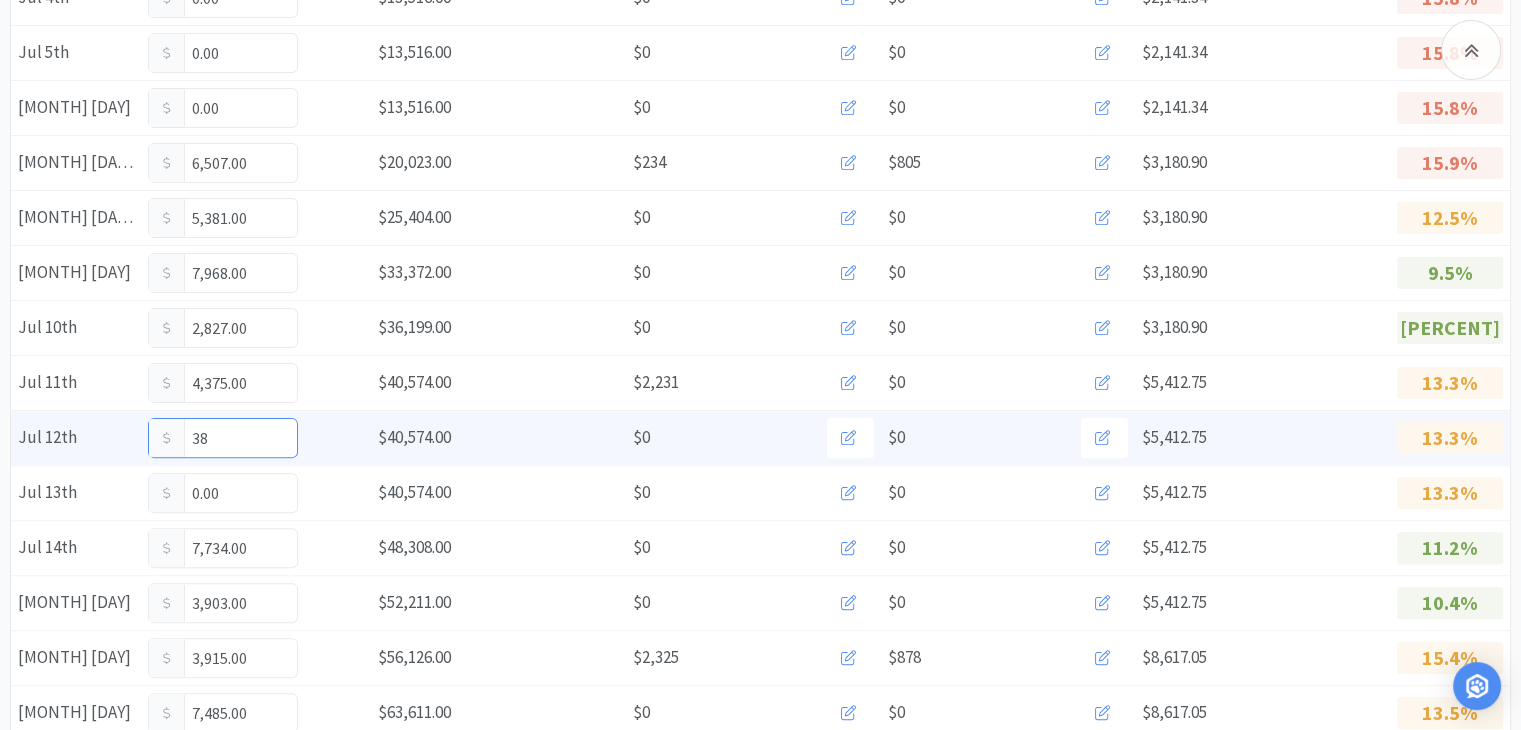 type on "383" 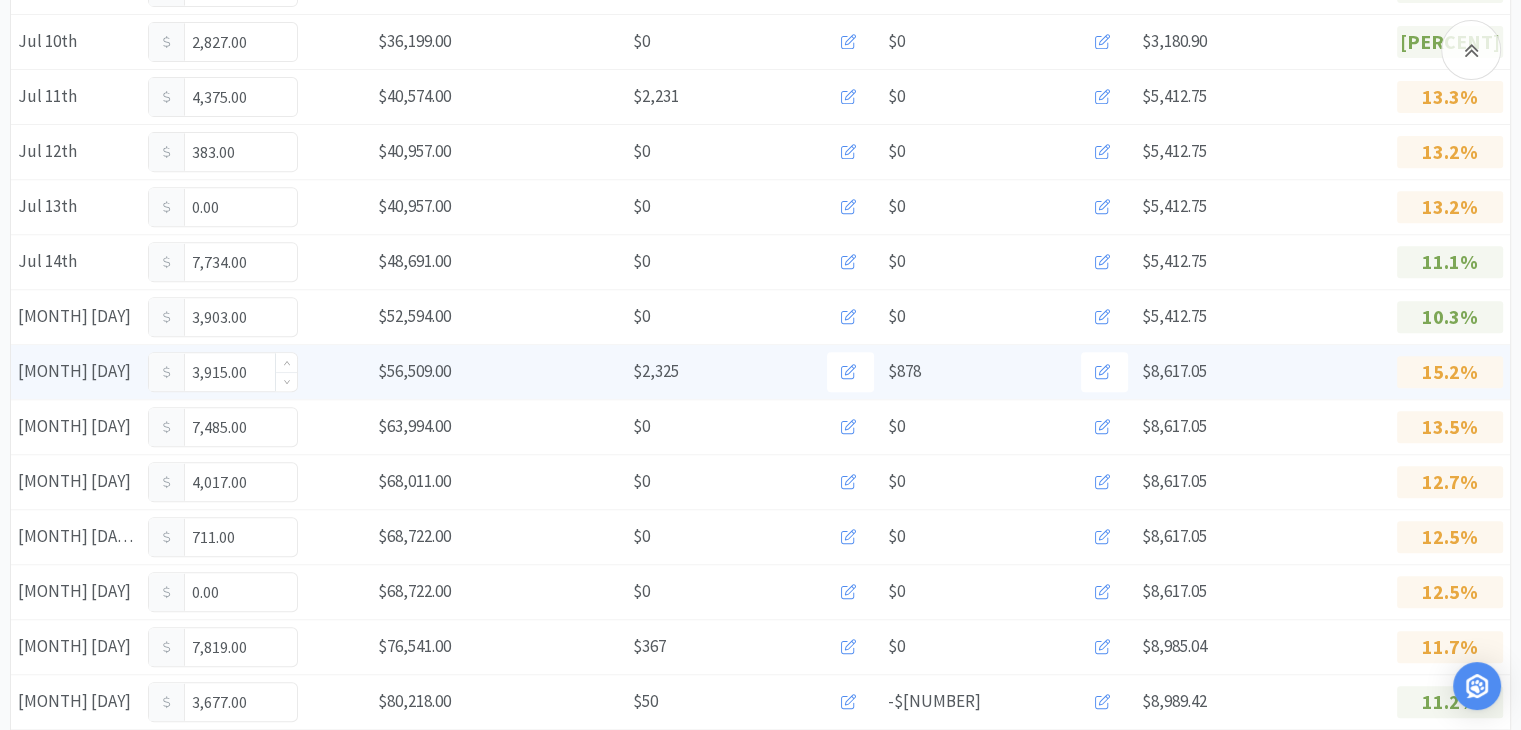 scroll, scrollTop: 800, scrollLeft: 0, axis: vertical 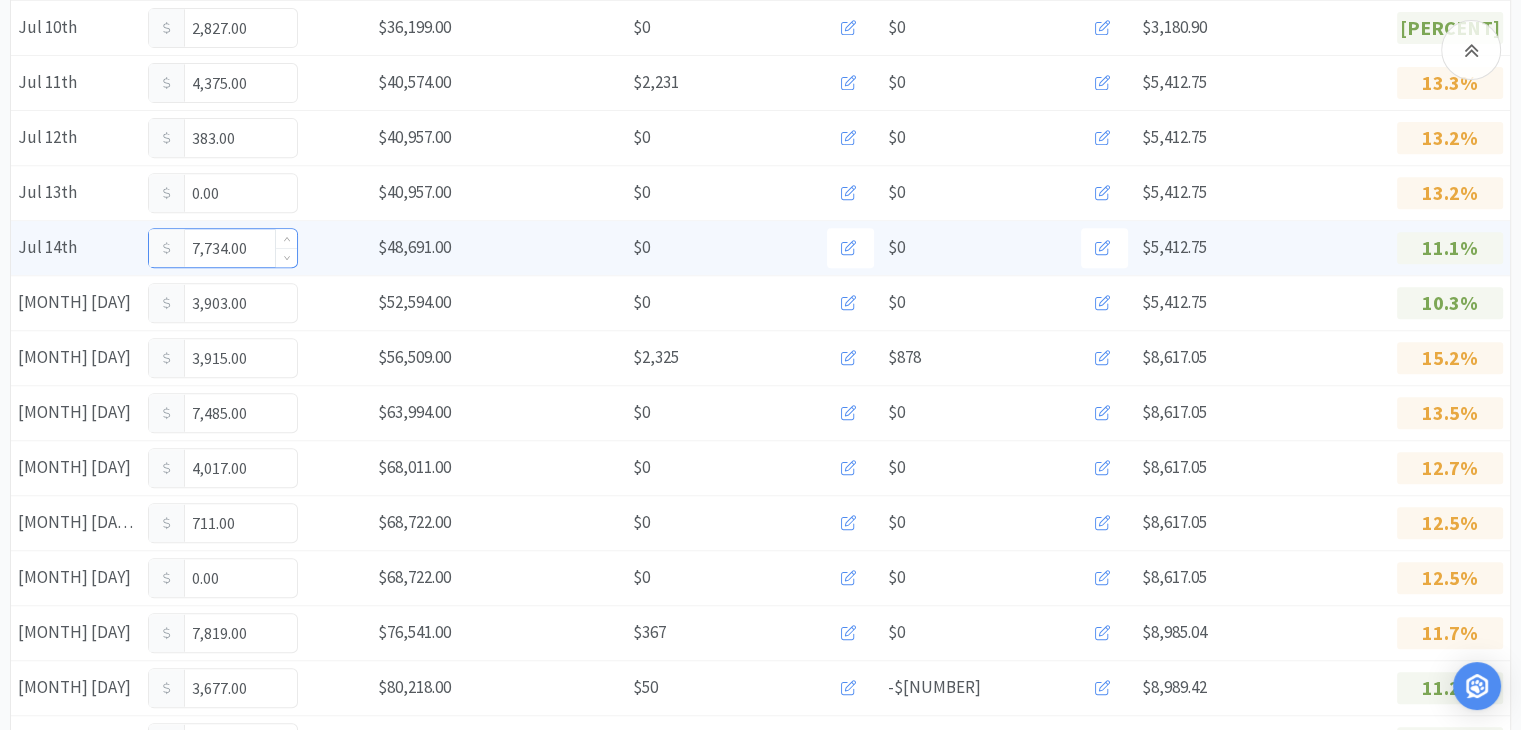 click on "7,734.00" at bounding box center [223, 248] 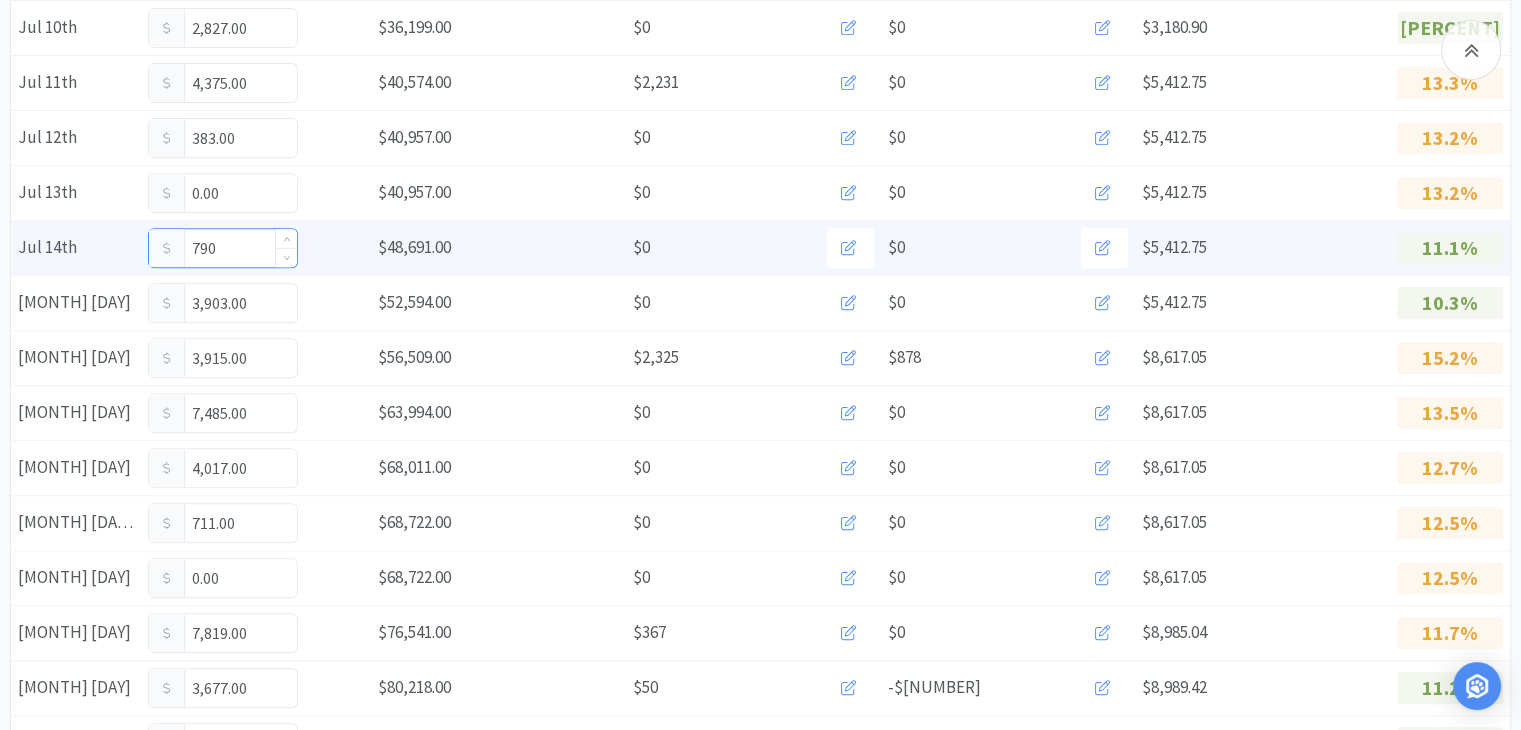 type on "7,904" 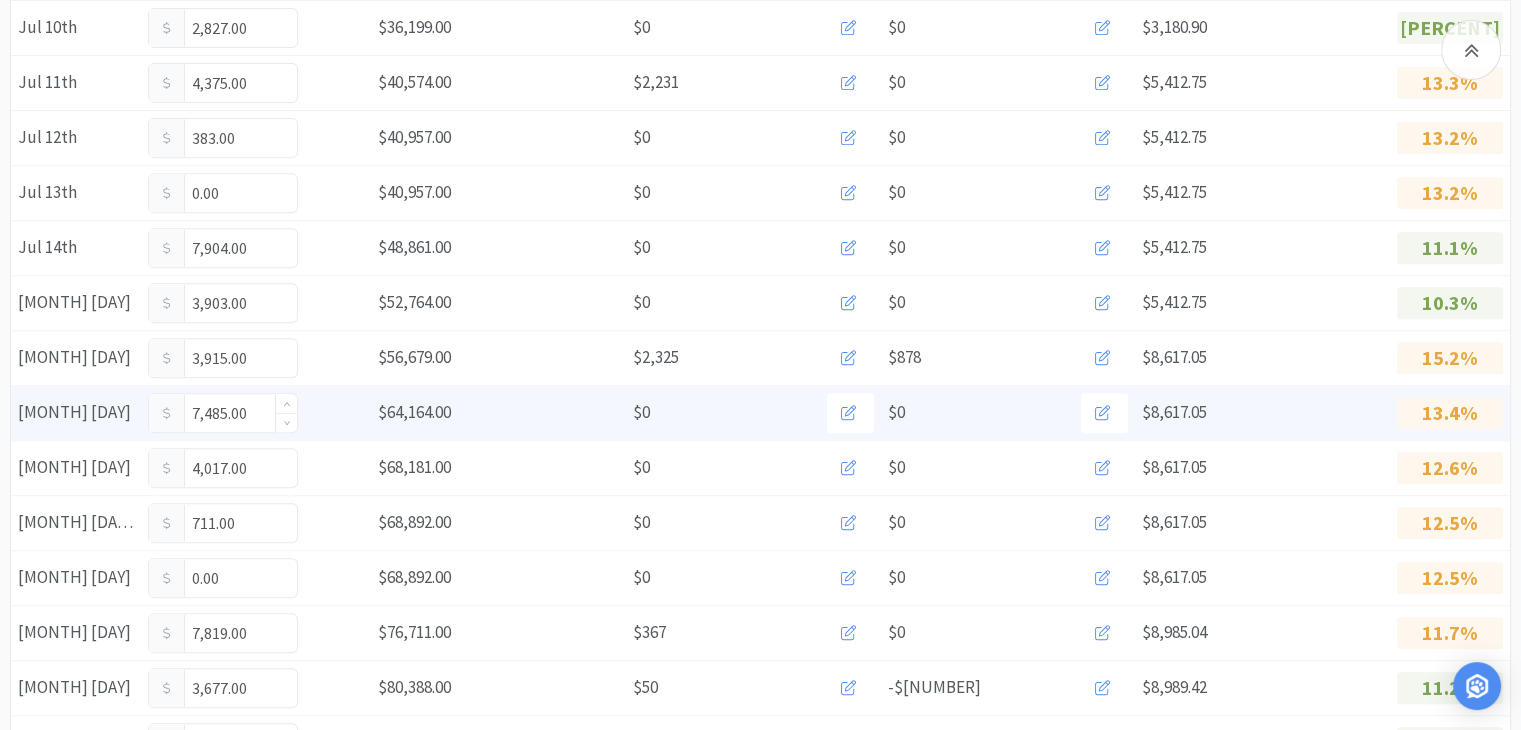 click on "7,485.00" at bounding box center (223, 413) 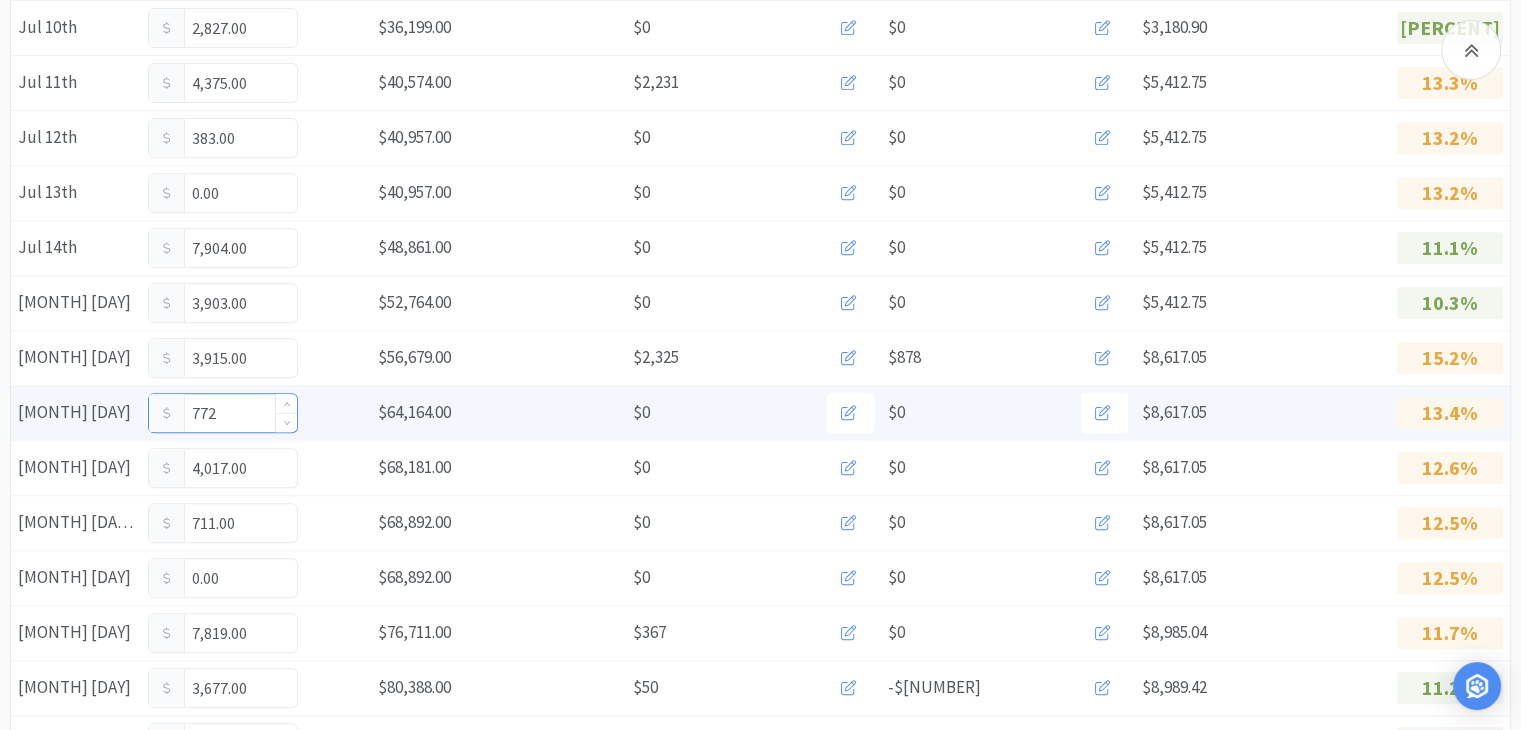 type on "7,727" 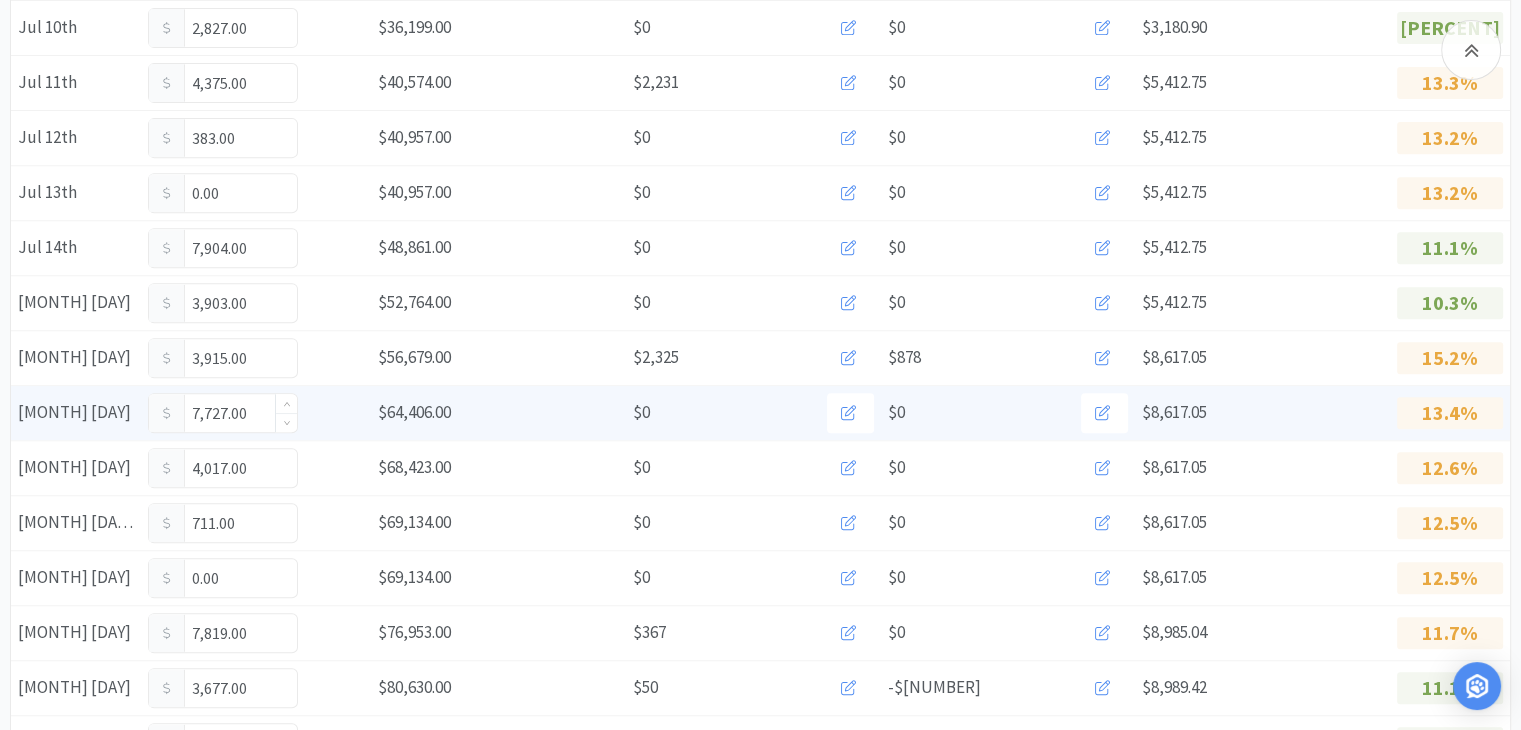 click on "7,727.00" at bounding box center [223, 413] 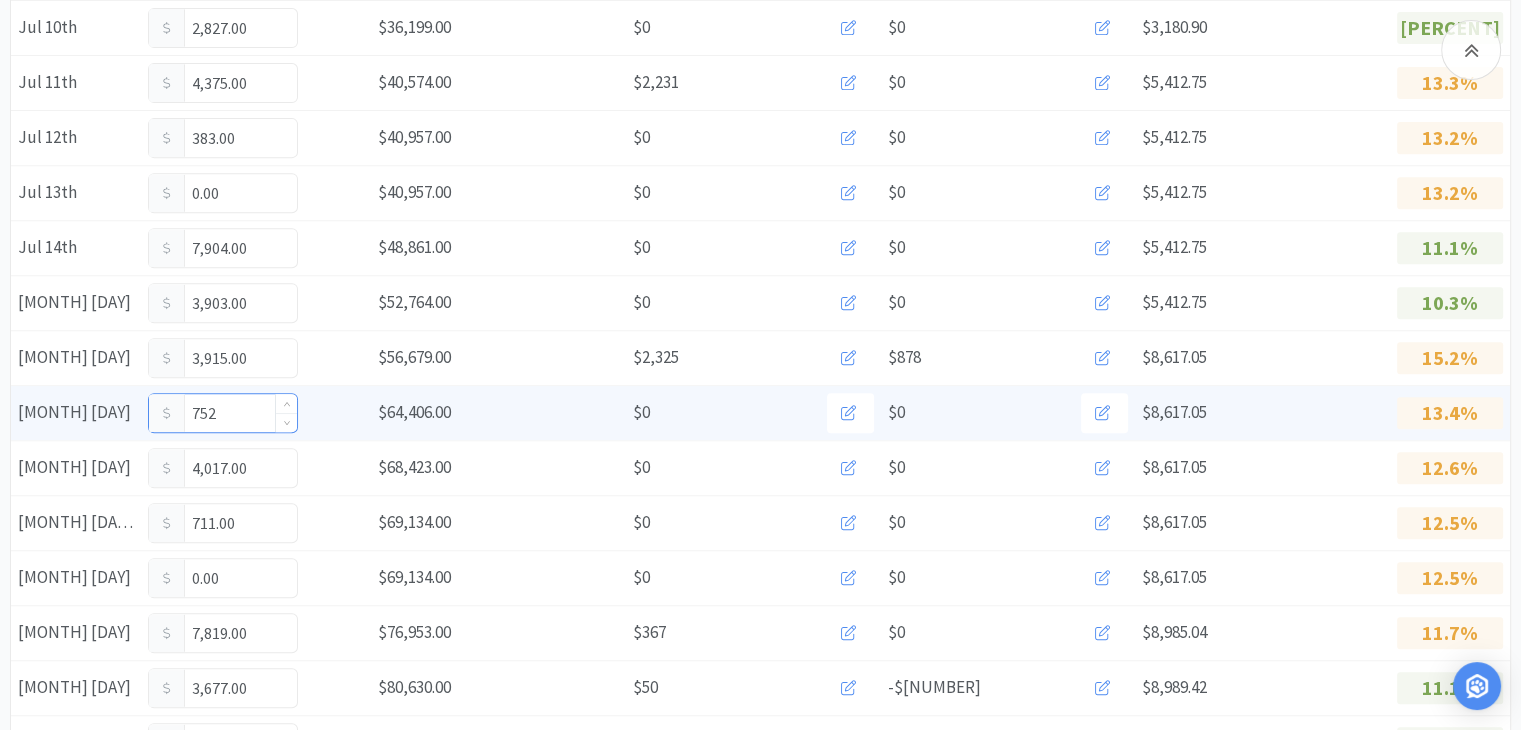 type on "7,527" 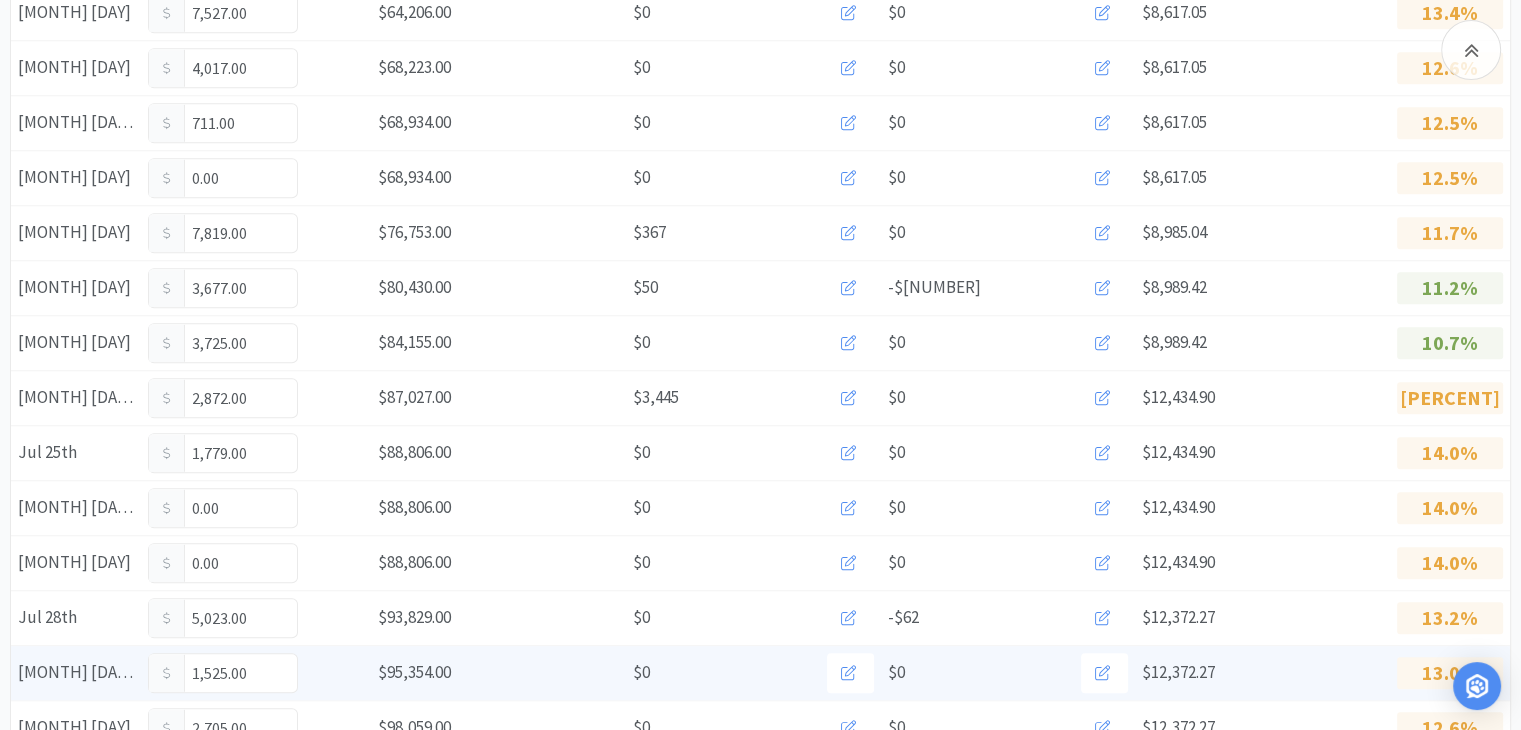 scroll, scrollTop: 1300, scrollLeft: 0, axis: vertical 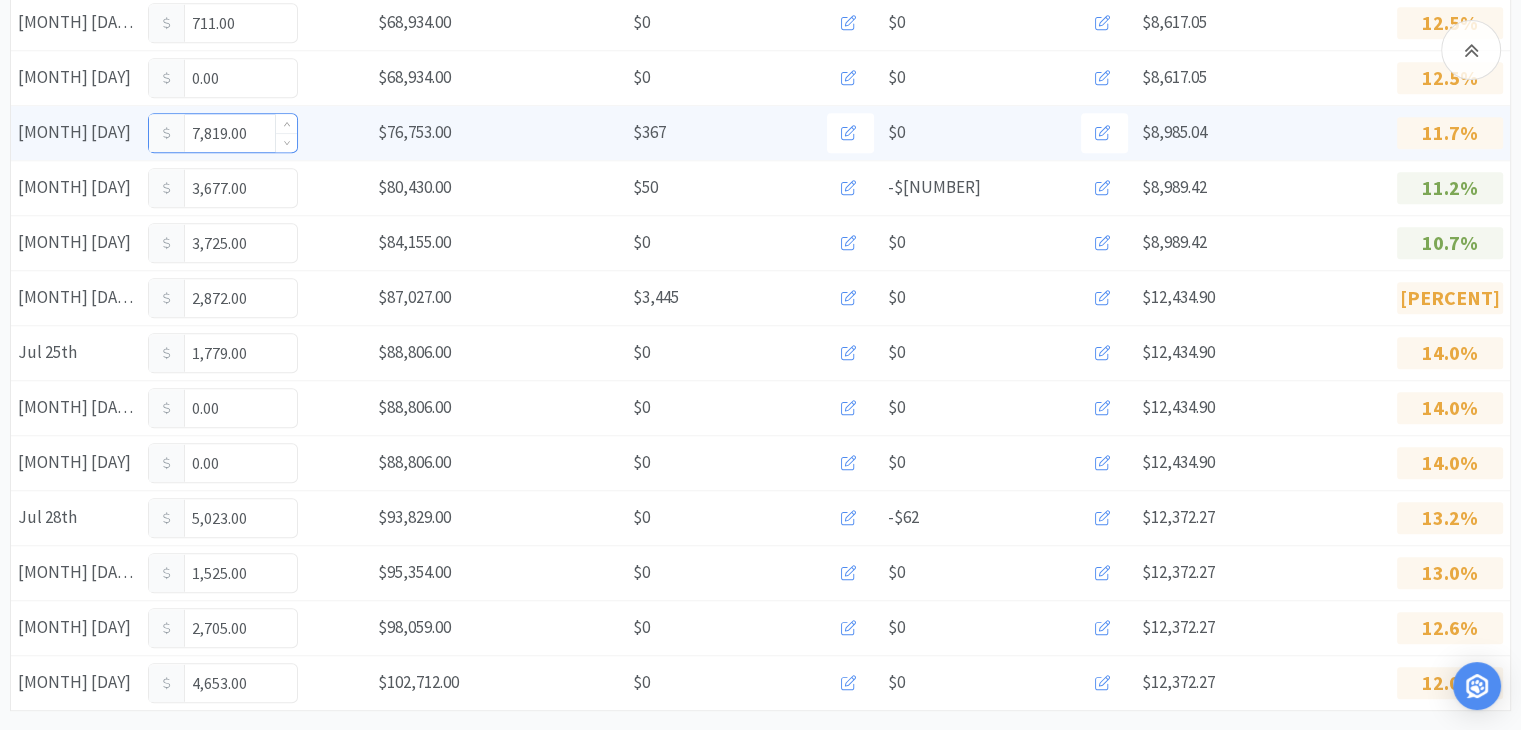 click on "7,819.00" at bounding box center [223, 133] 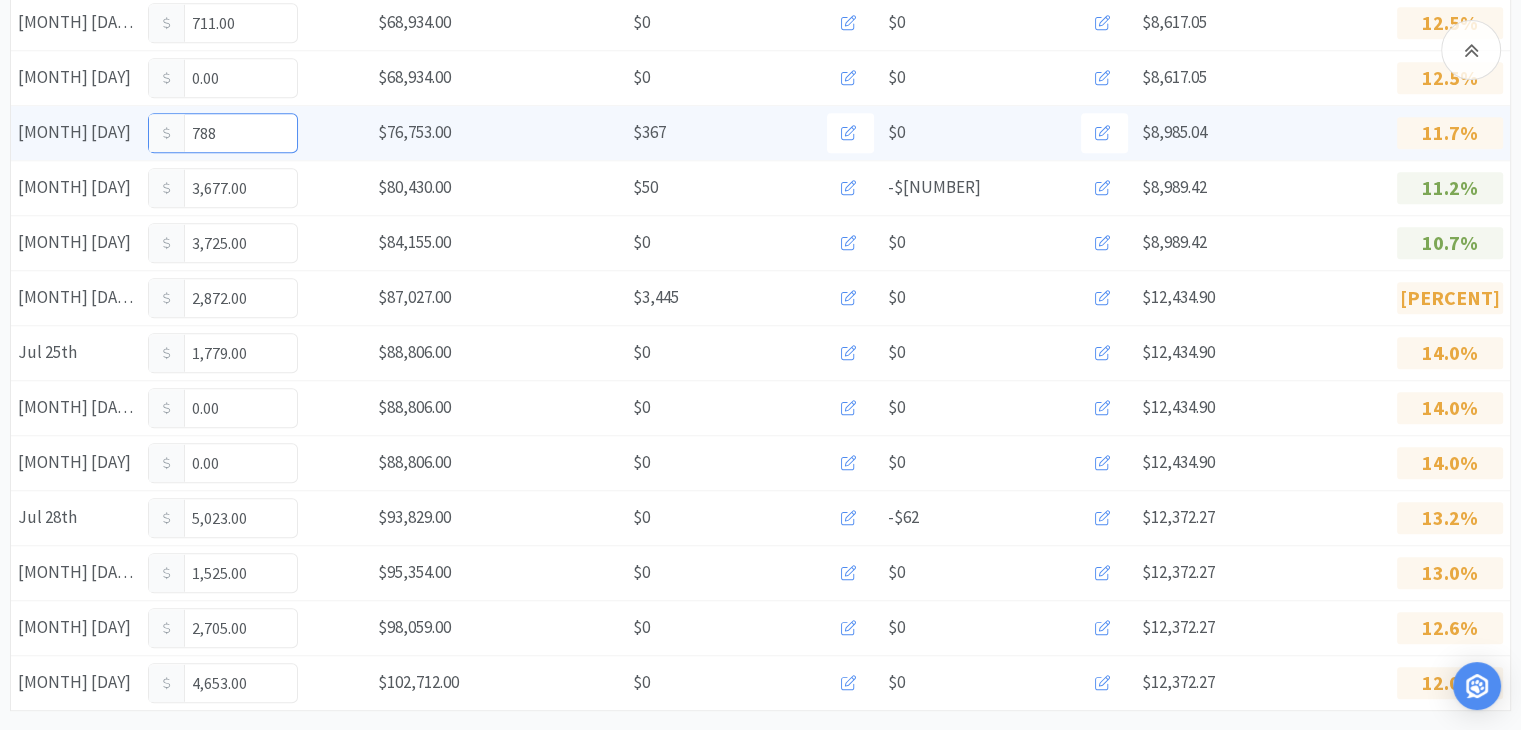 type on "7,889" 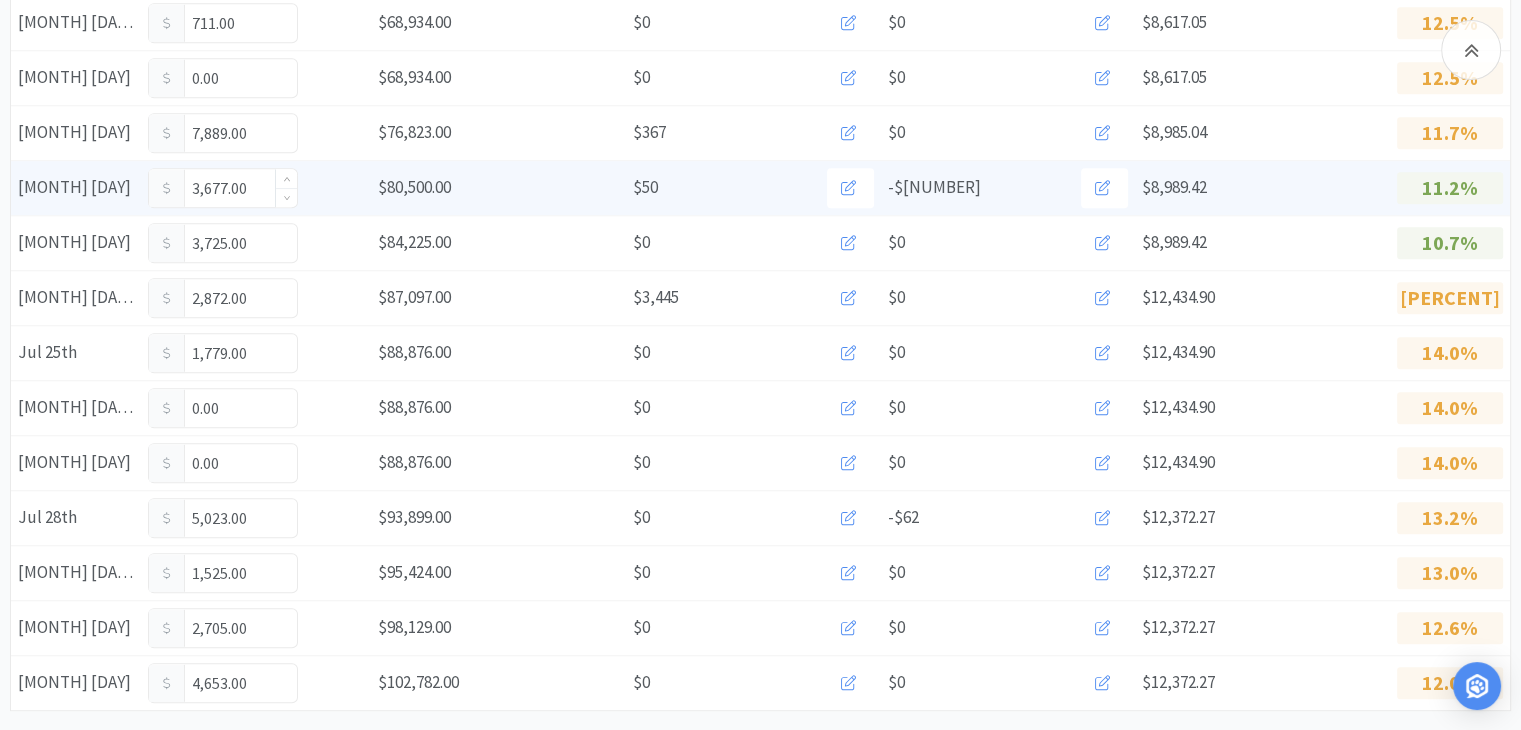 click on "3,677.00" at bounding box center (223, 188) 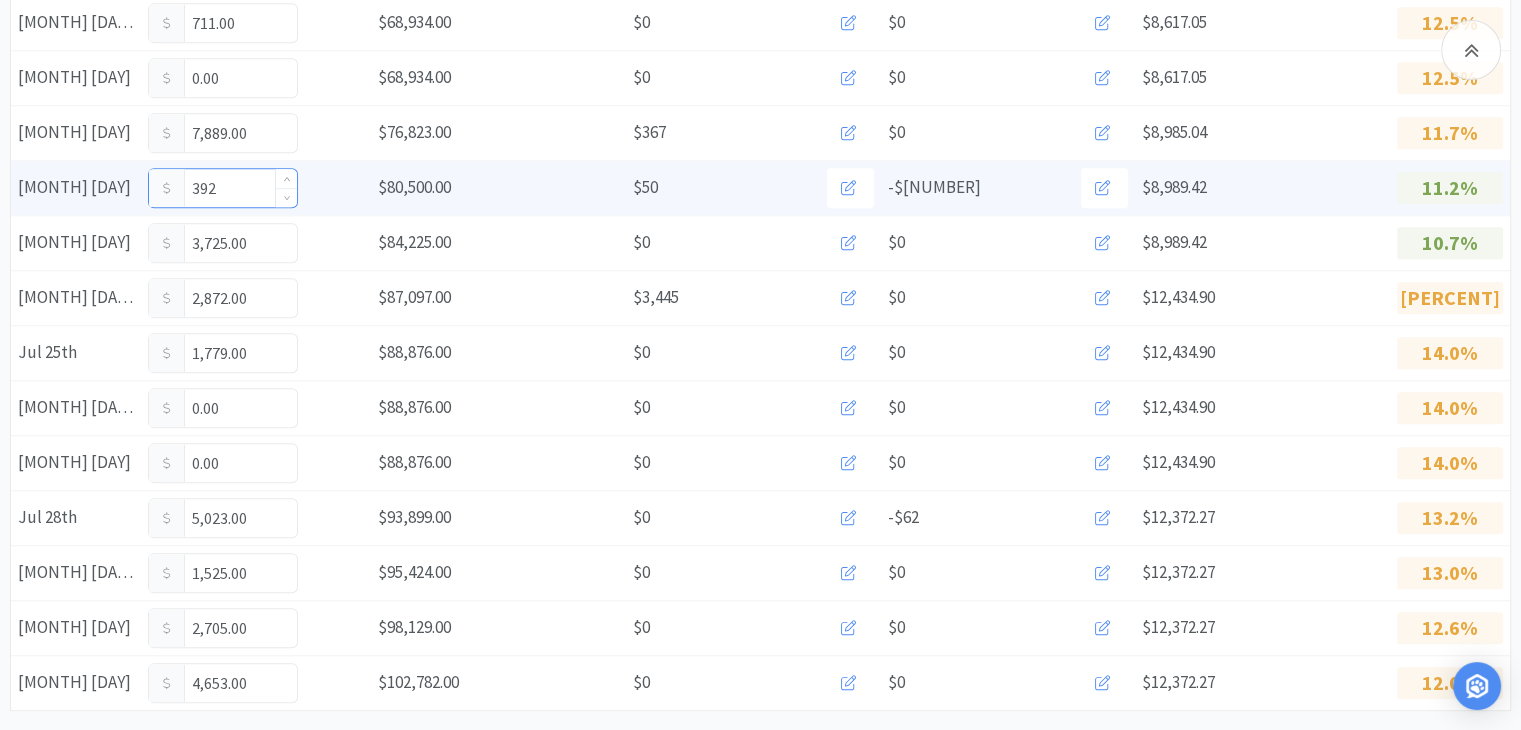 type on "3,920" 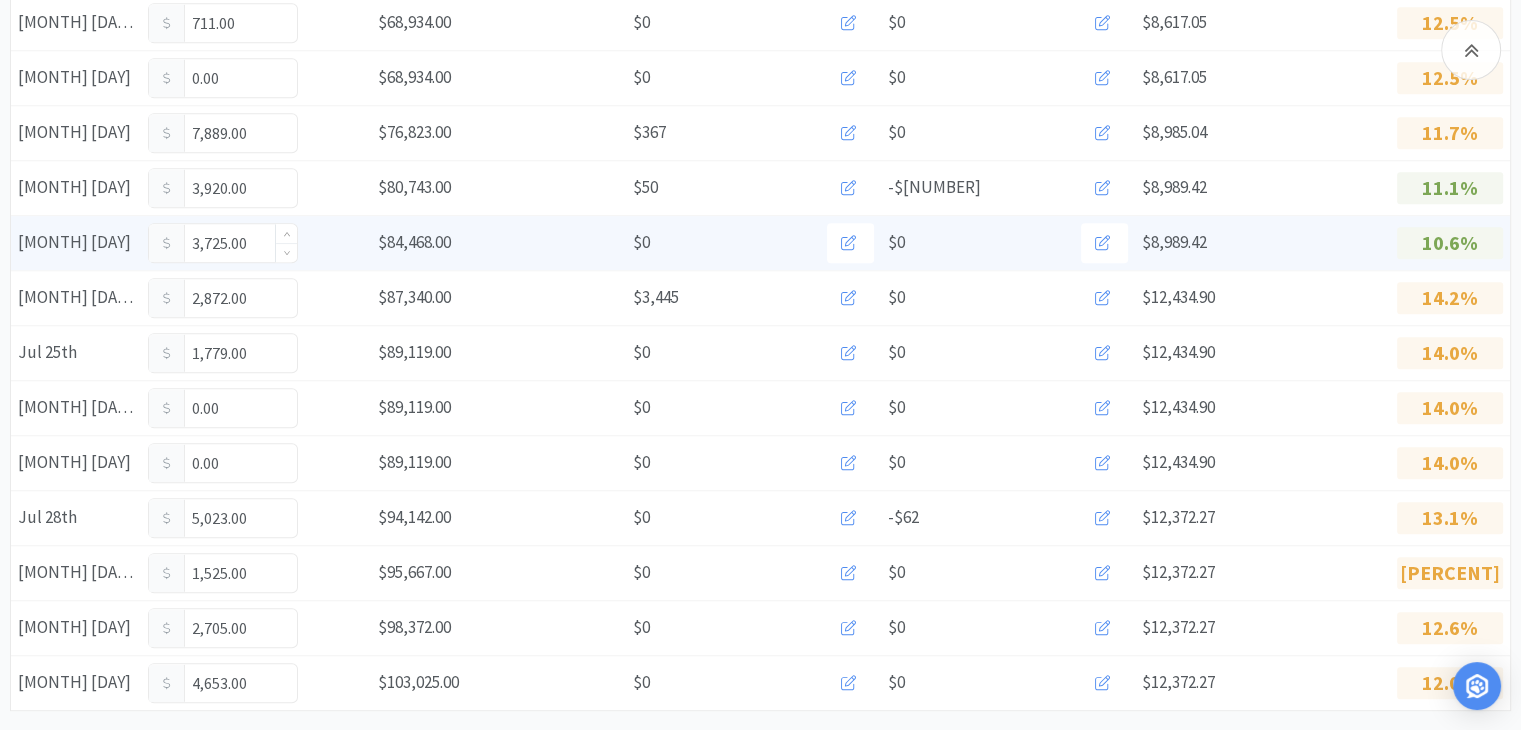 click on "3,725.00" at bounding box center (223, 243) 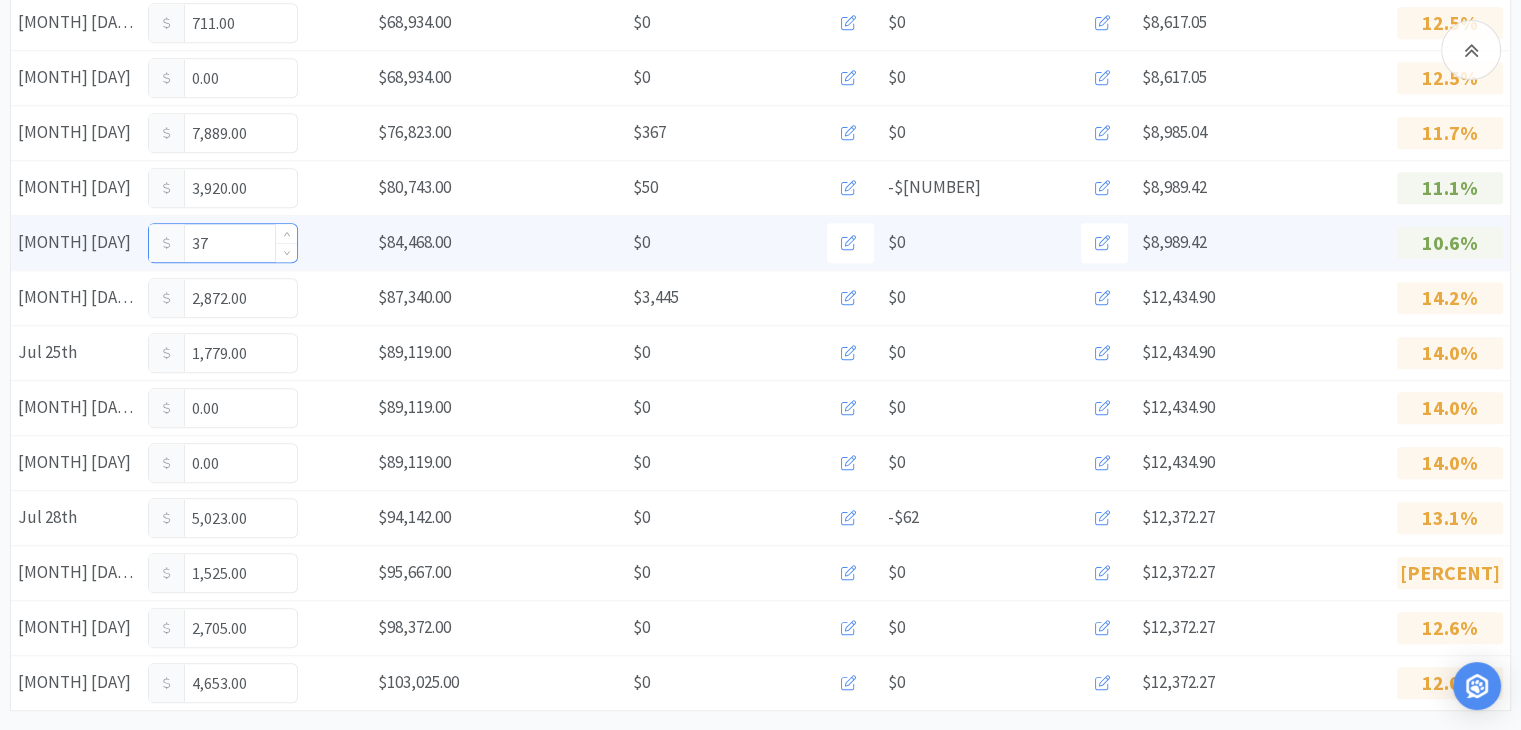 type on "3" 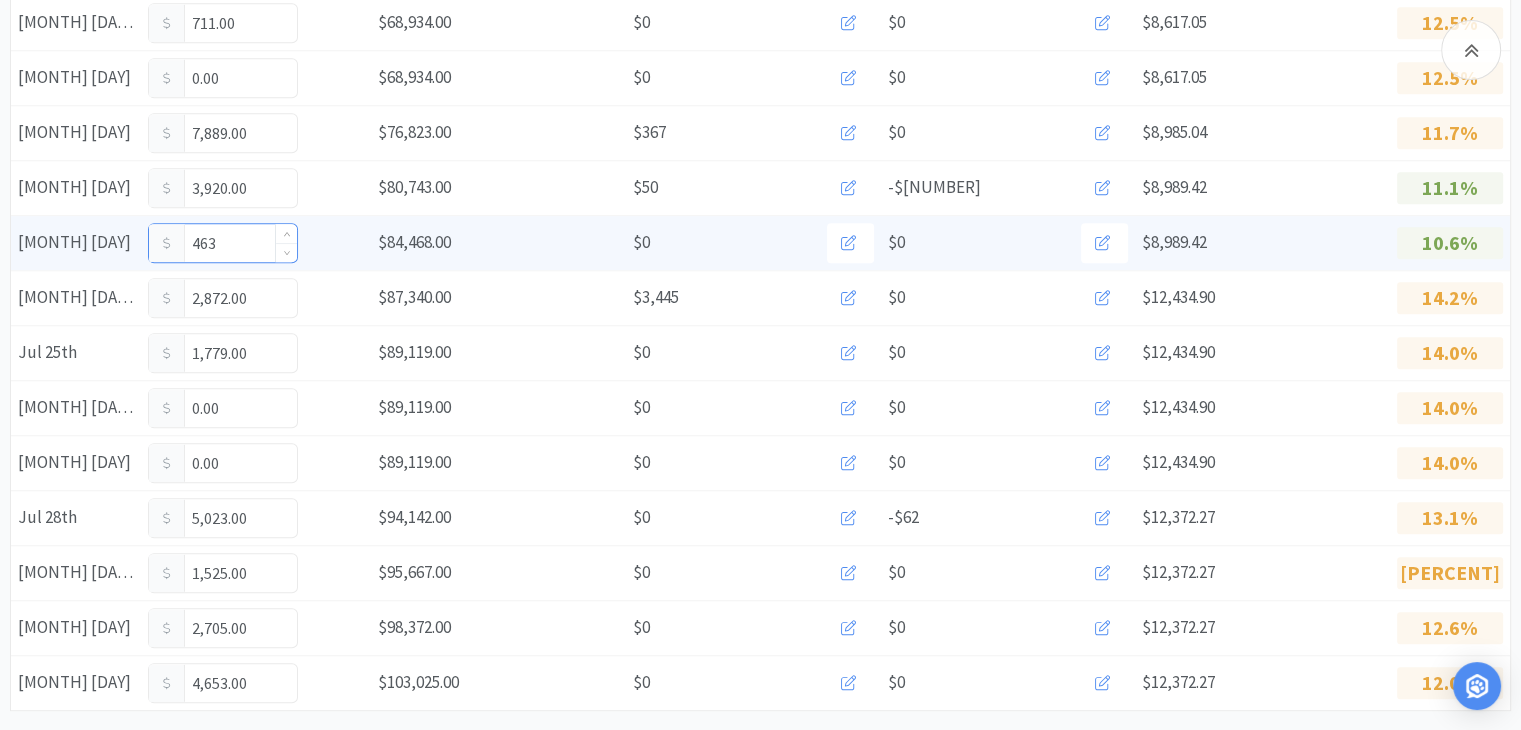type on "4,630" 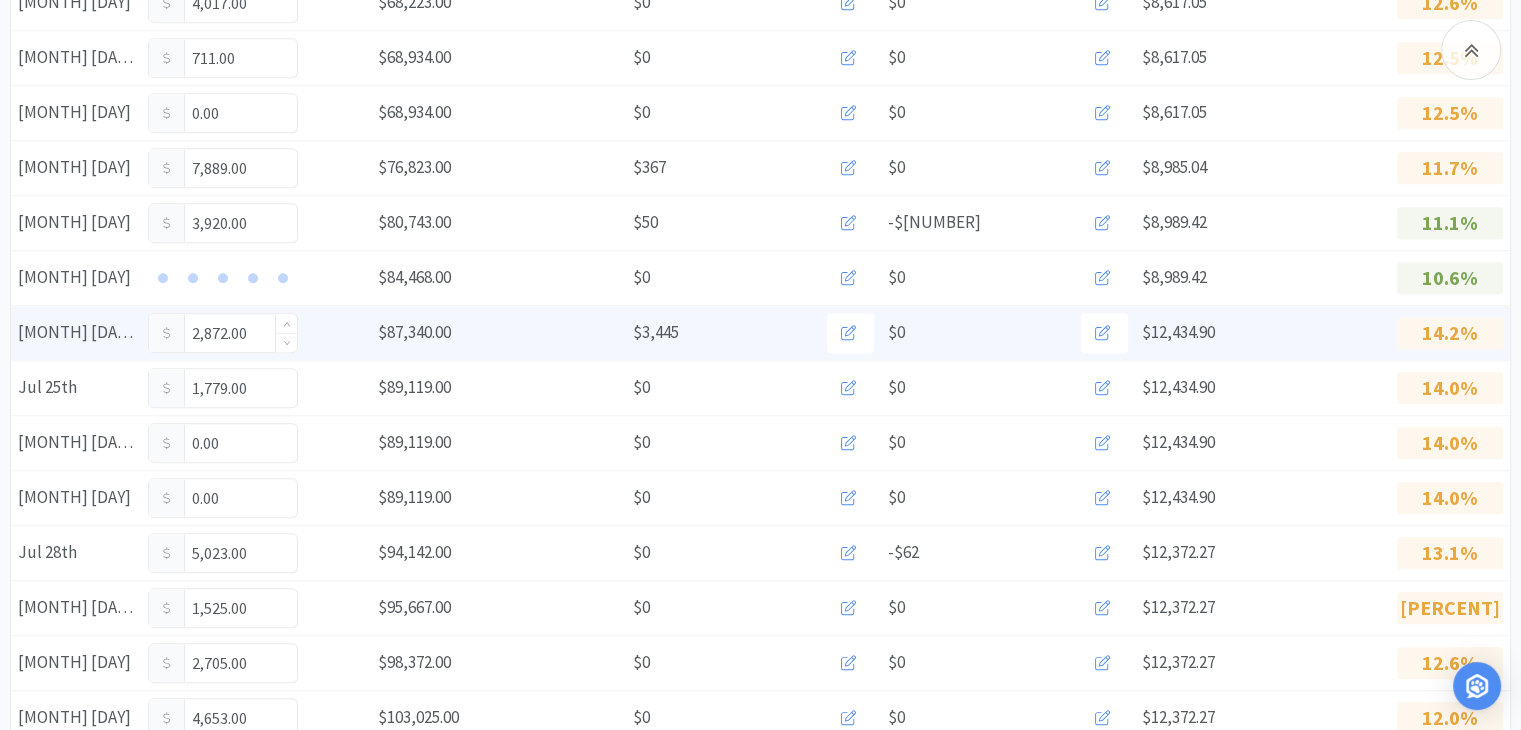 scroll, scrollTop: 1300, scrollLeft: 0, axis: vertical 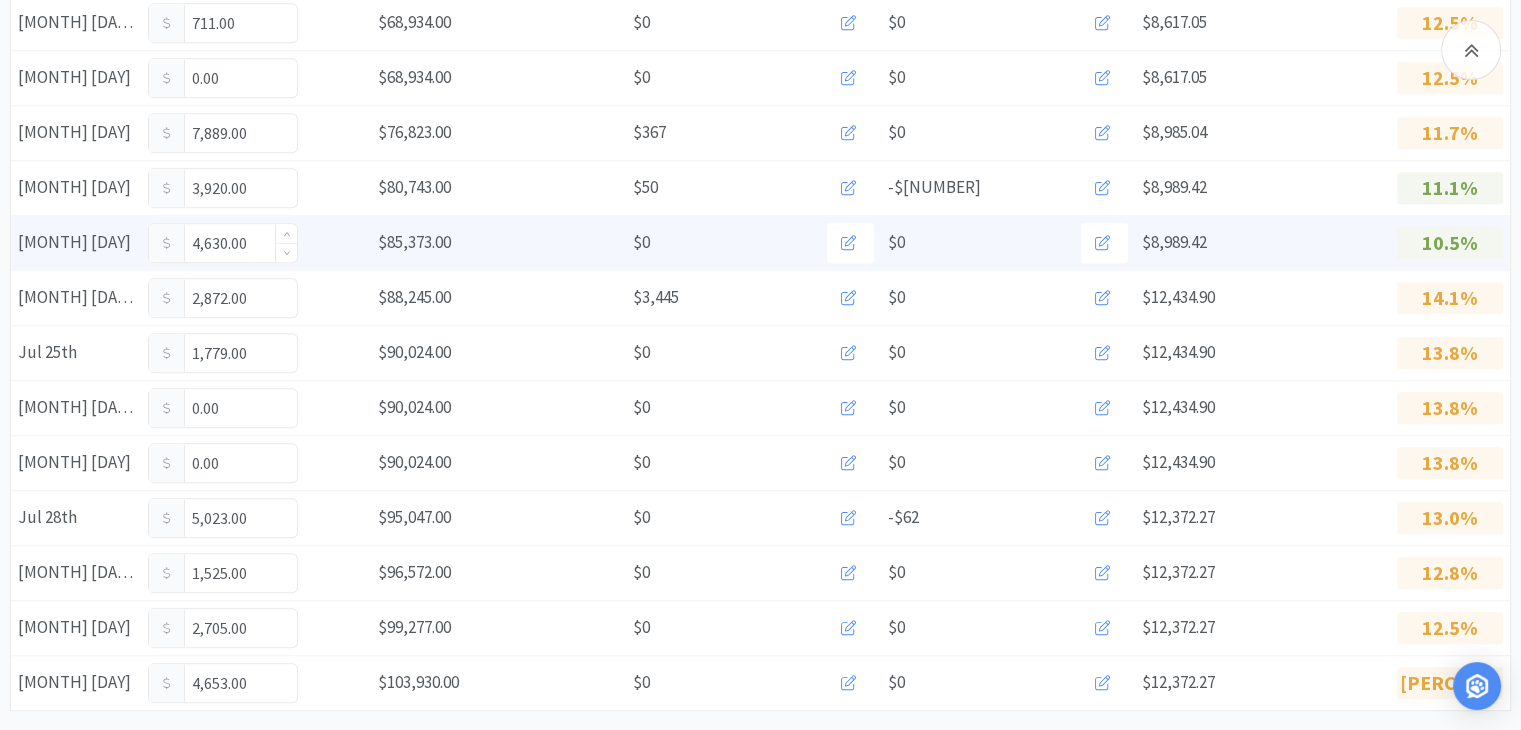 click on "4,630.00" at bounding box center (223, 243) 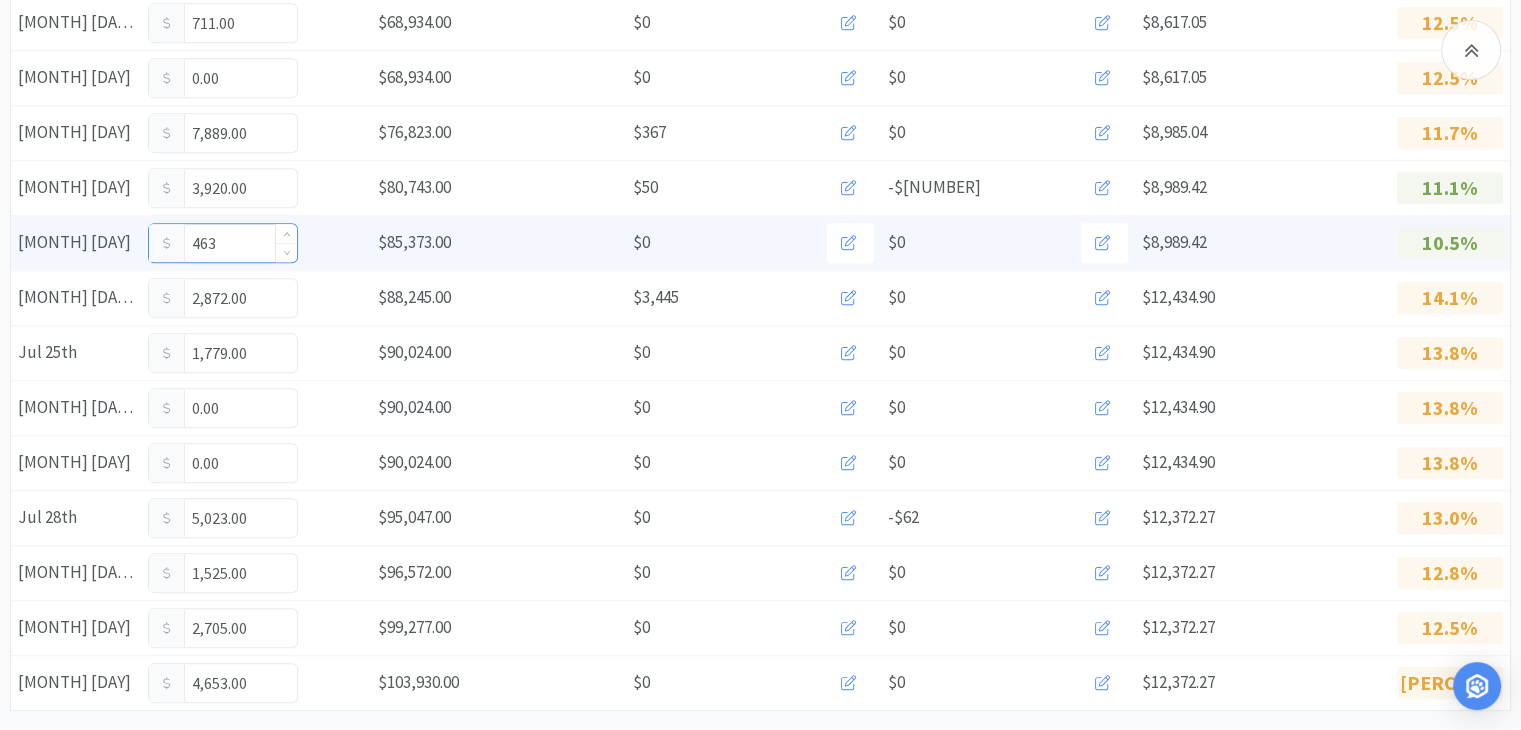 type on "4,632" 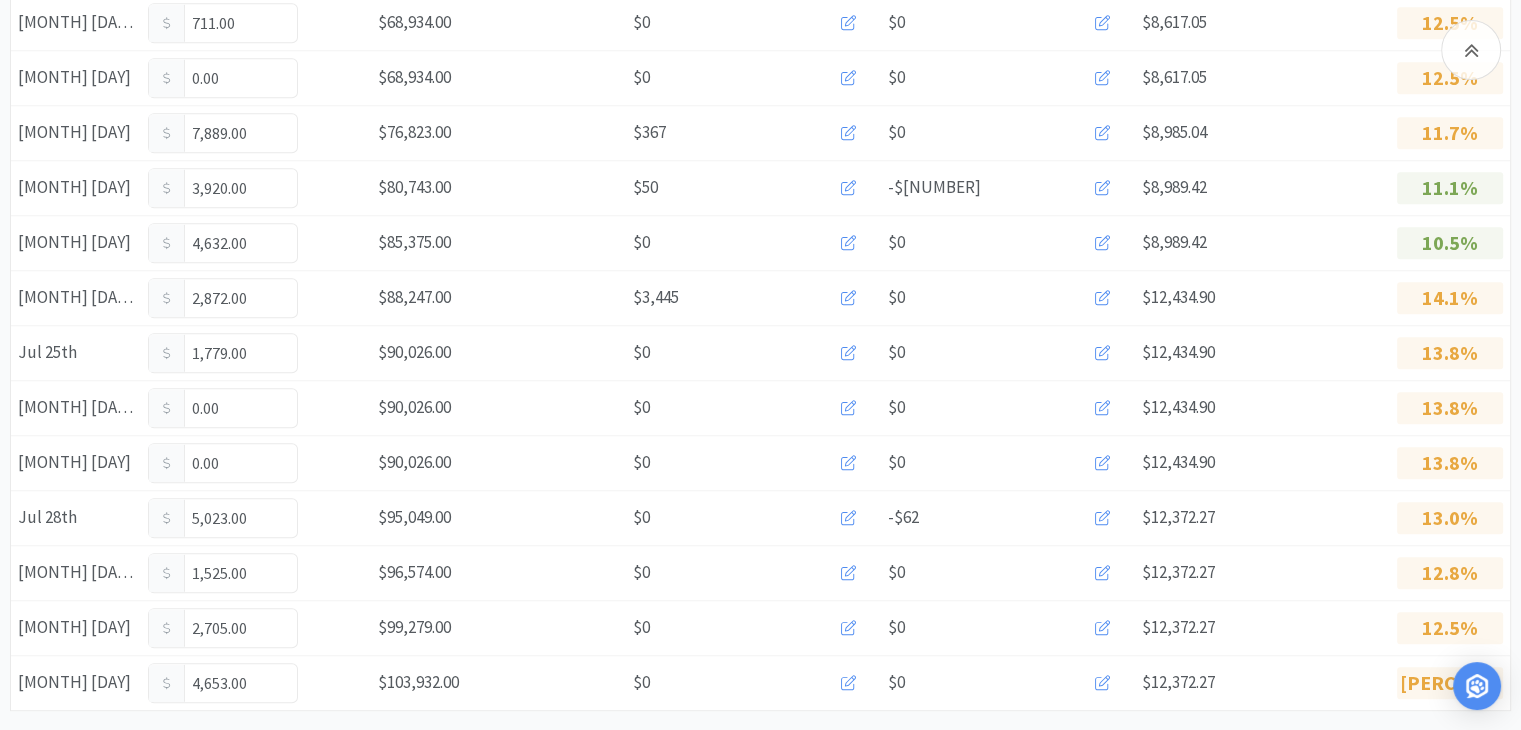 click on "2,872.00" at bounding box center [223, 298] 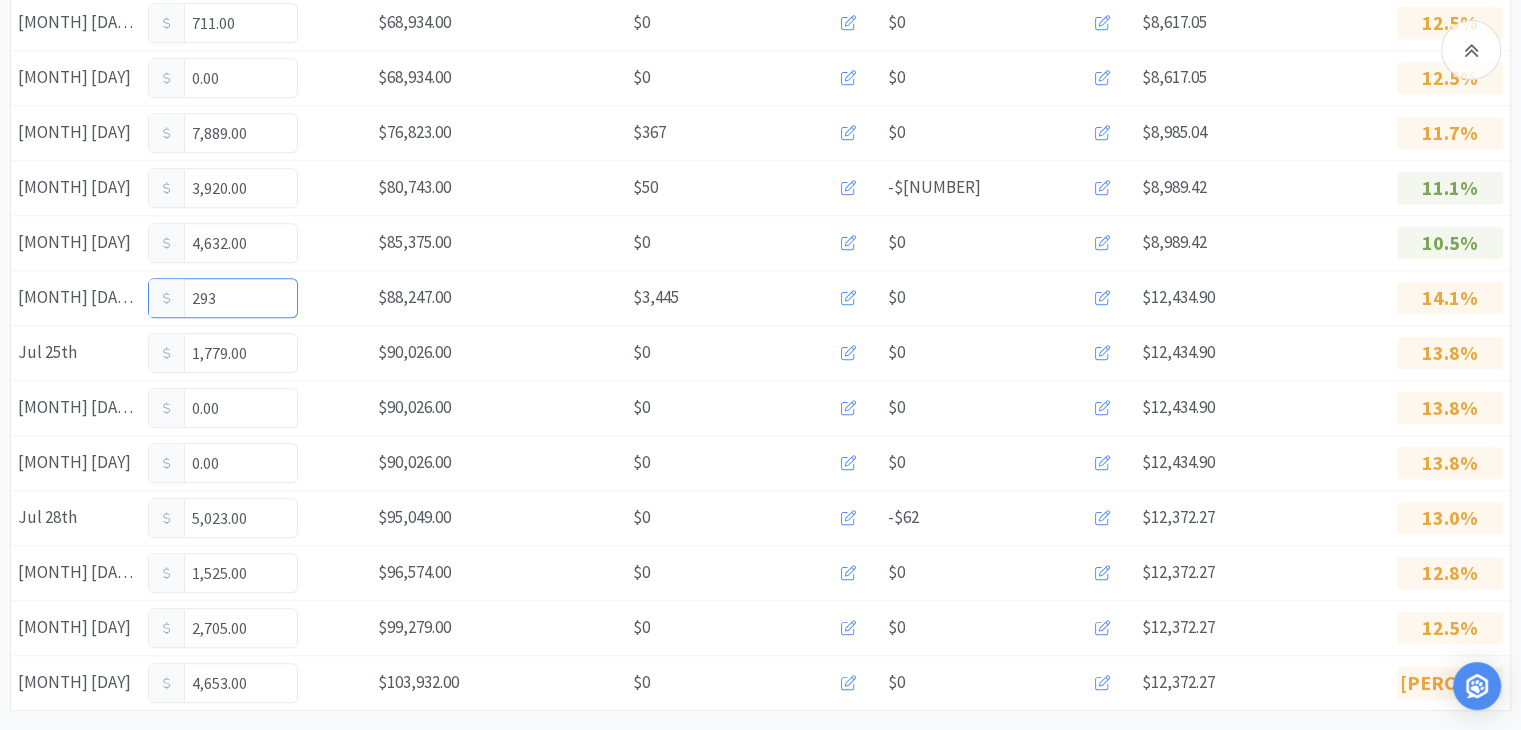 type on "2,937" 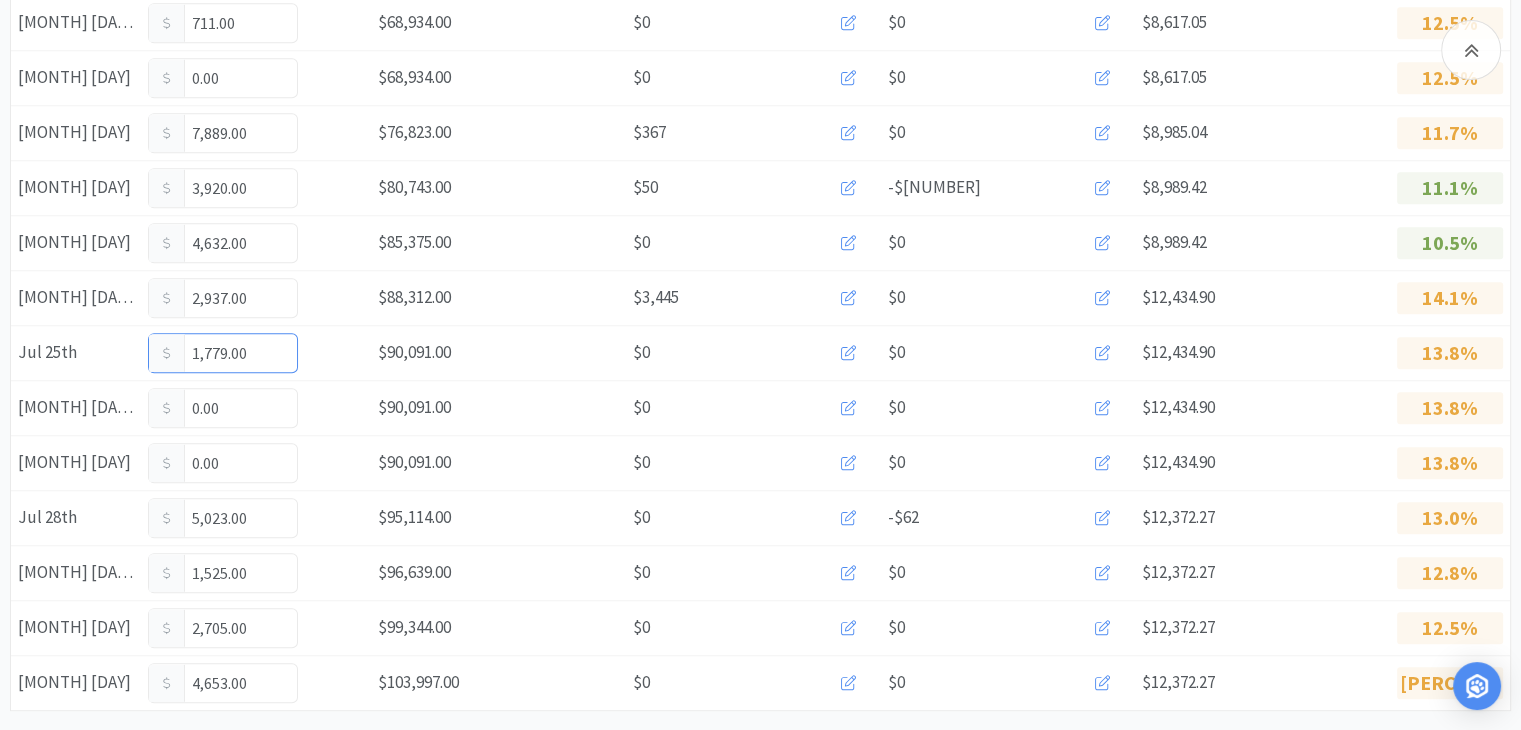 click on "1,779.00" at bounding box center (223, 353) 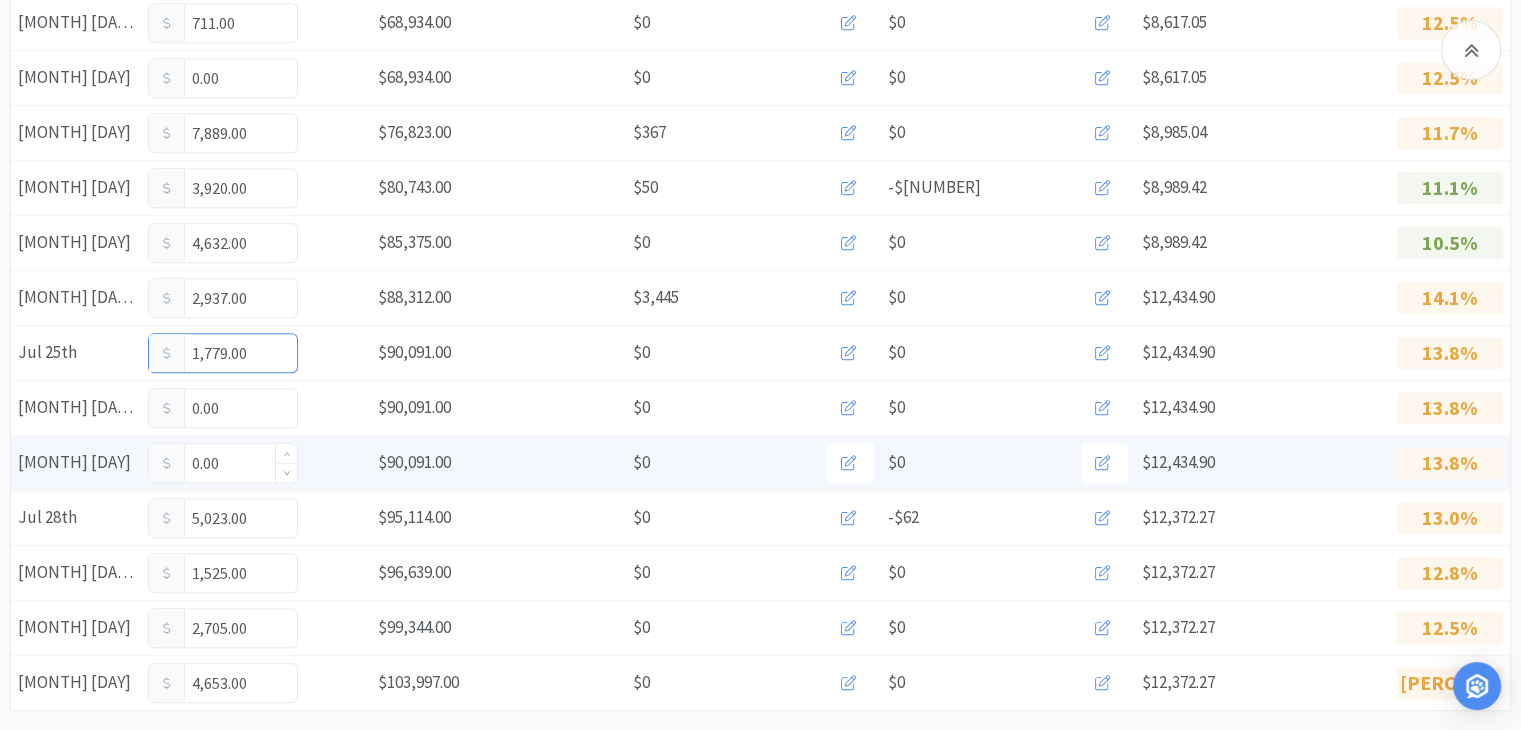 scroll, scrollTop: 1332, scrollLeft: 0, axis: vertical 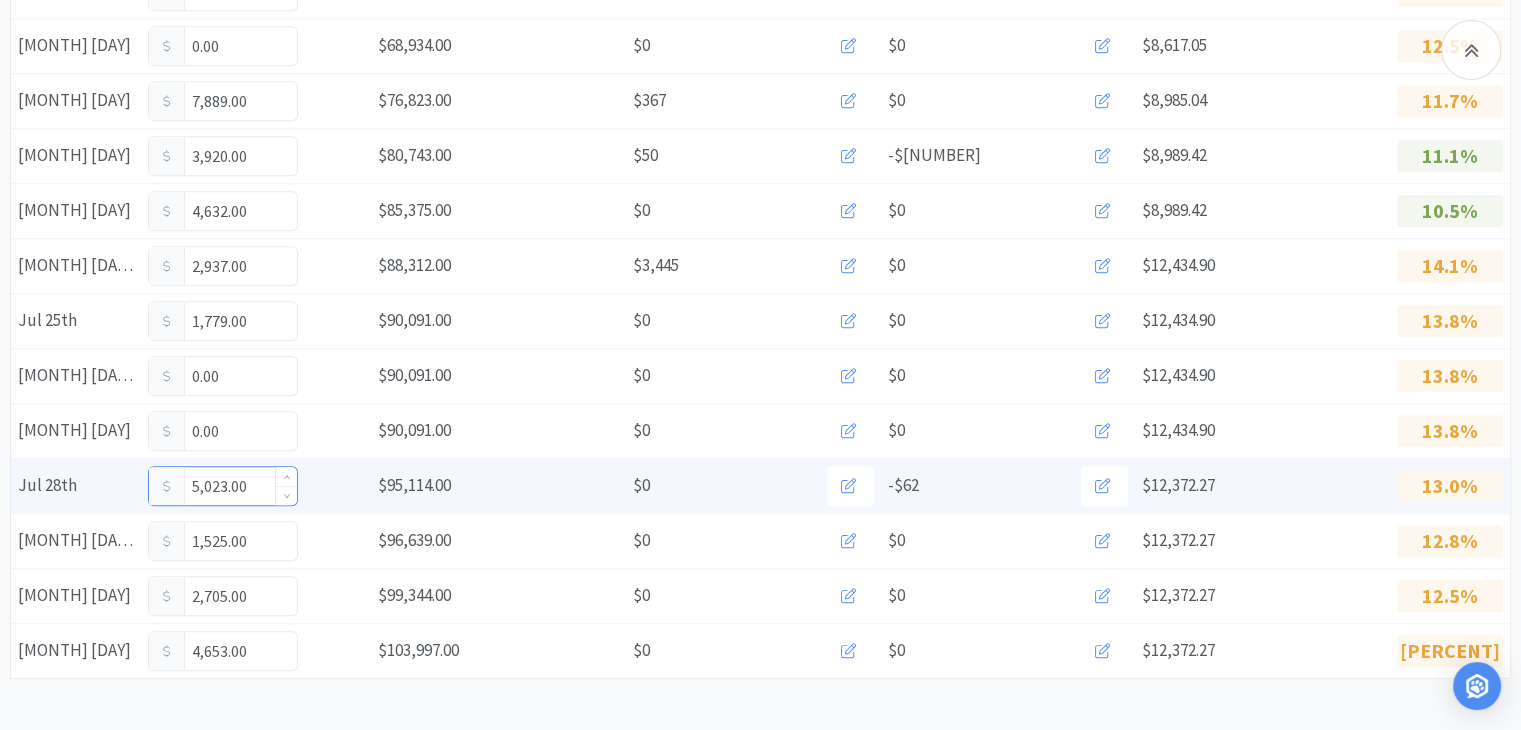 click on "5,023.00" at bounding box center [223, 486] 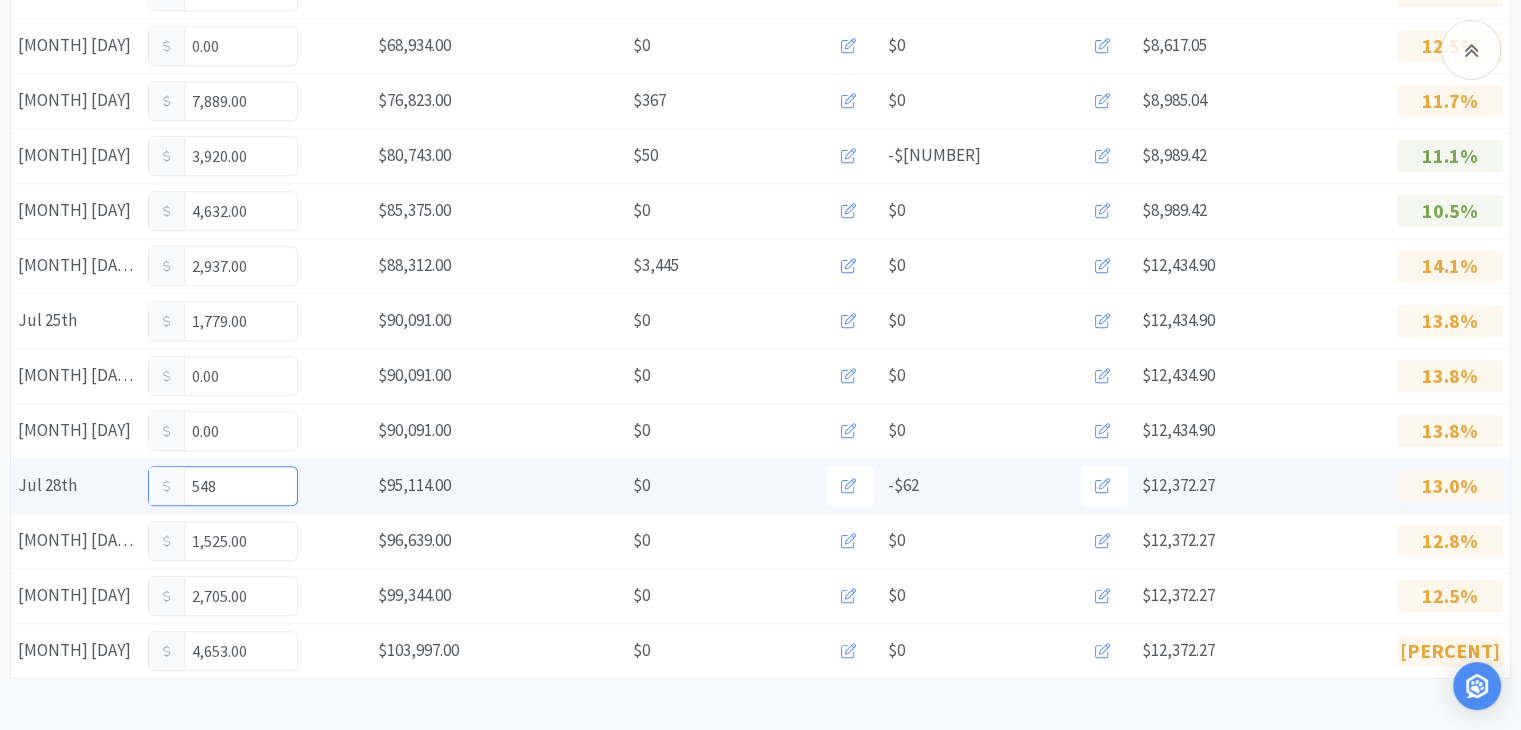 type on "5,483" 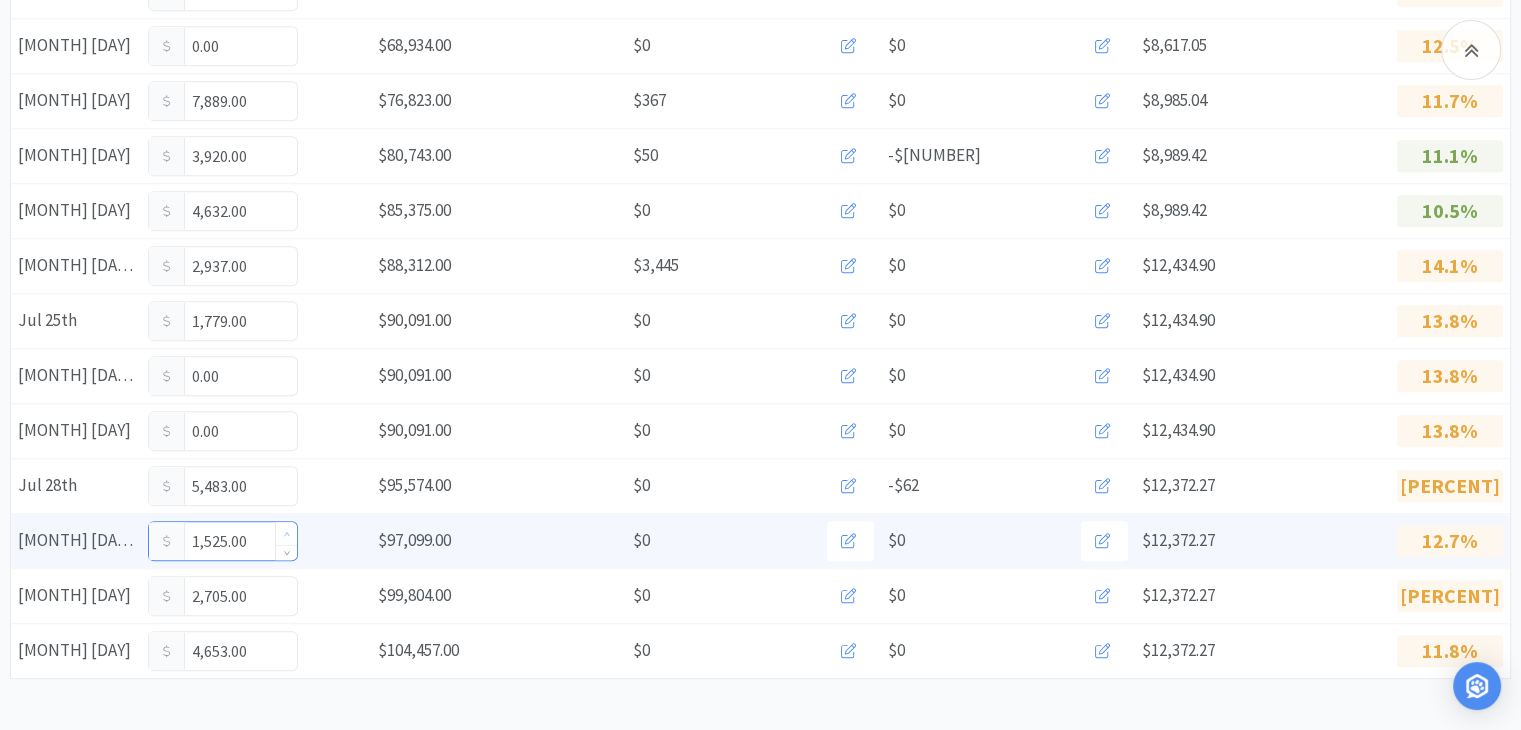 drag, startPoint x: 264, startPoint y: 543, endPoint x: 292, endPoint y: 515, distance: 39.59798 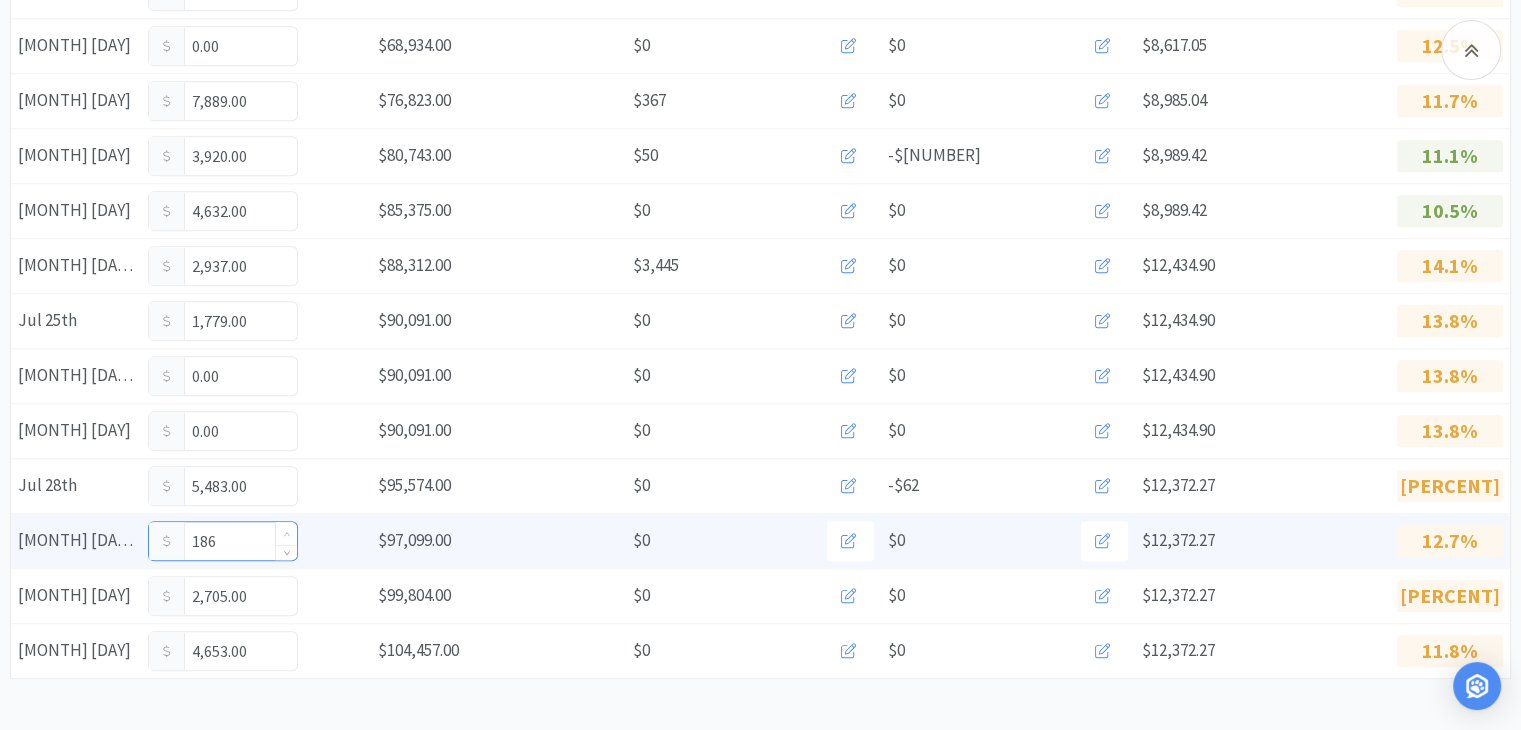 type on "1,860" 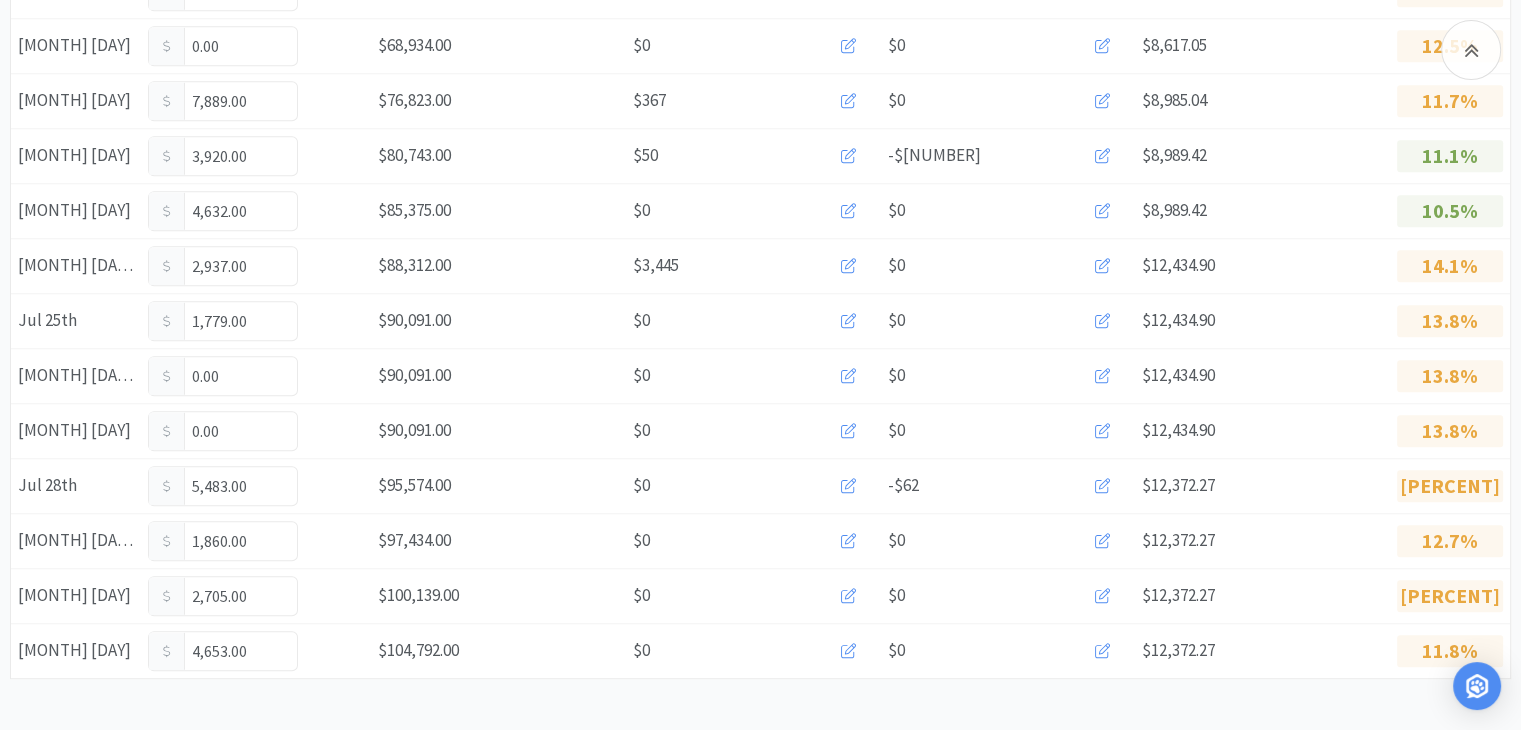 click on "2,705.00" at bounding box center (223, 596) 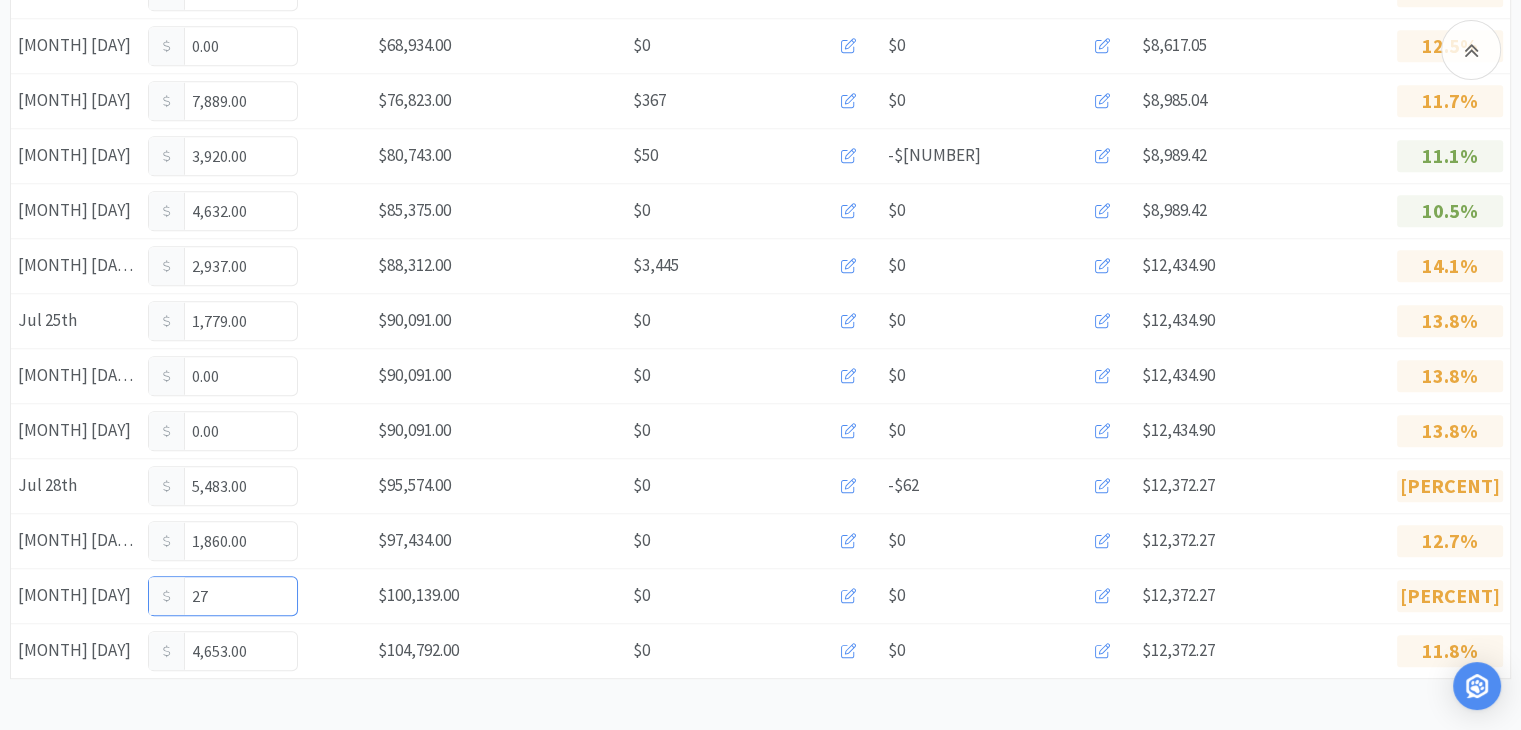 type on "2" 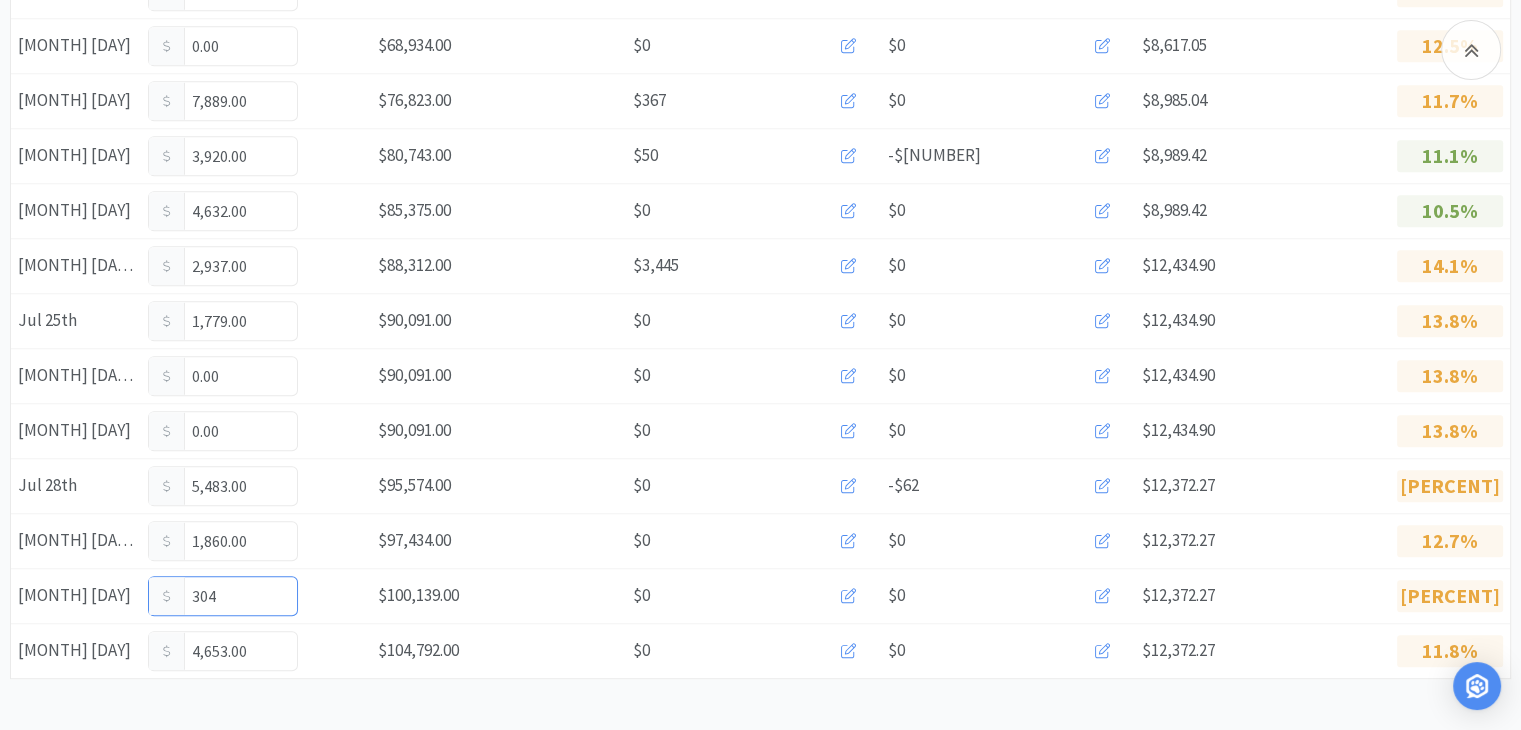 type on "3,046" 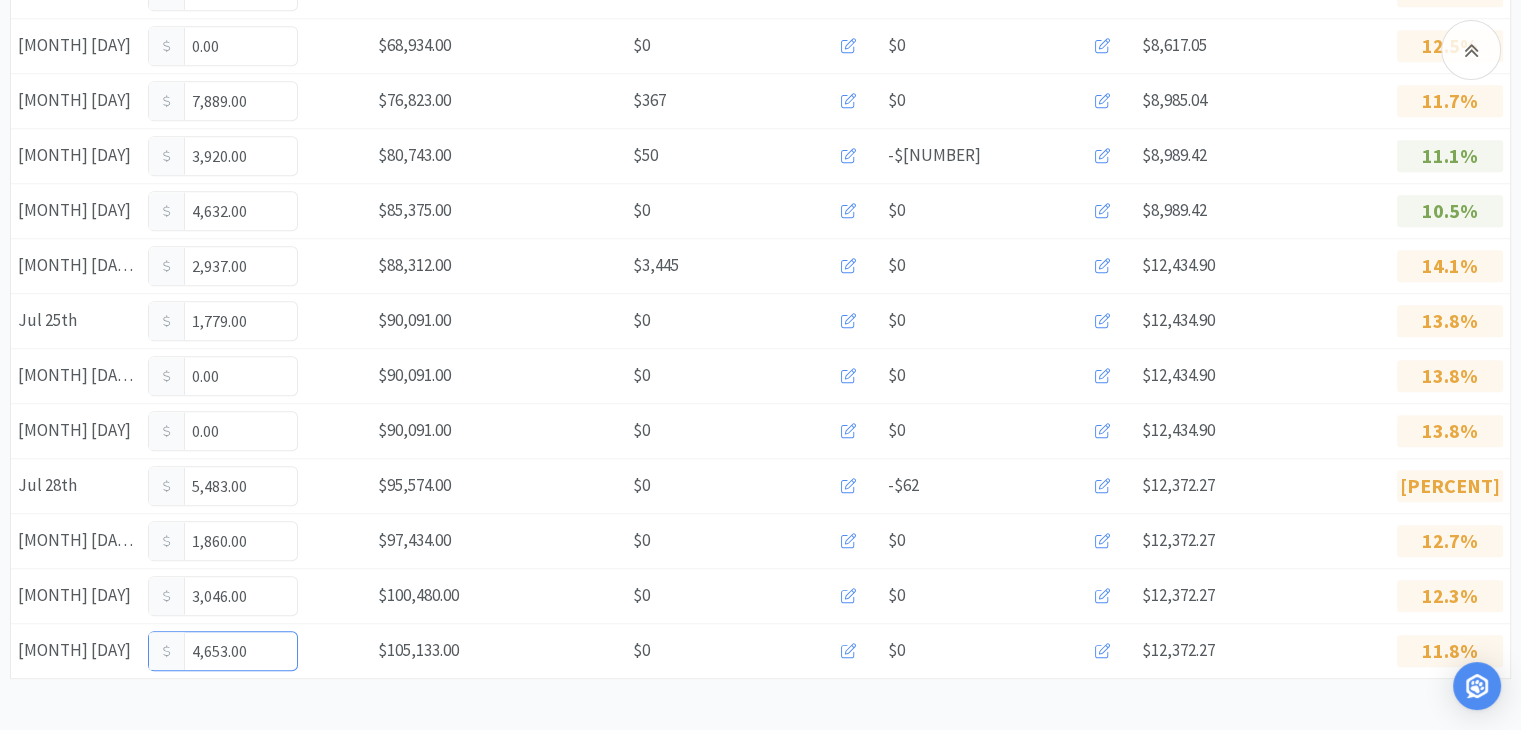 click on "4,653.00" at bounding box center (223, 651) 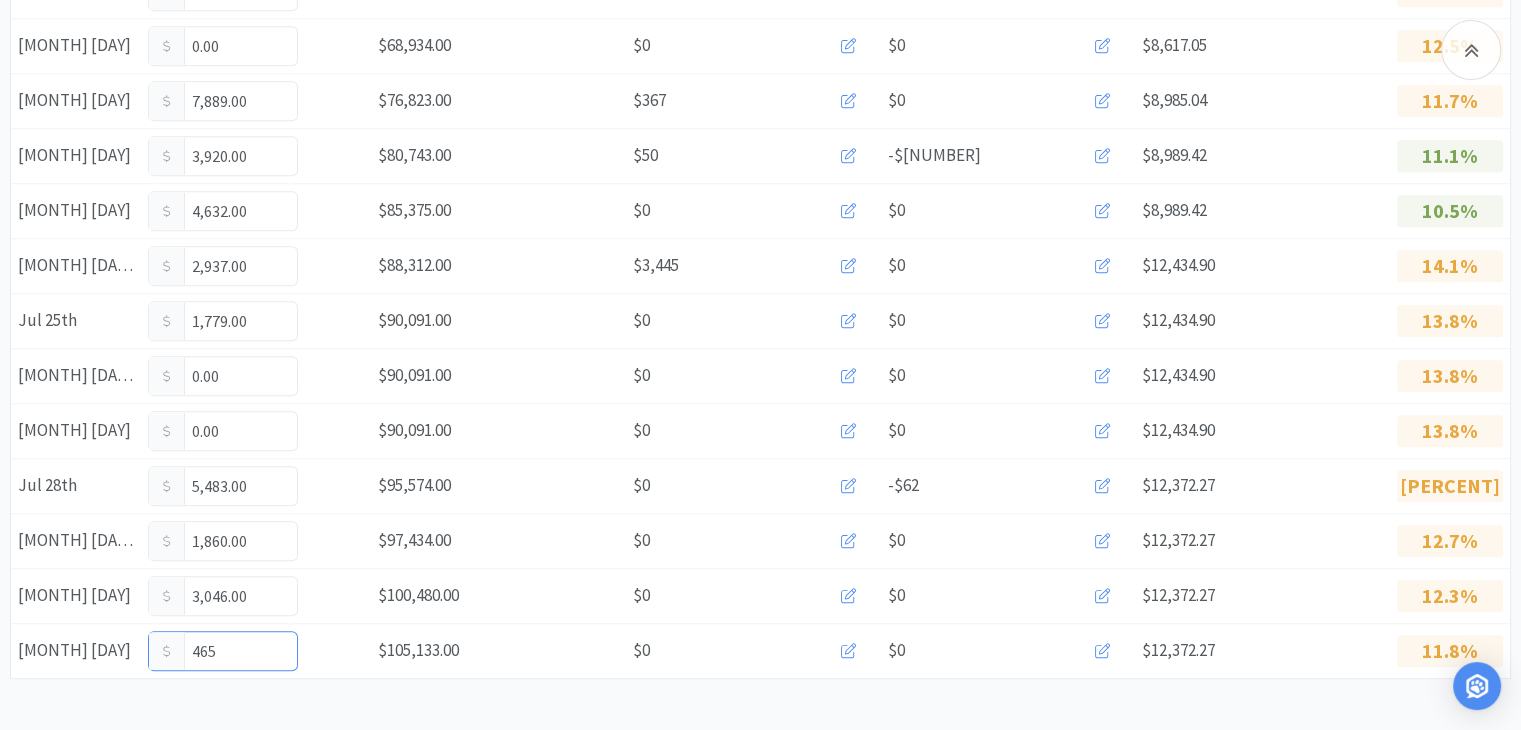 type on "46" 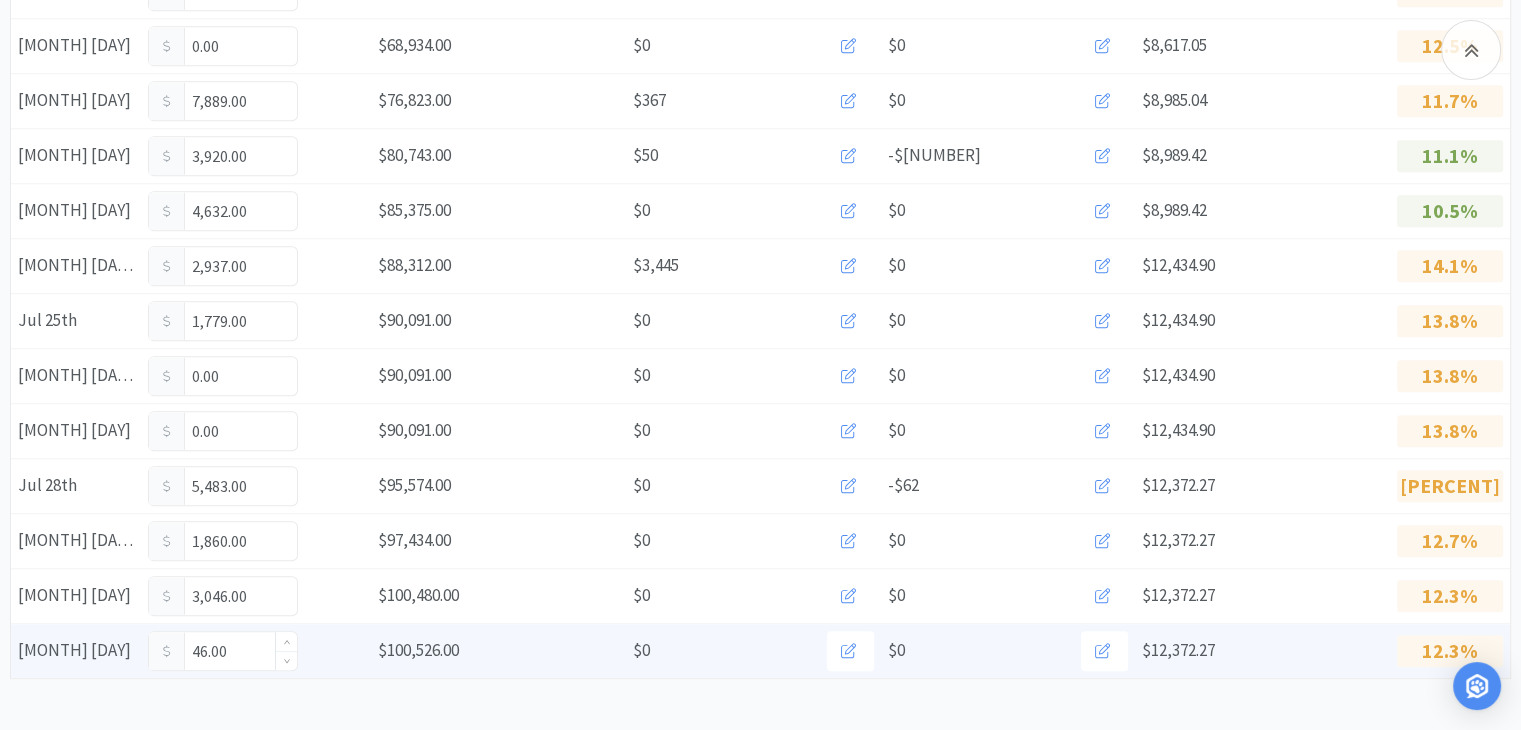 click on "46.00" at bounding box center (223, 651) 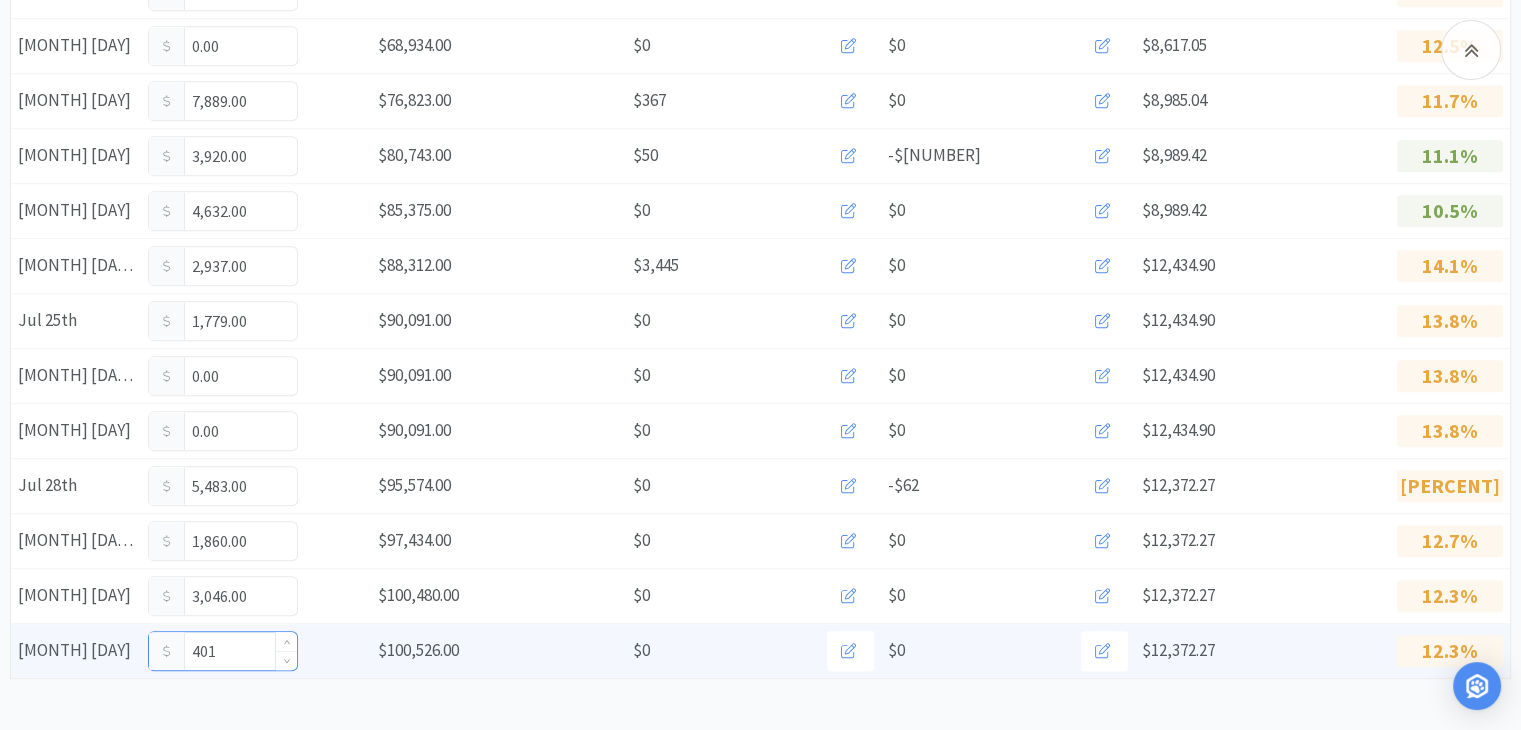 type on "4,013" 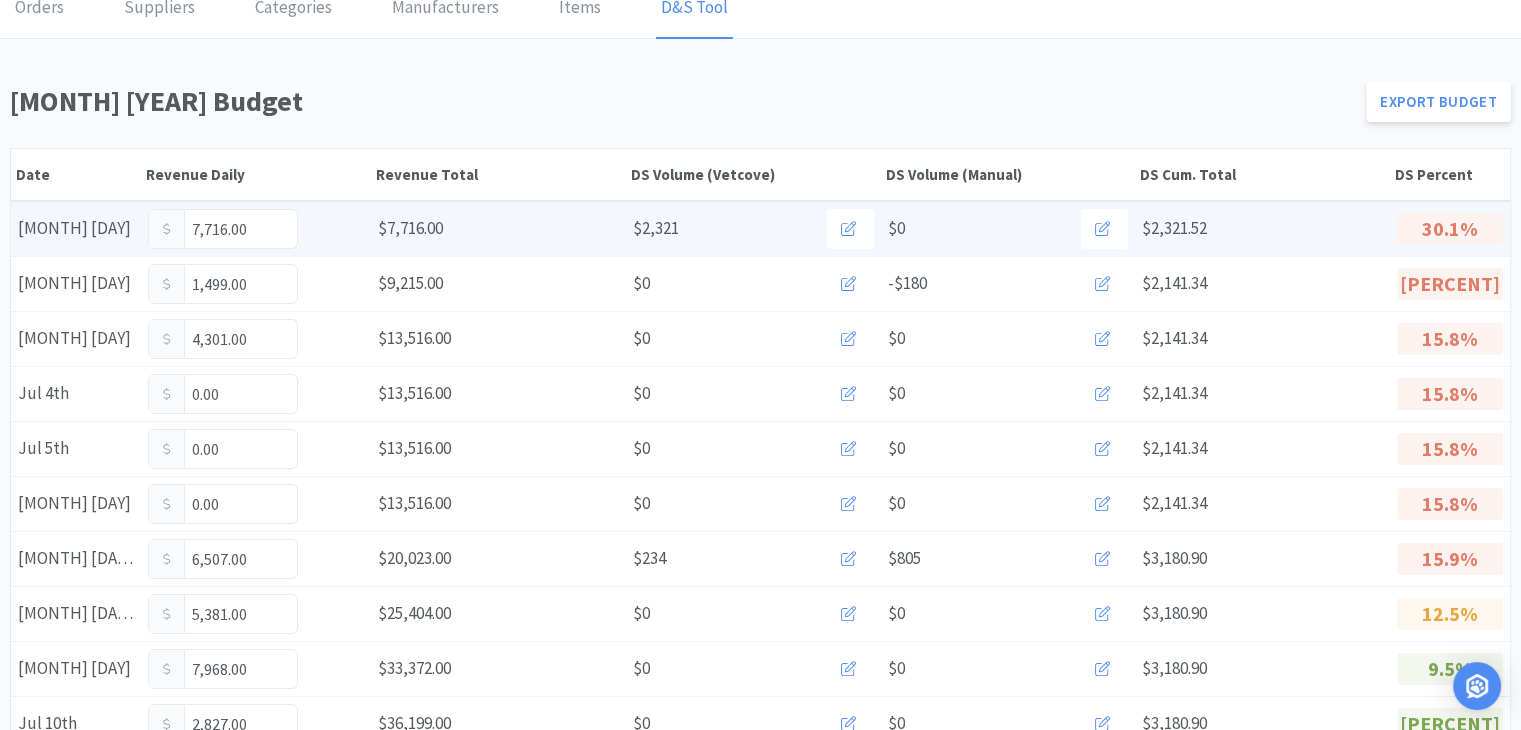 scroll, scrollTop: 0, scrollLeft: 0, axis: both 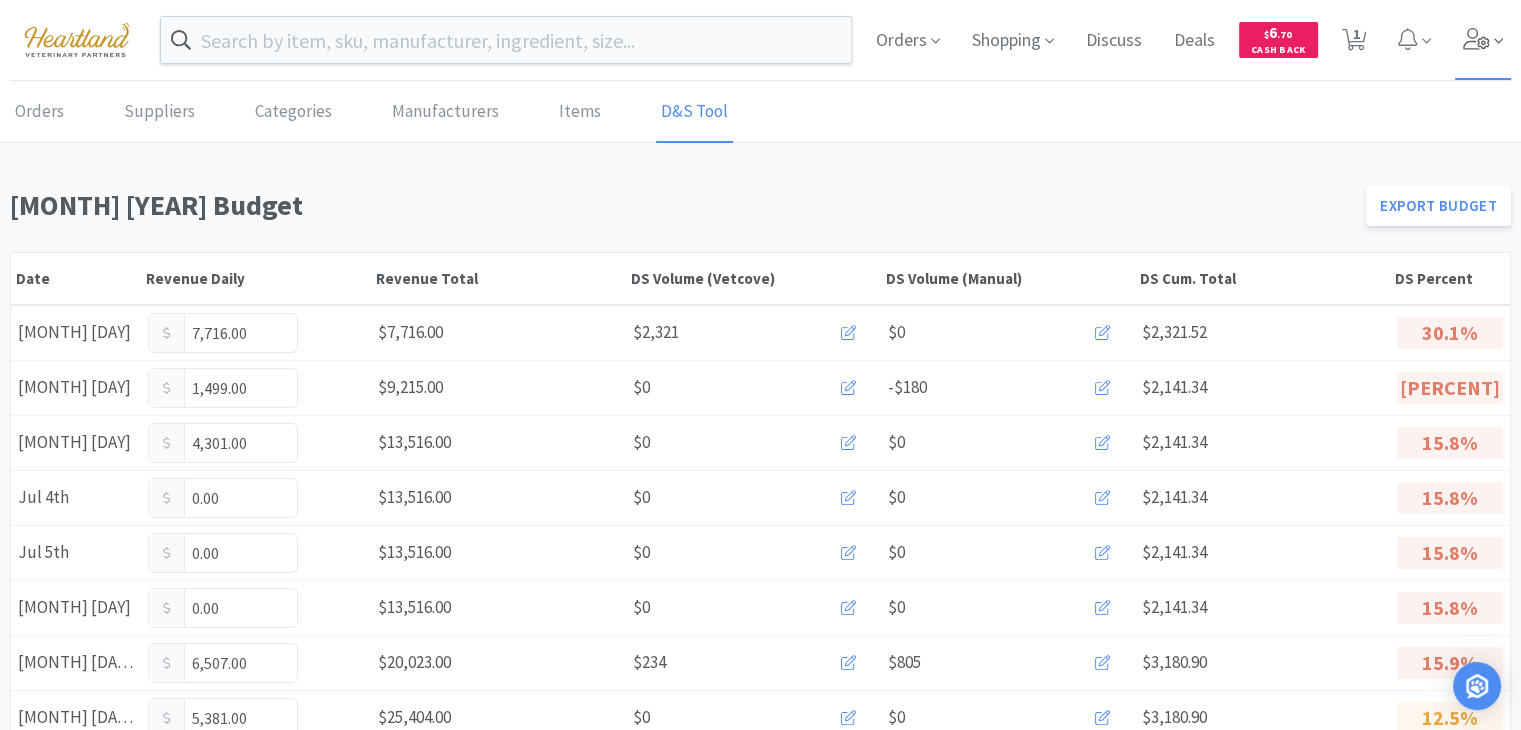click 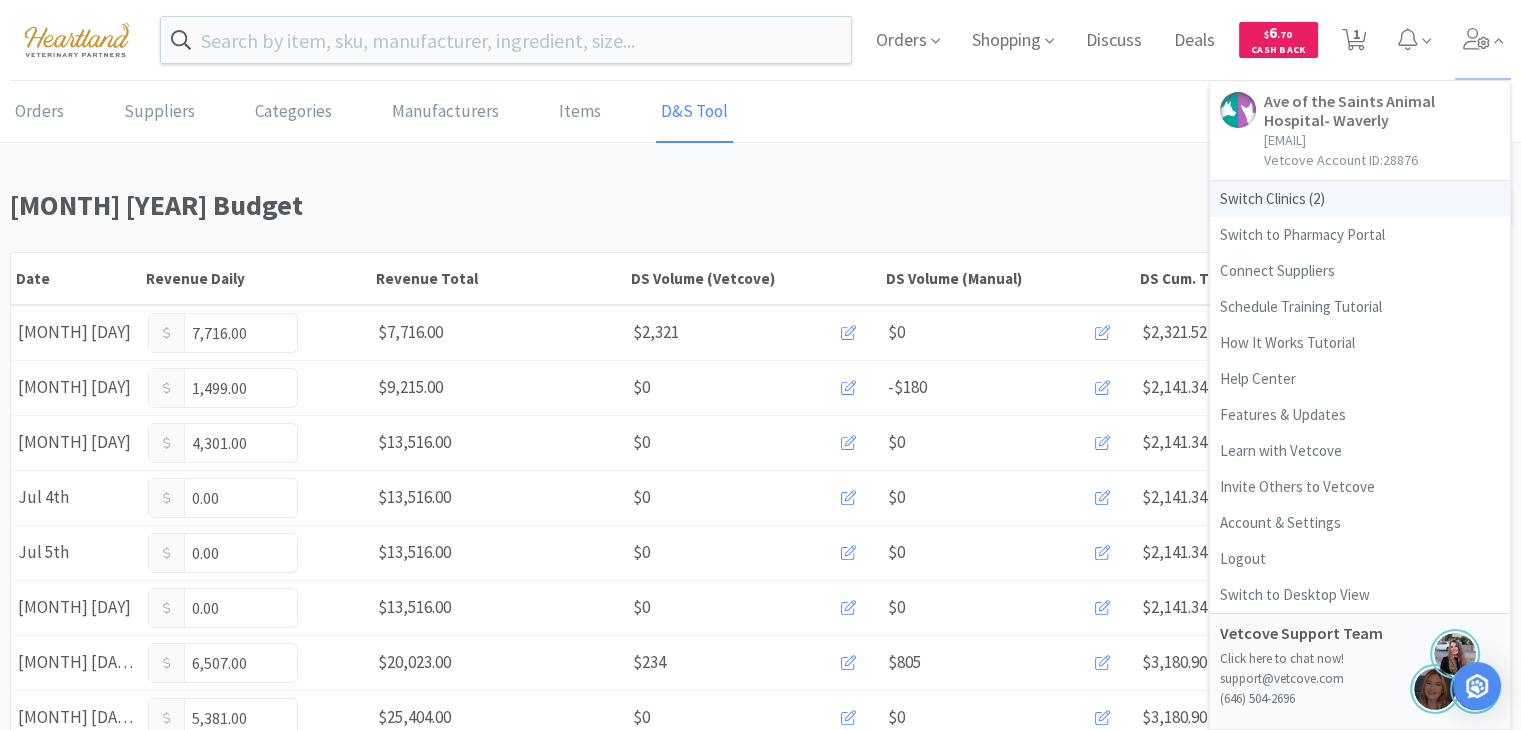 click on "Switch Clinics ( 2 )" at bounding box center [1360, 199] 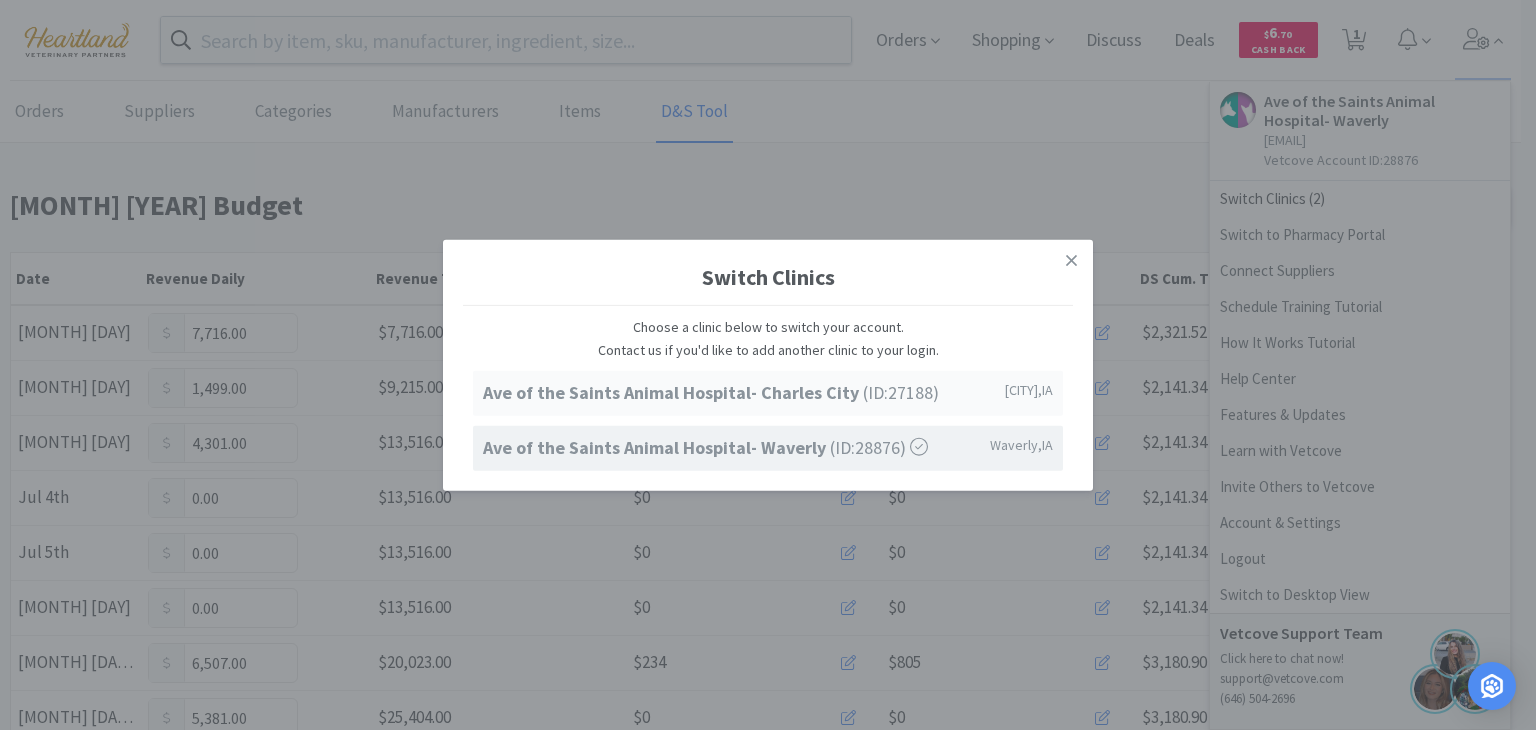 click on "Ave of the Saints Animal Hospital- Charles City" at bounding box center [673, 392] 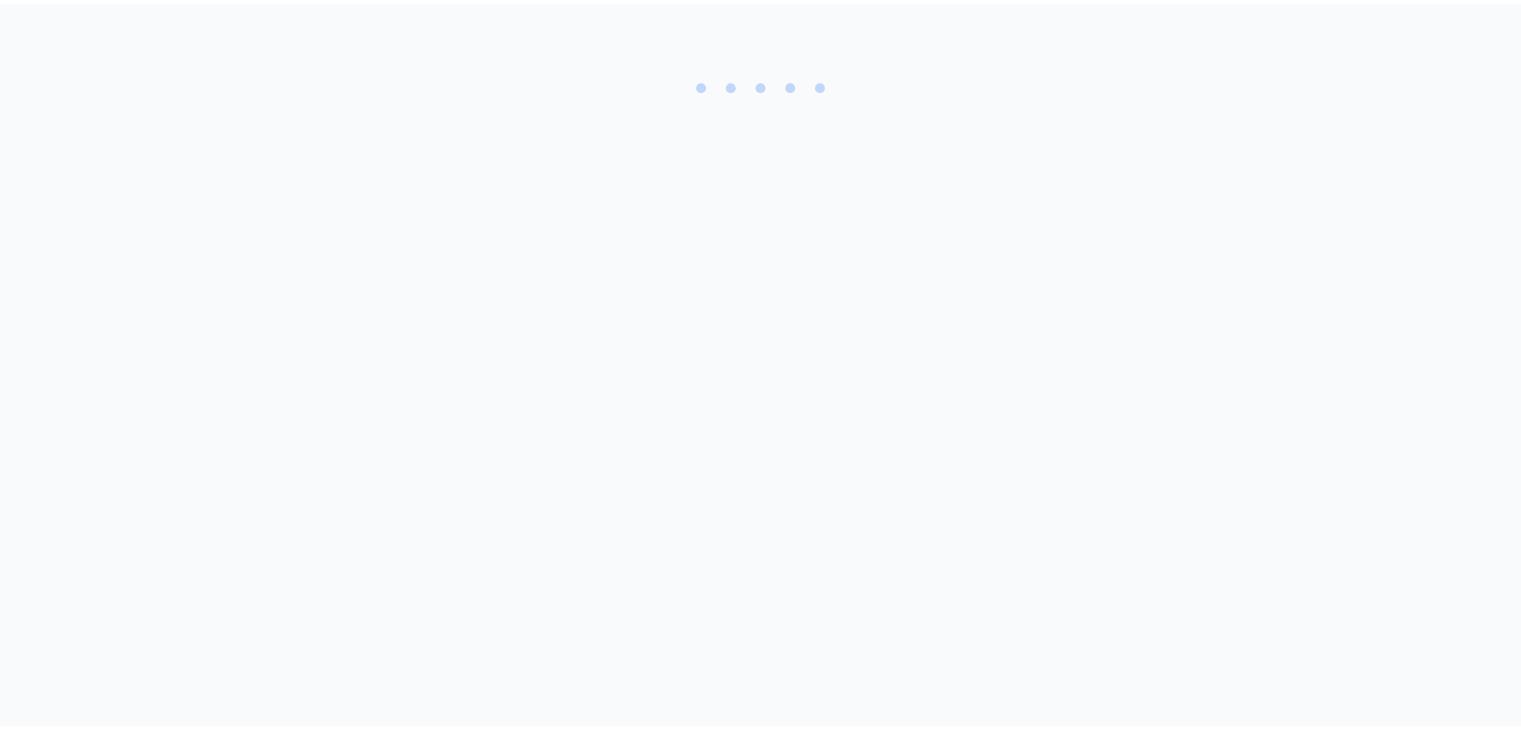 scroll, scrollTop: 0, scrollLeft: 0, axis: both 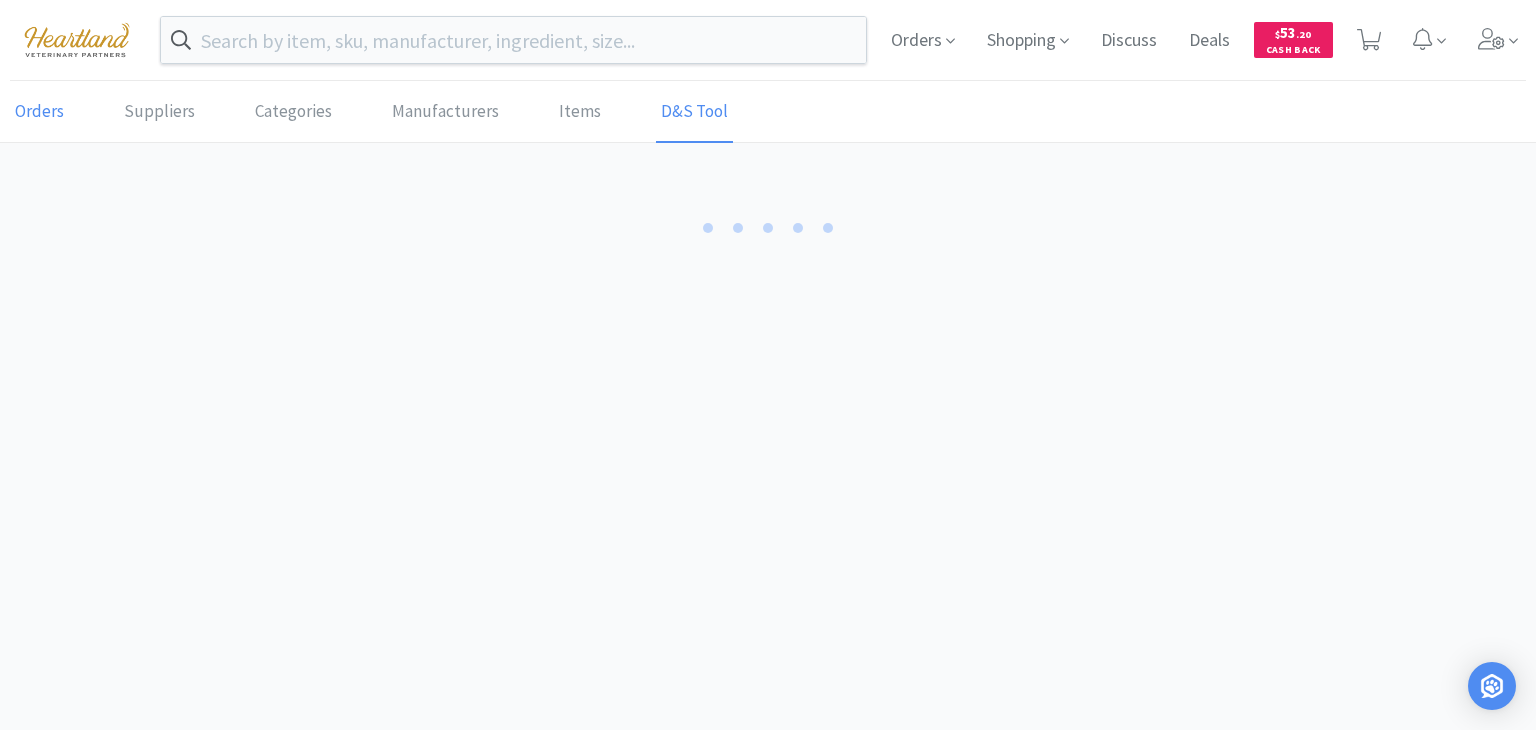click on "Orders" at bounding box center (39, 112) 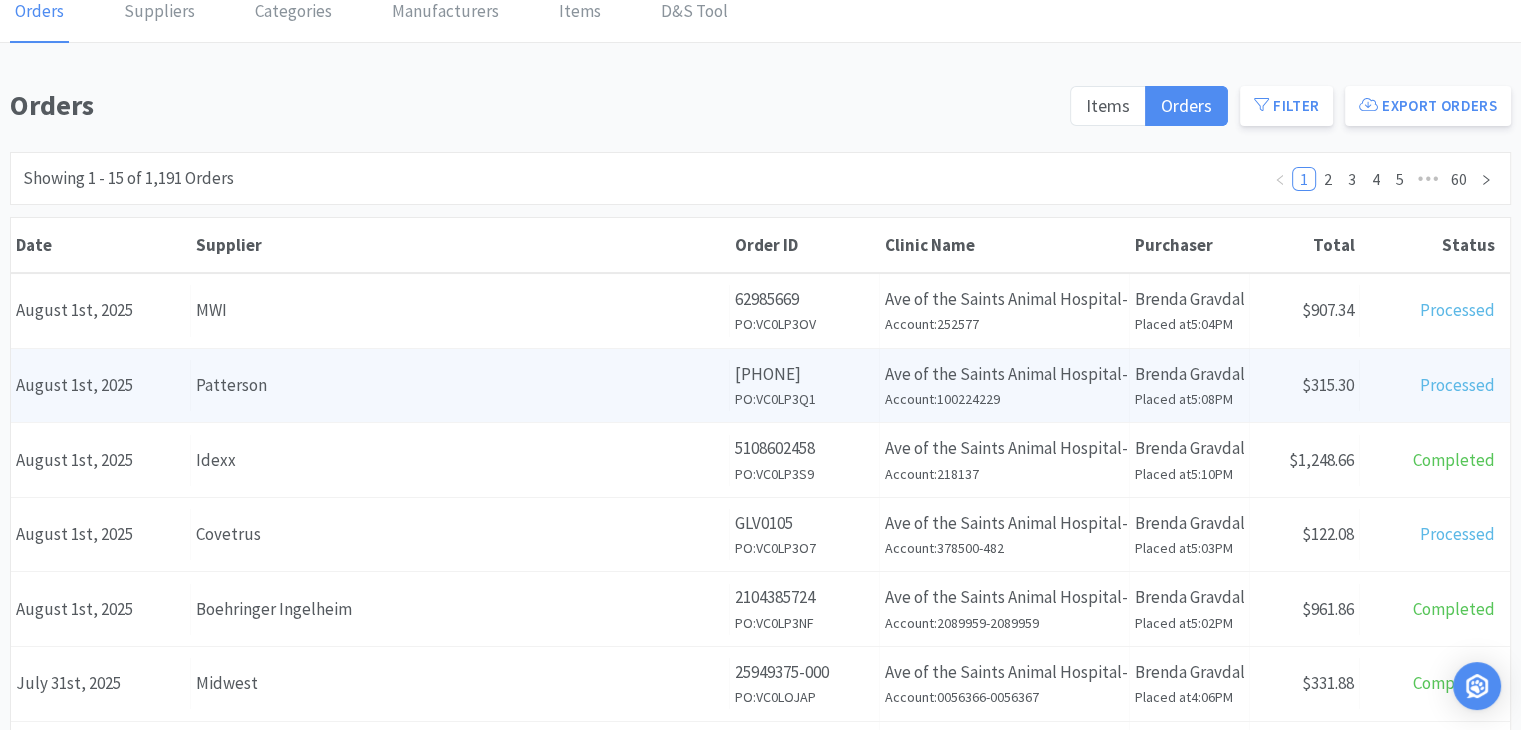 scroll, scrollTop: 0, scrollLeft: 0, axis: both 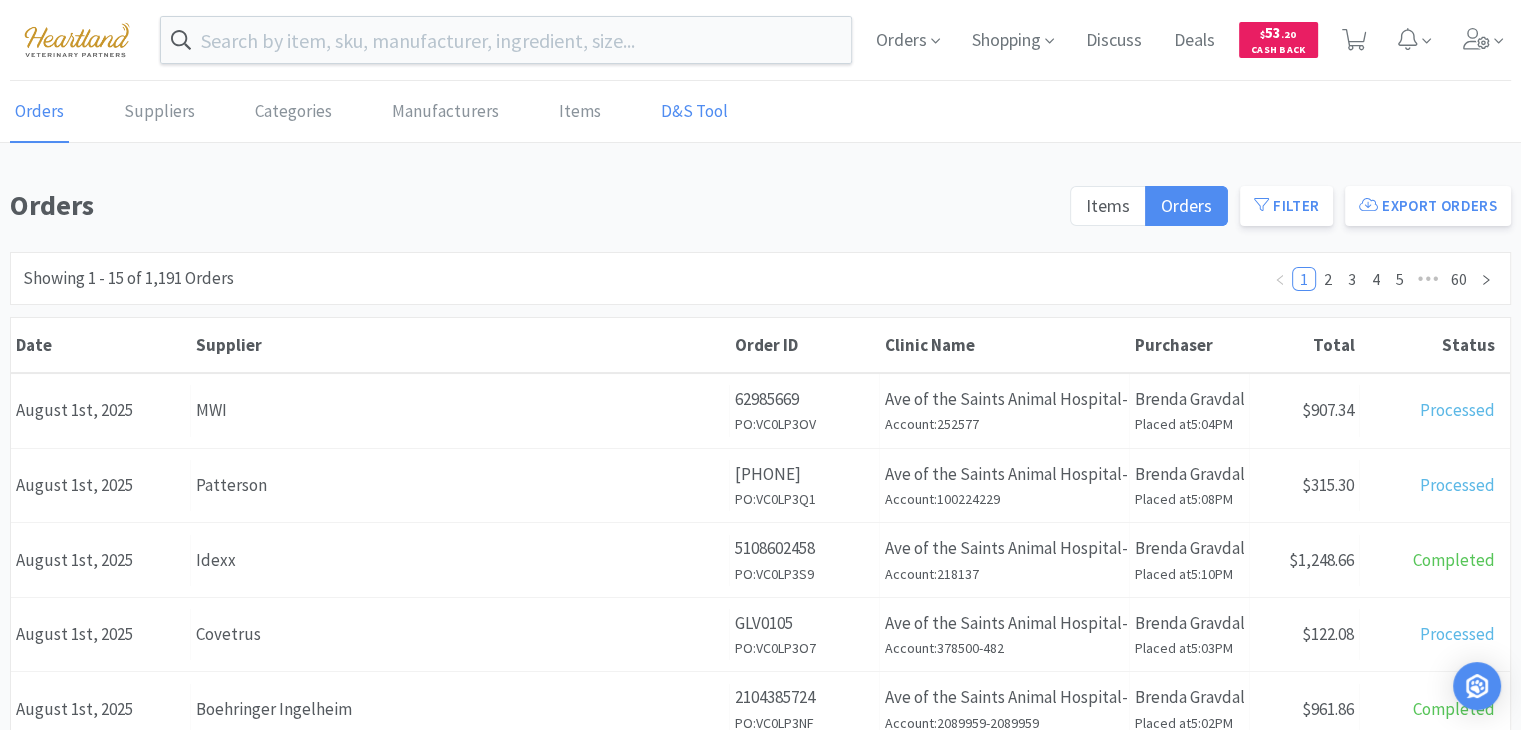 click on "D&S Tool" at bounding box center (694, 112) 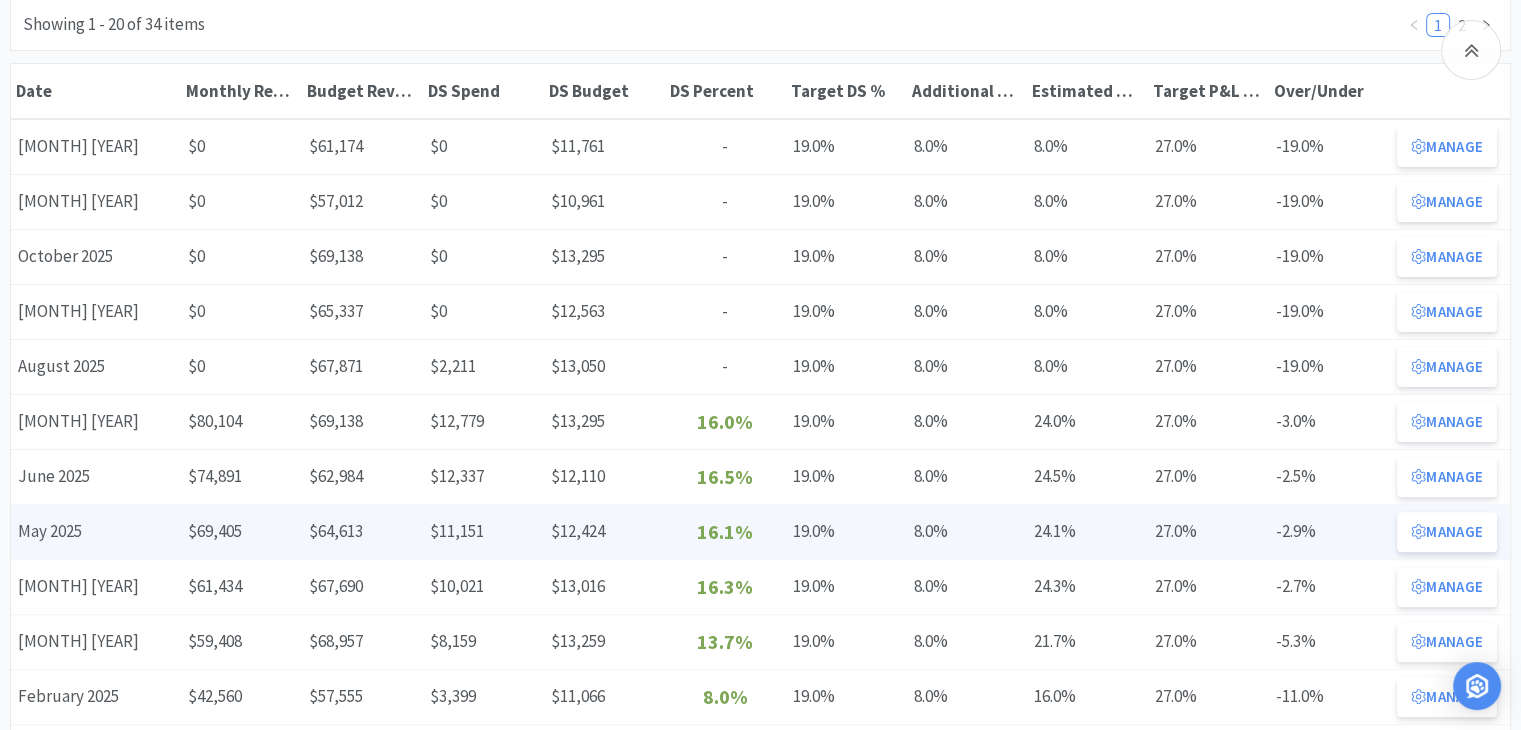 scroll, scrollTop: 500, scrollLeft: 0, axis: vertical 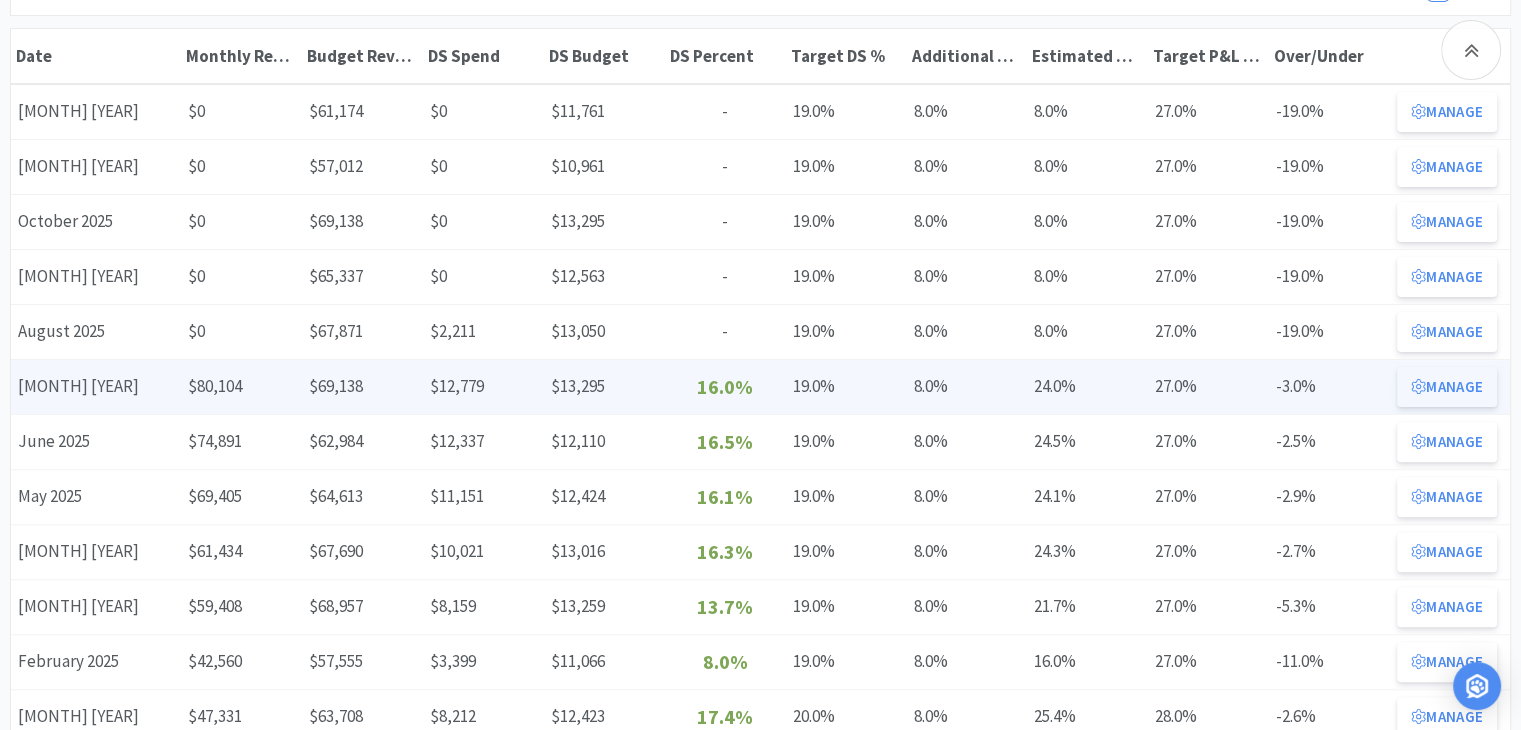 click 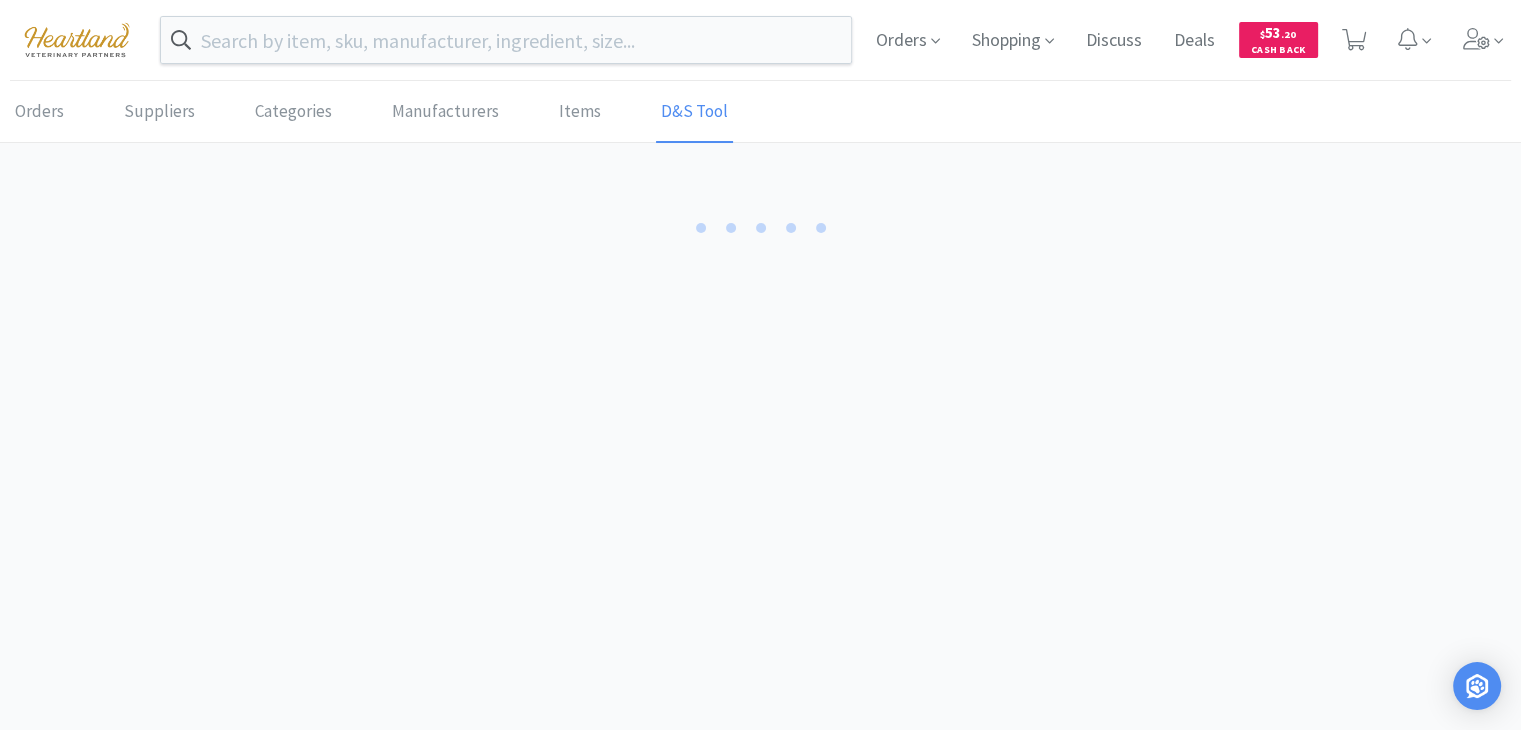 scroll, scrollTop: 0, scrollLeft: 0, axis: both 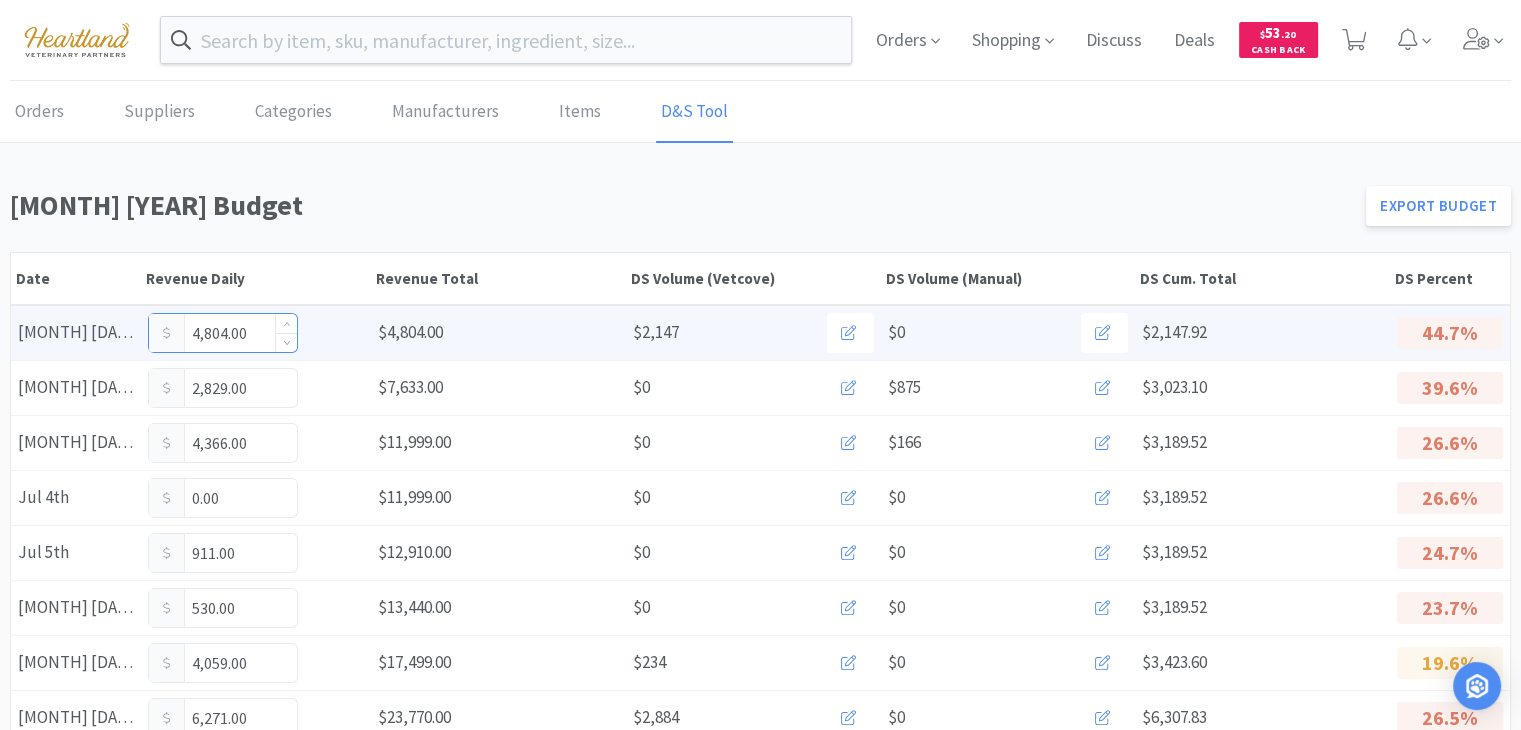 click on "4,804.00" at bounding box center [223, 333] 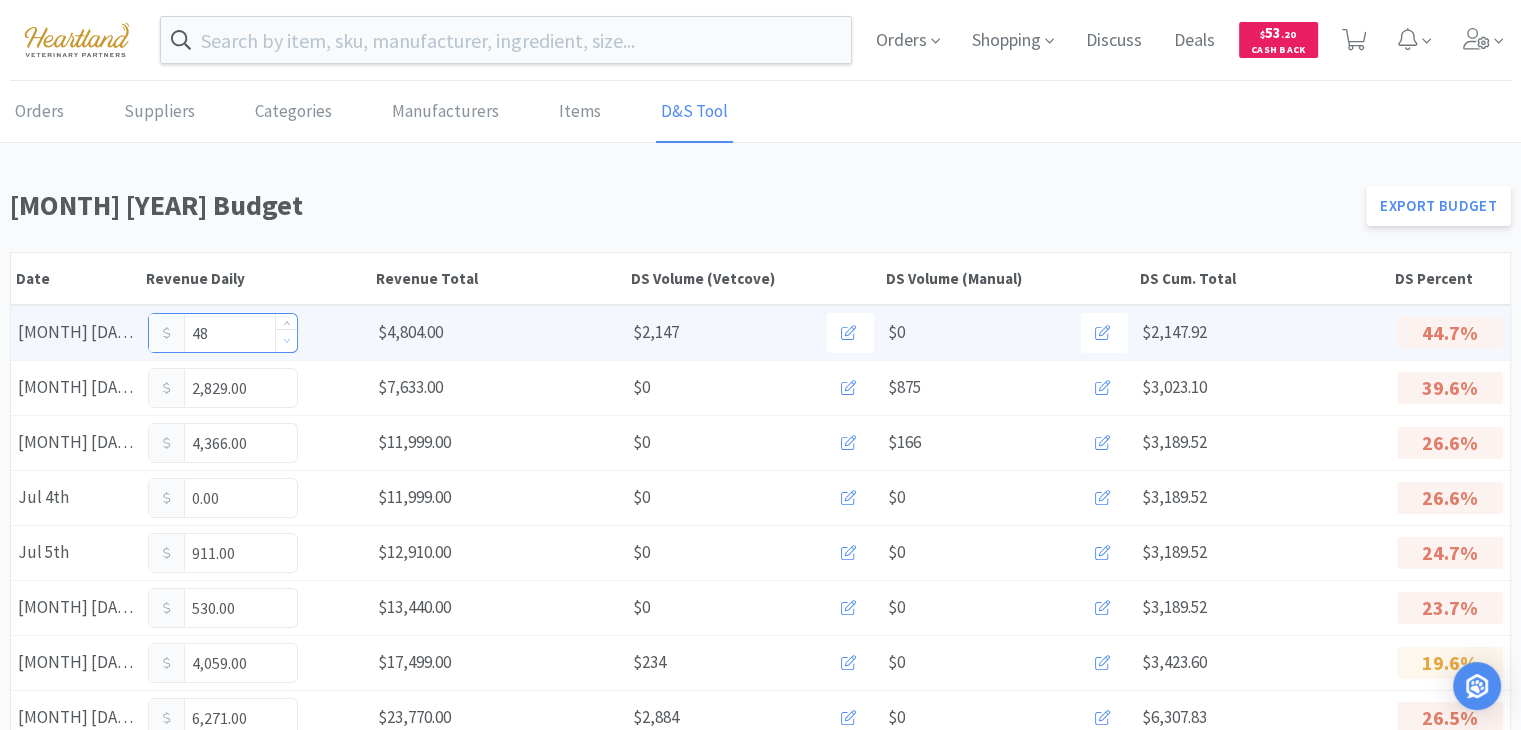 type on "4" 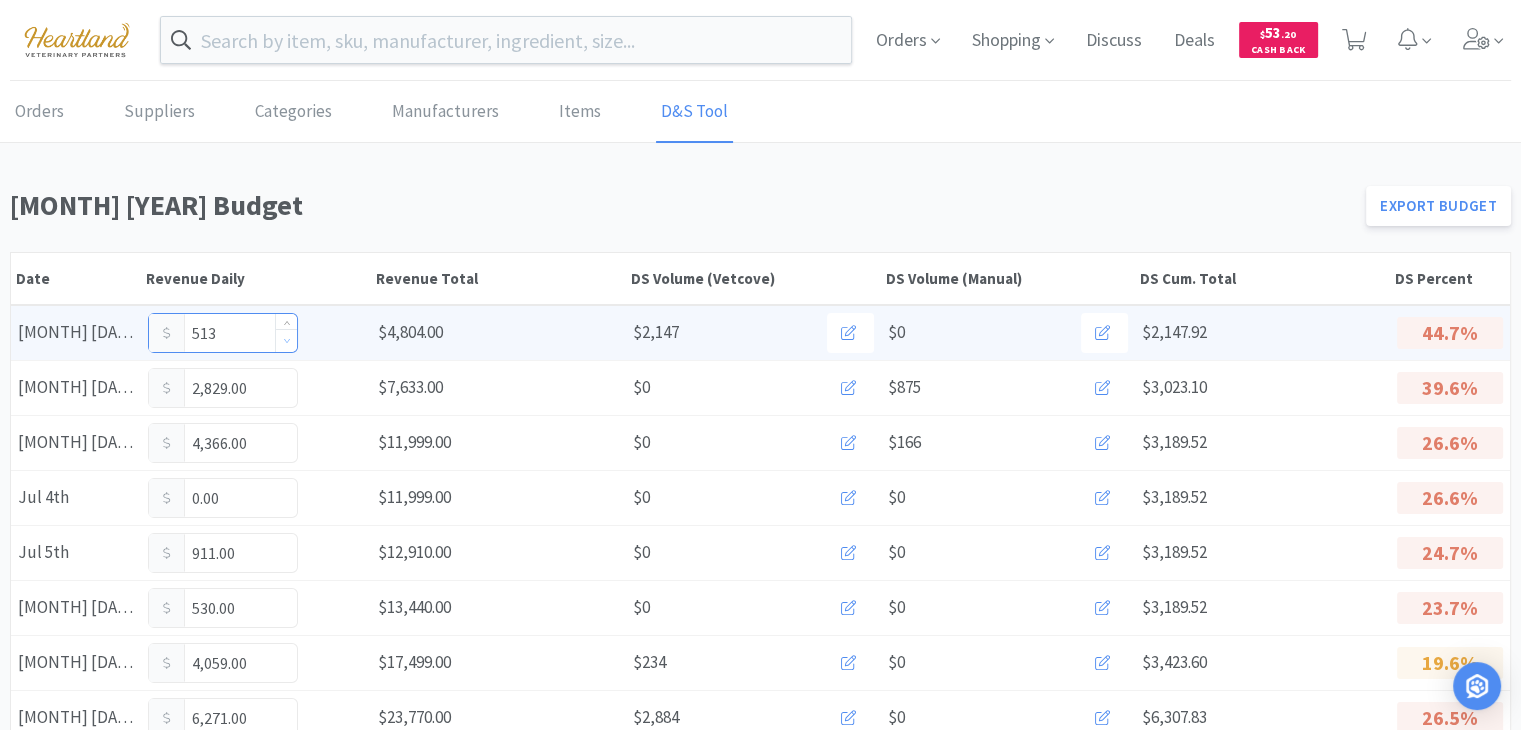 type on "5,139" 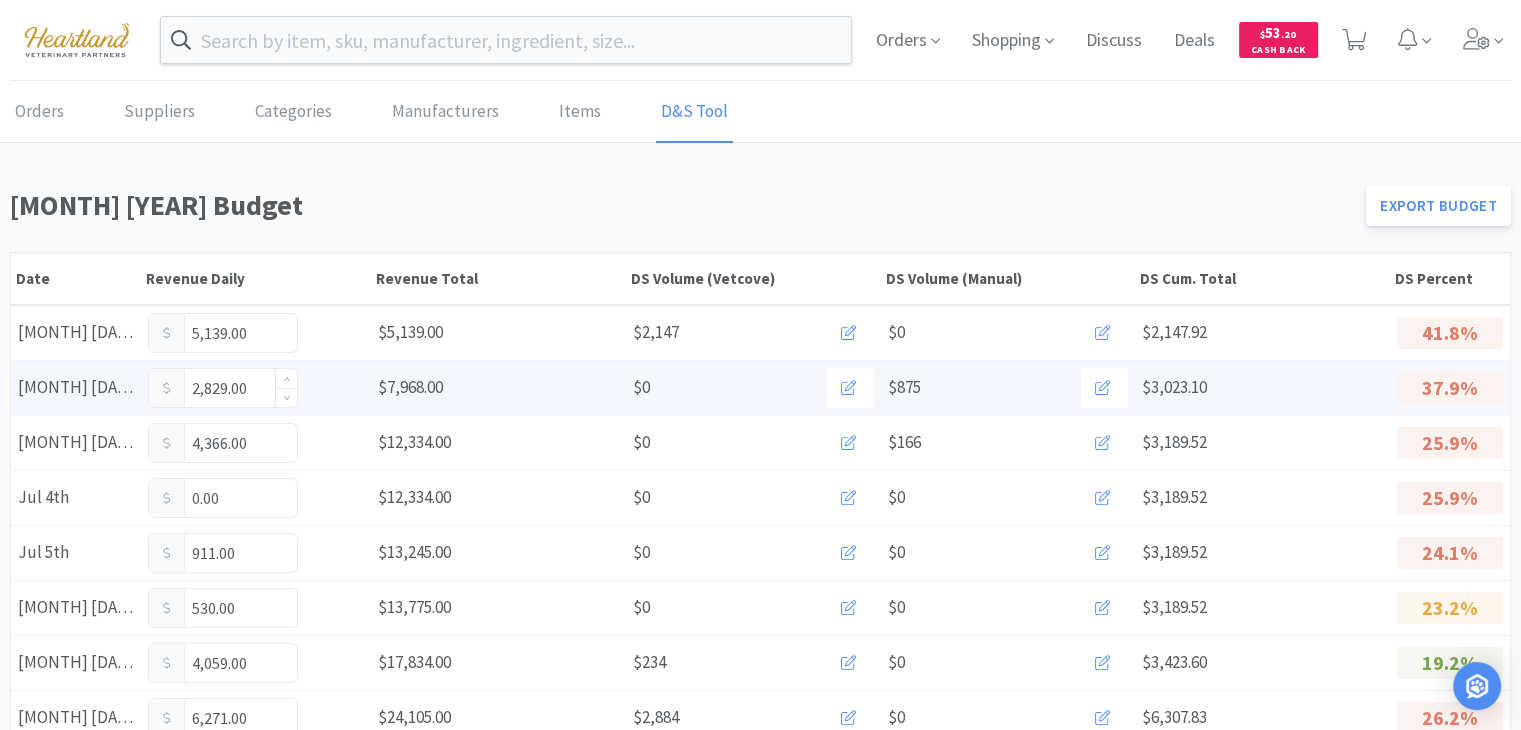 click on "2,829.00" at bounding box center [223, 388] 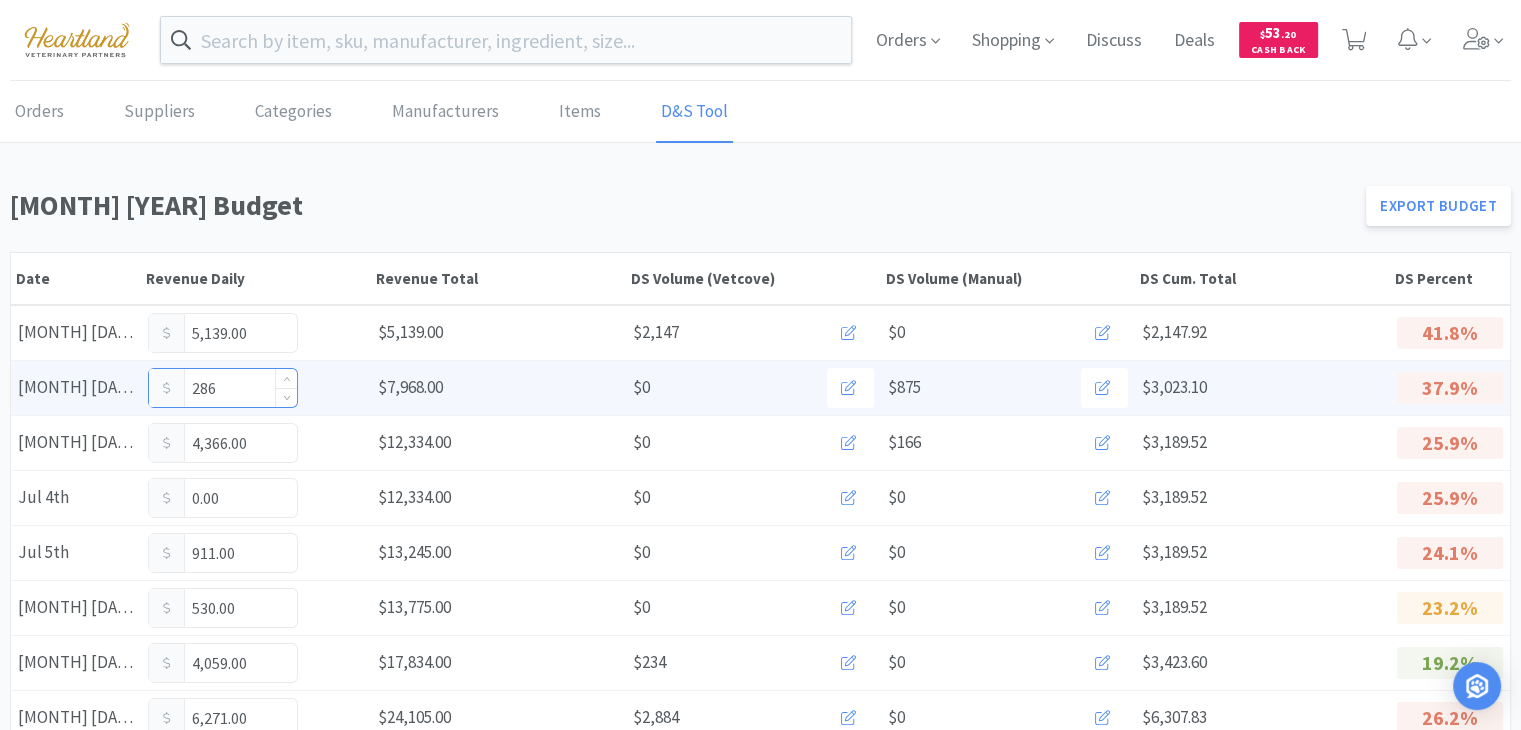 type on "2,865" 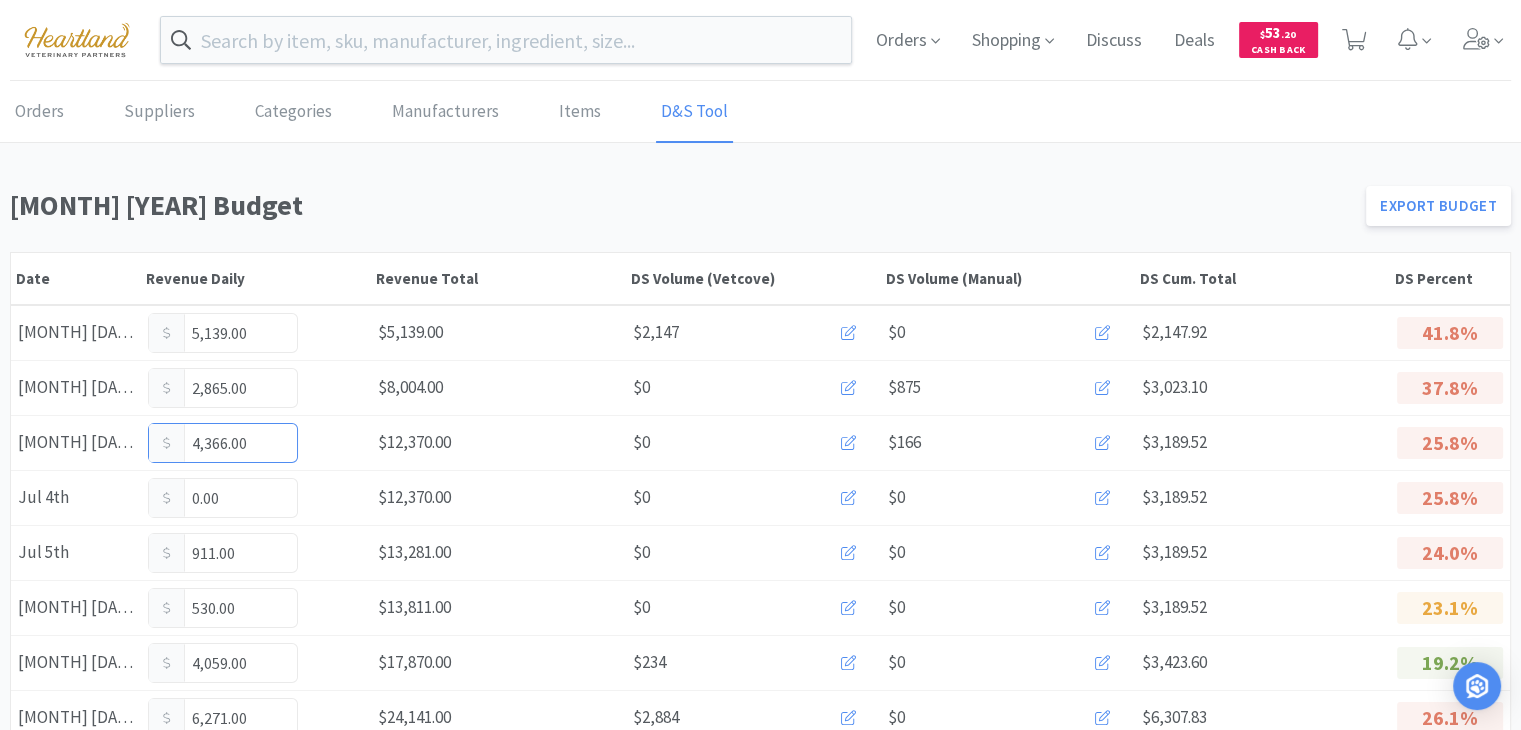 click on "4,366.00" at bounding box center [223, 443] 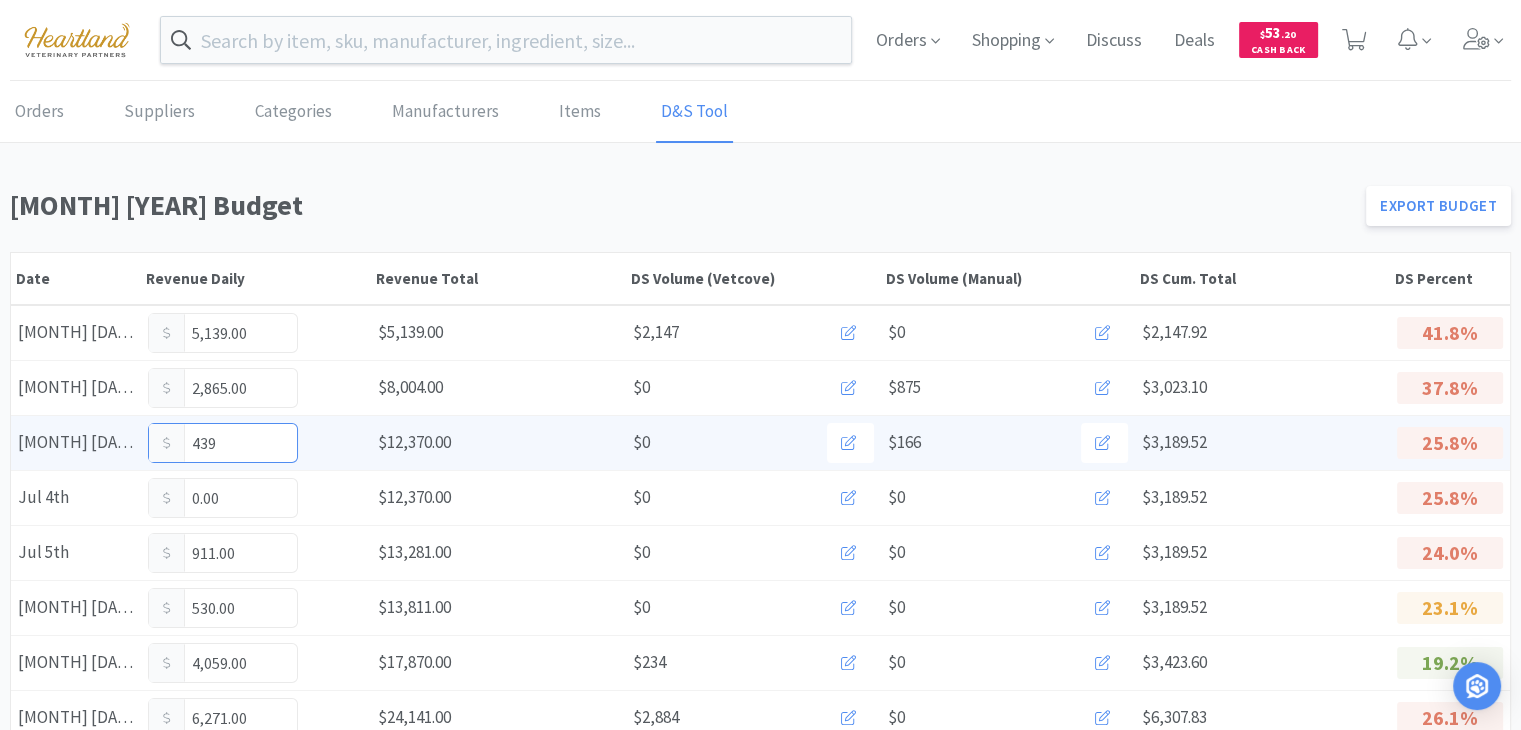 type on "4,399" 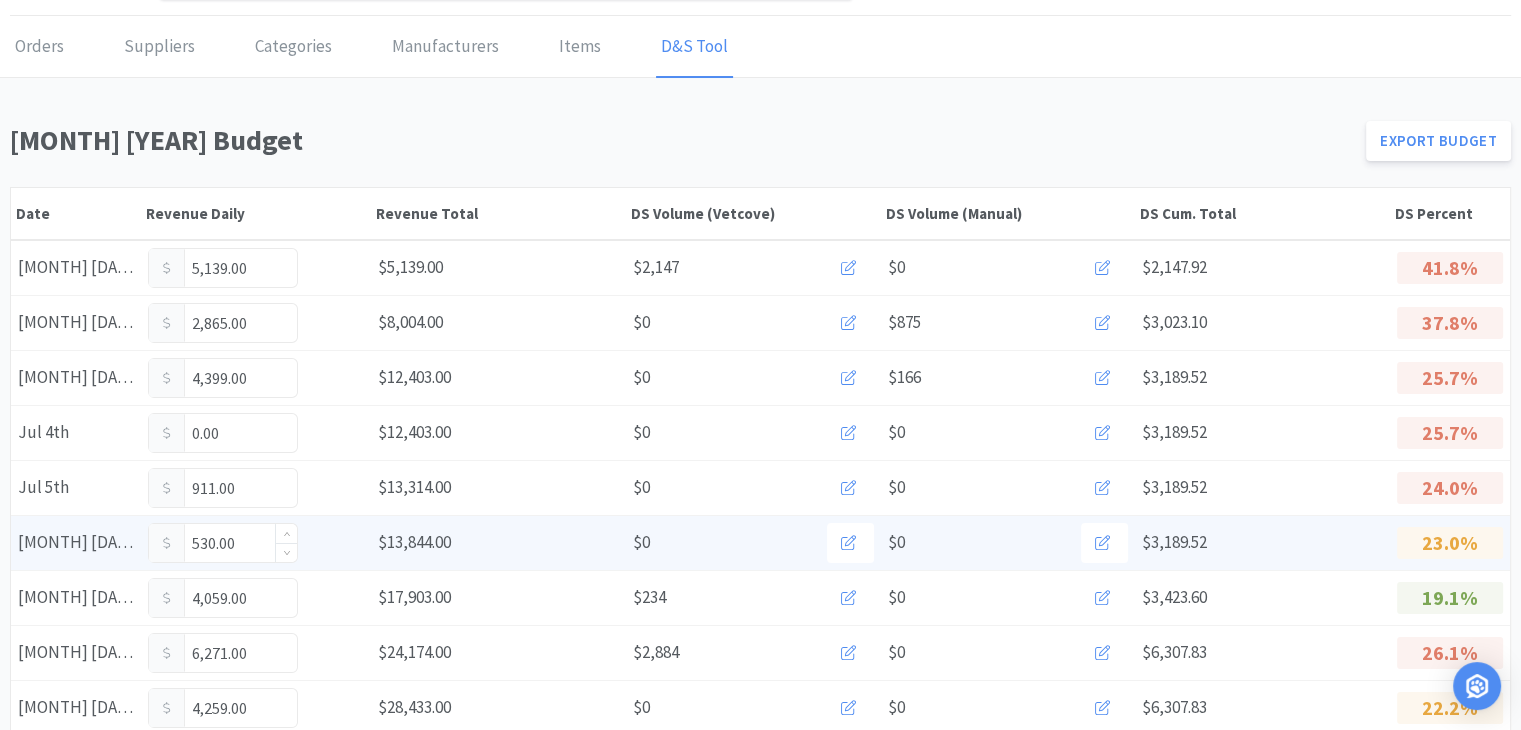 scroll, scrollTop: 100, scrollLeft: 0, axis: vertical 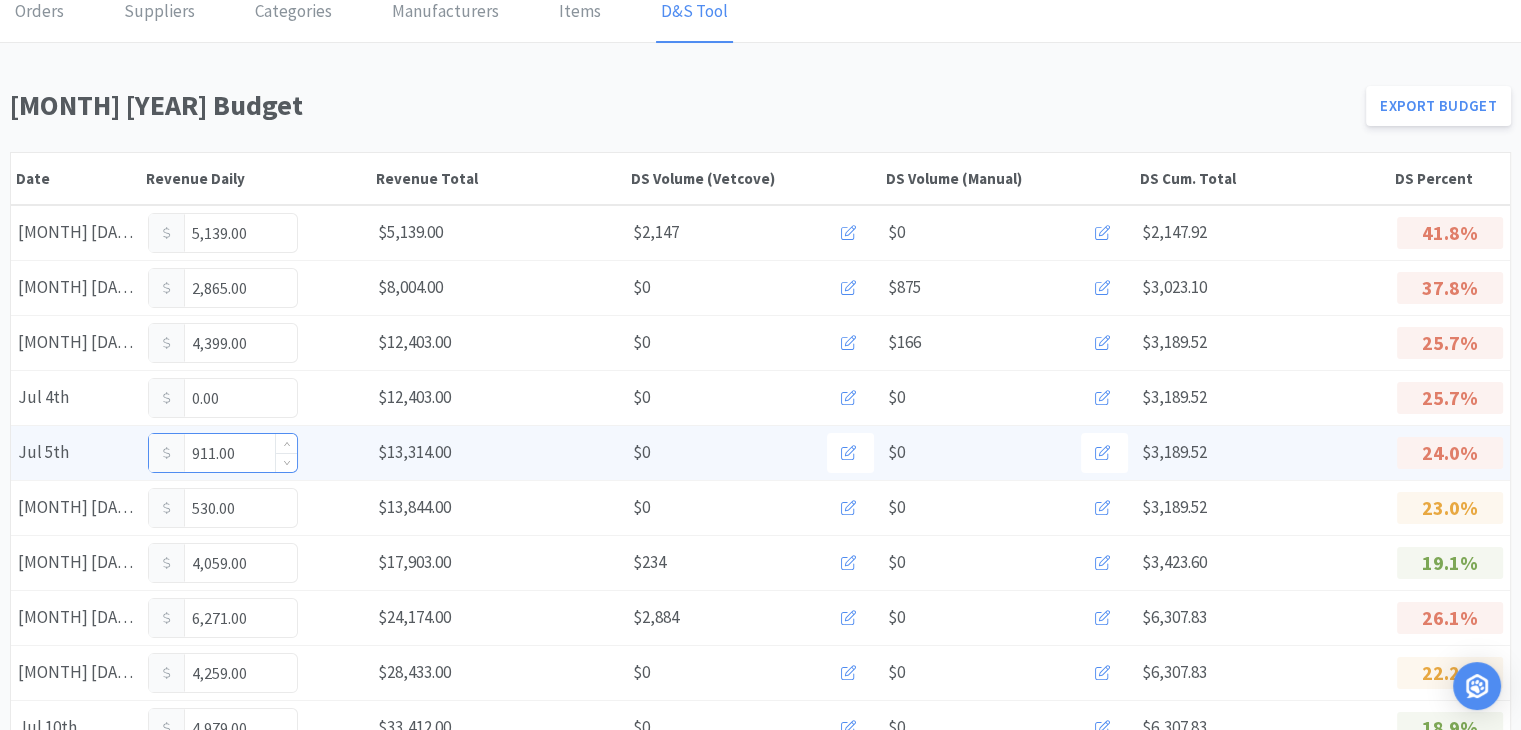 click on "911.00" at bounding box center [223, 453] 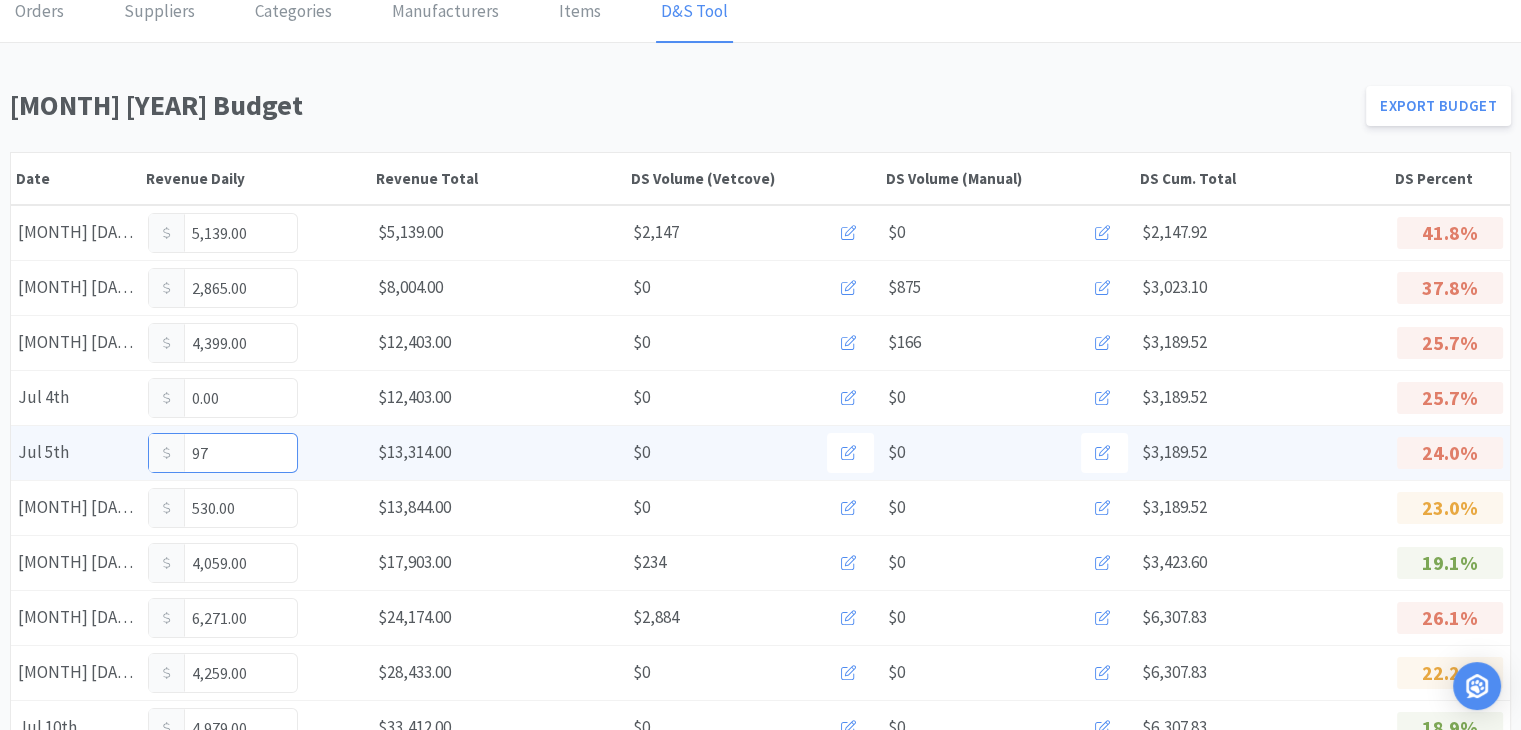 type on "976" 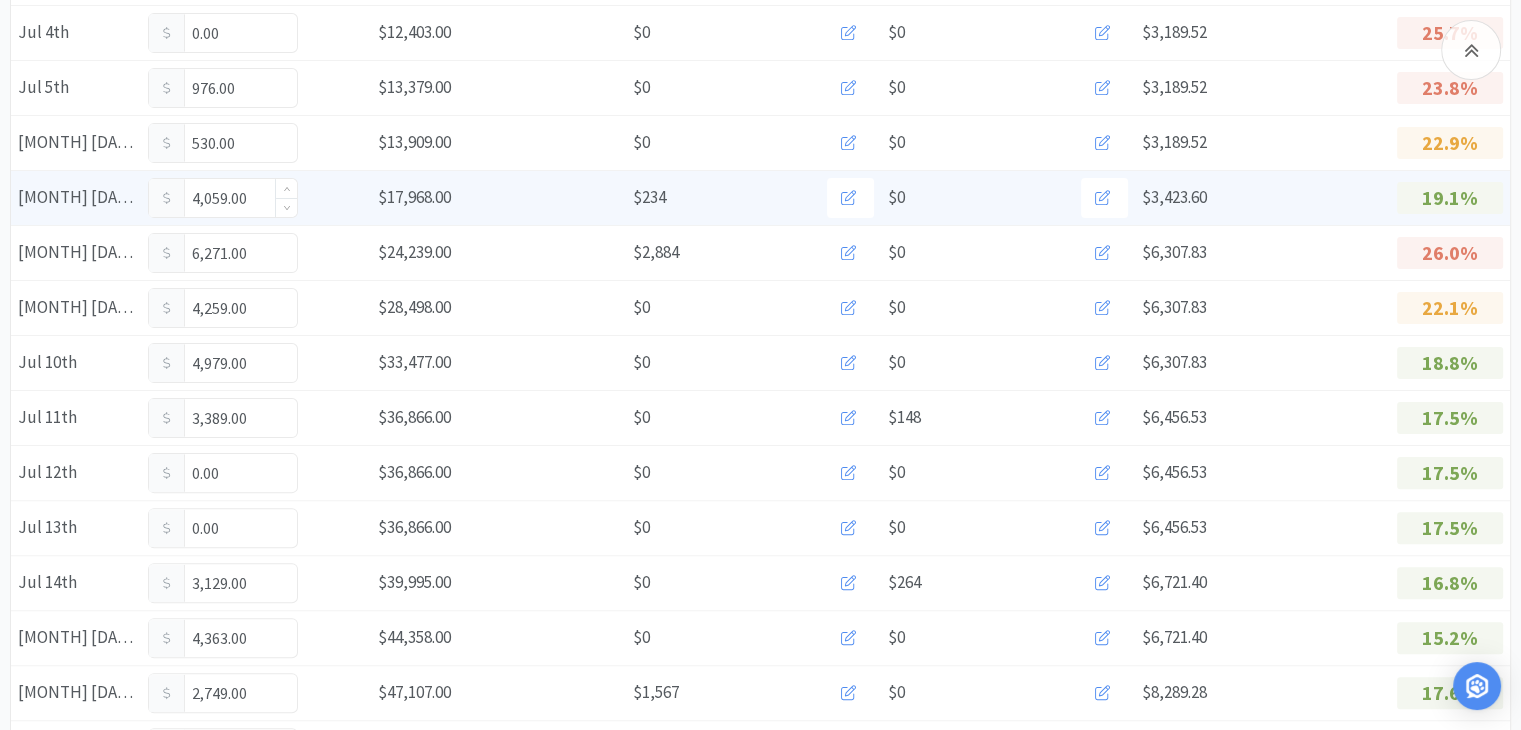 scroll, scrollTop: 500, scrollLeft: 0, axis: vertical 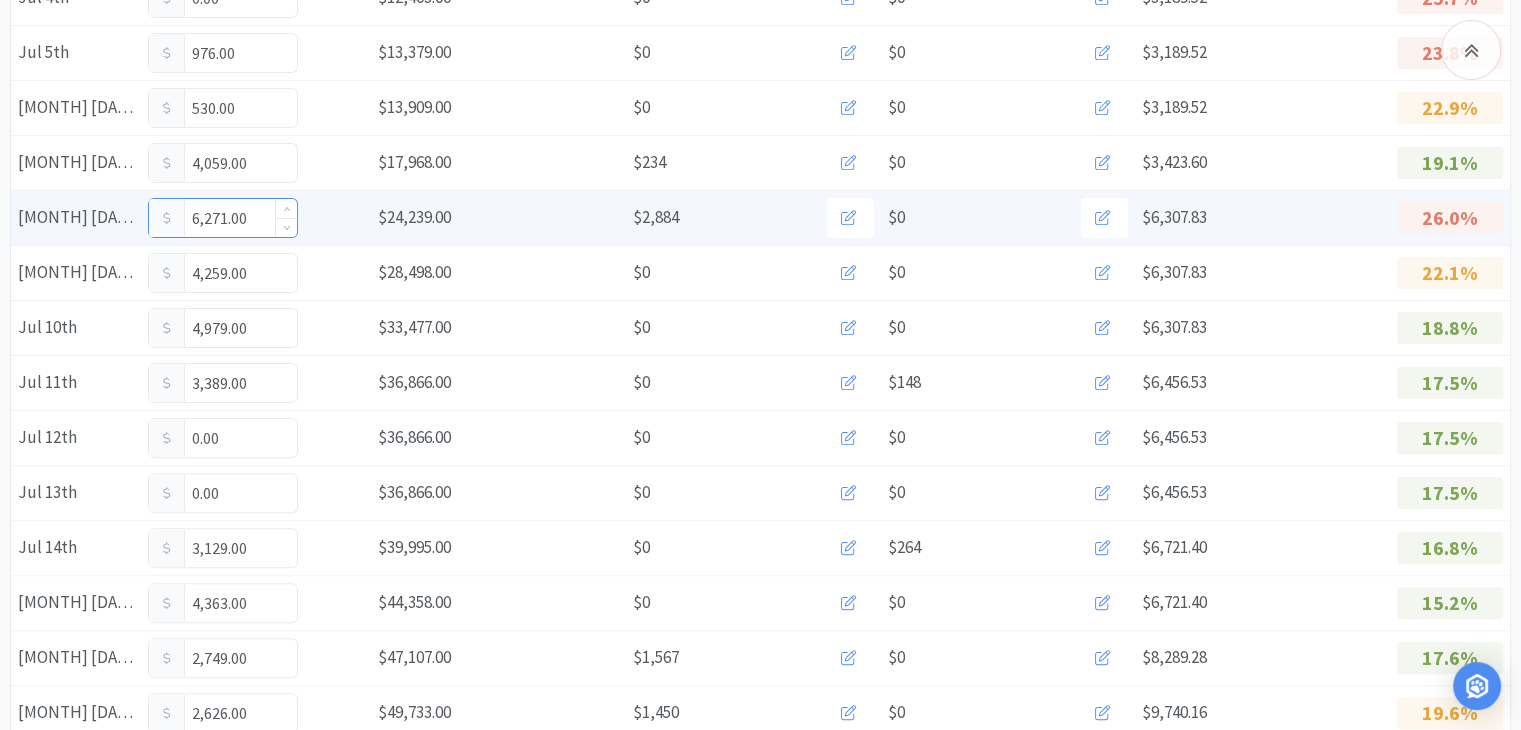 click on "6,271.00" at bounding box center [223, 218] 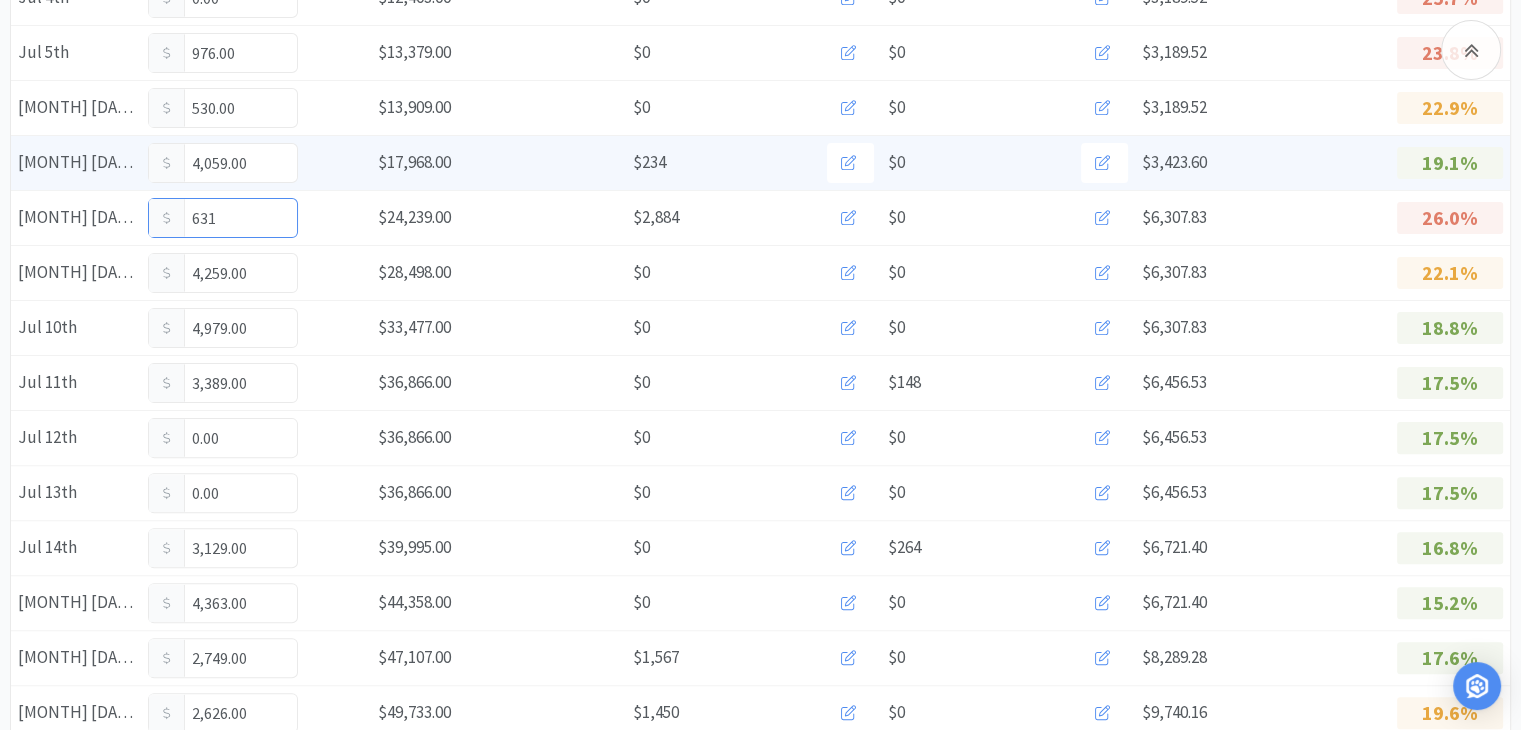 type on "6,311" 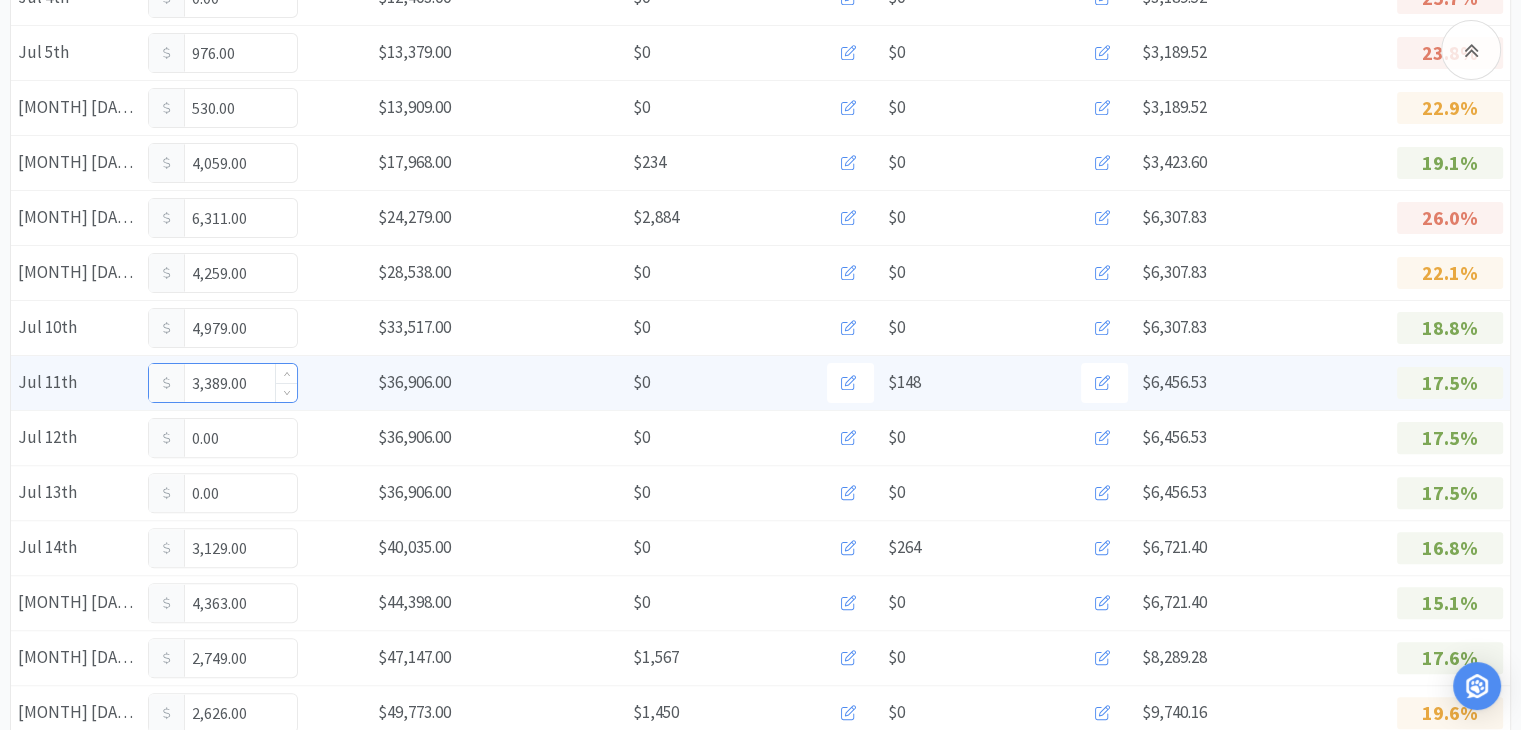 click on "3,389.00" at bounding box center [223, 383] 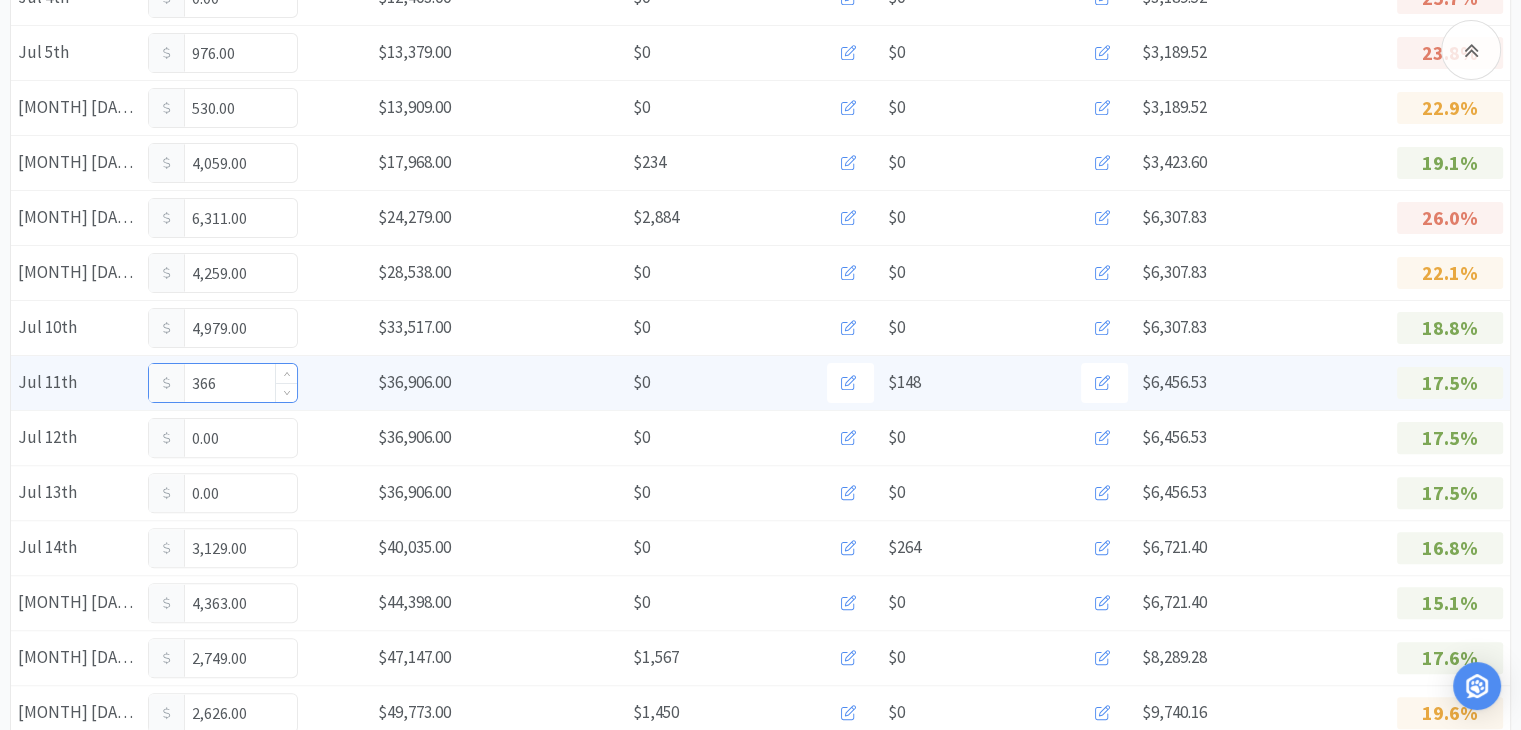 type on "3,660" 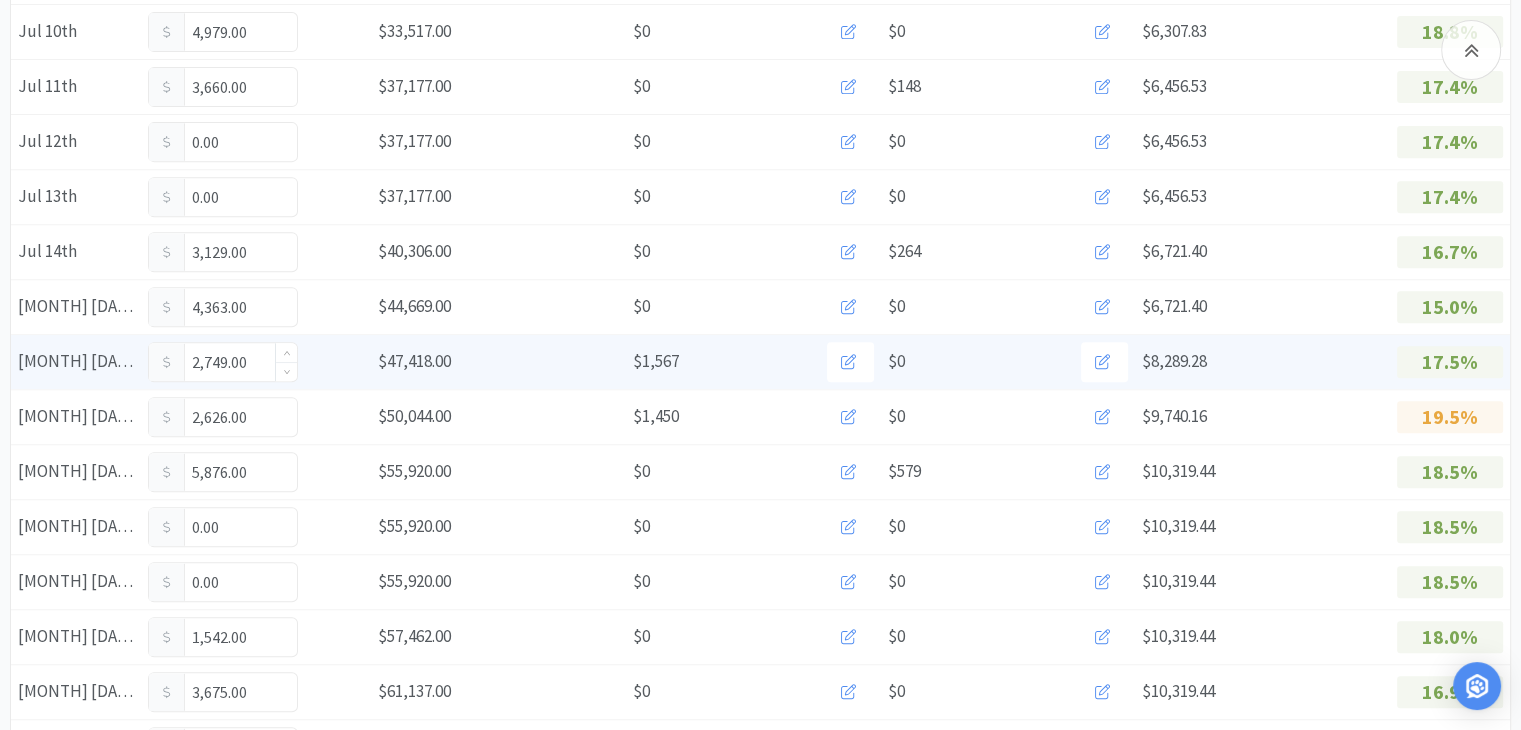scroll, scrollTop: 800, scrollLeft: 0, axis: vertical 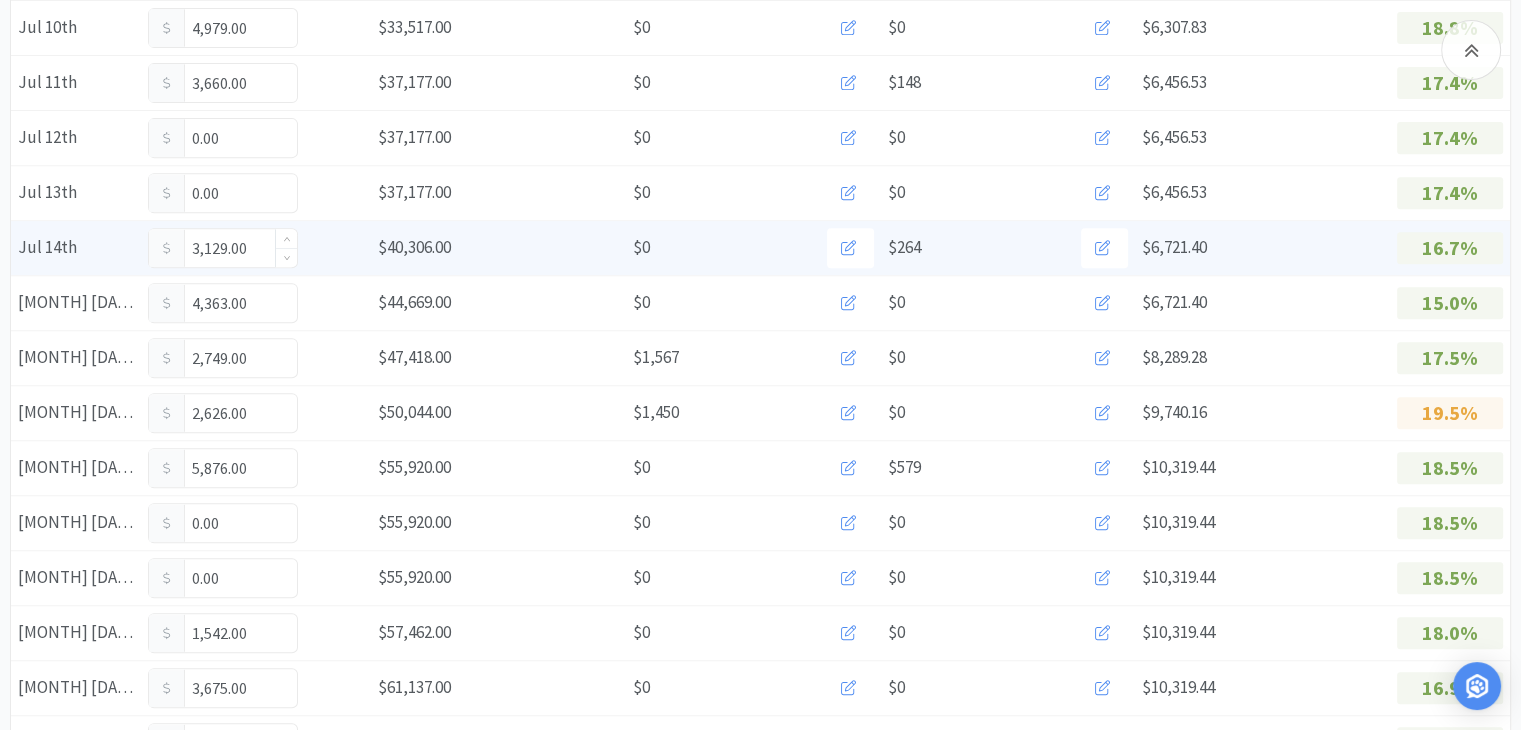 click on "3,129.00" at bounding box center [223, 248] 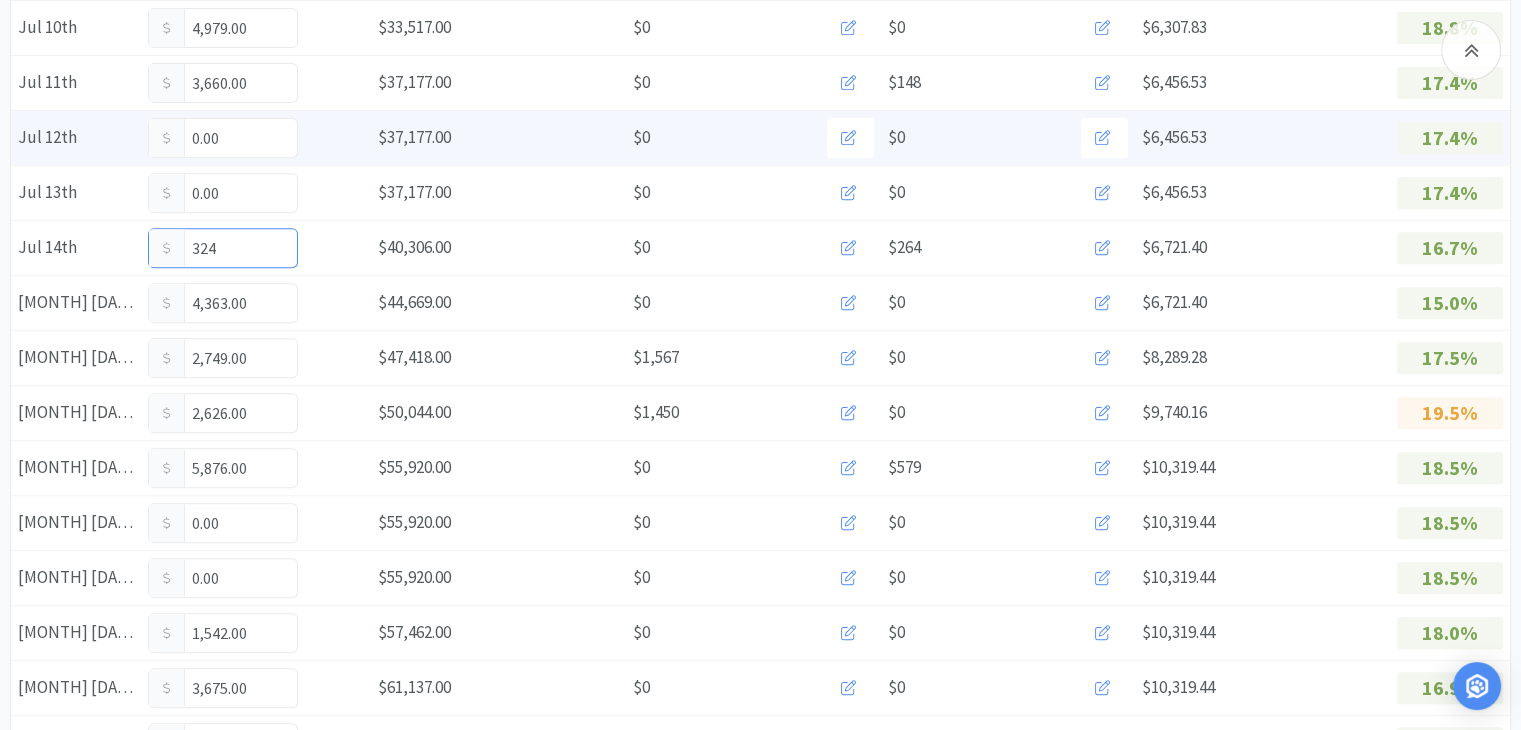type on "3,244" 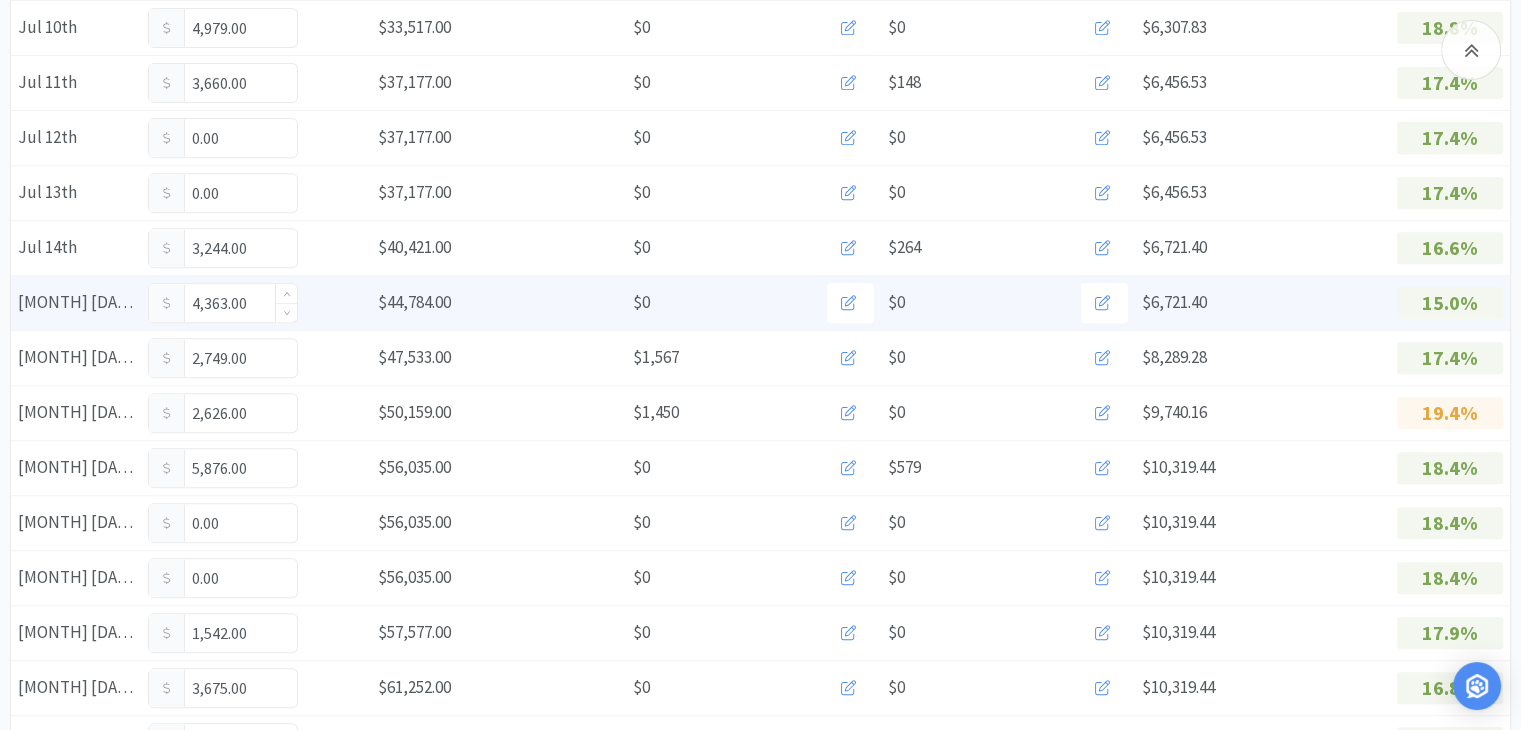 click on "4,363.00" at bounding box center (223, 303) 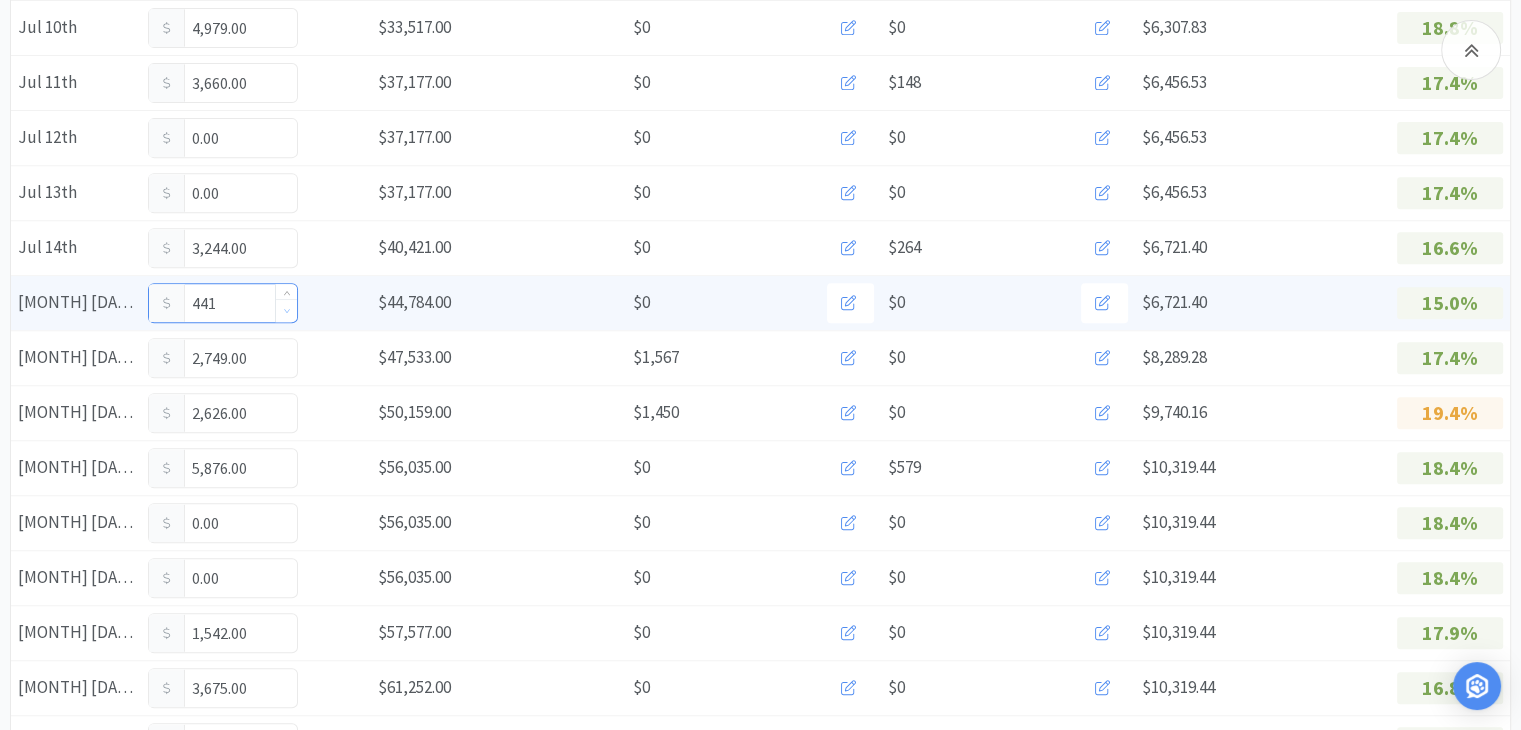 type on "4,417" 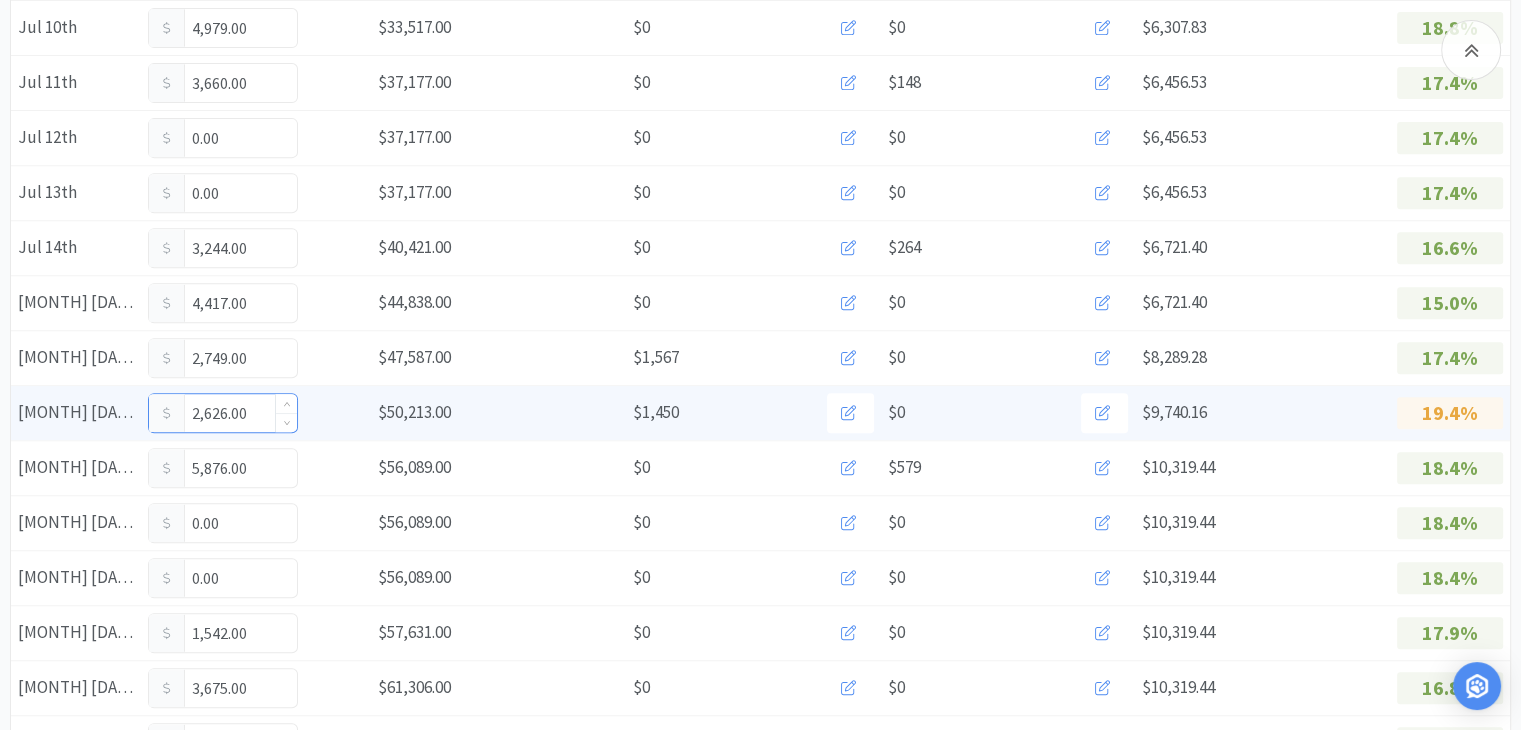 click on "2,626.00" at bounding box center [223, 413] 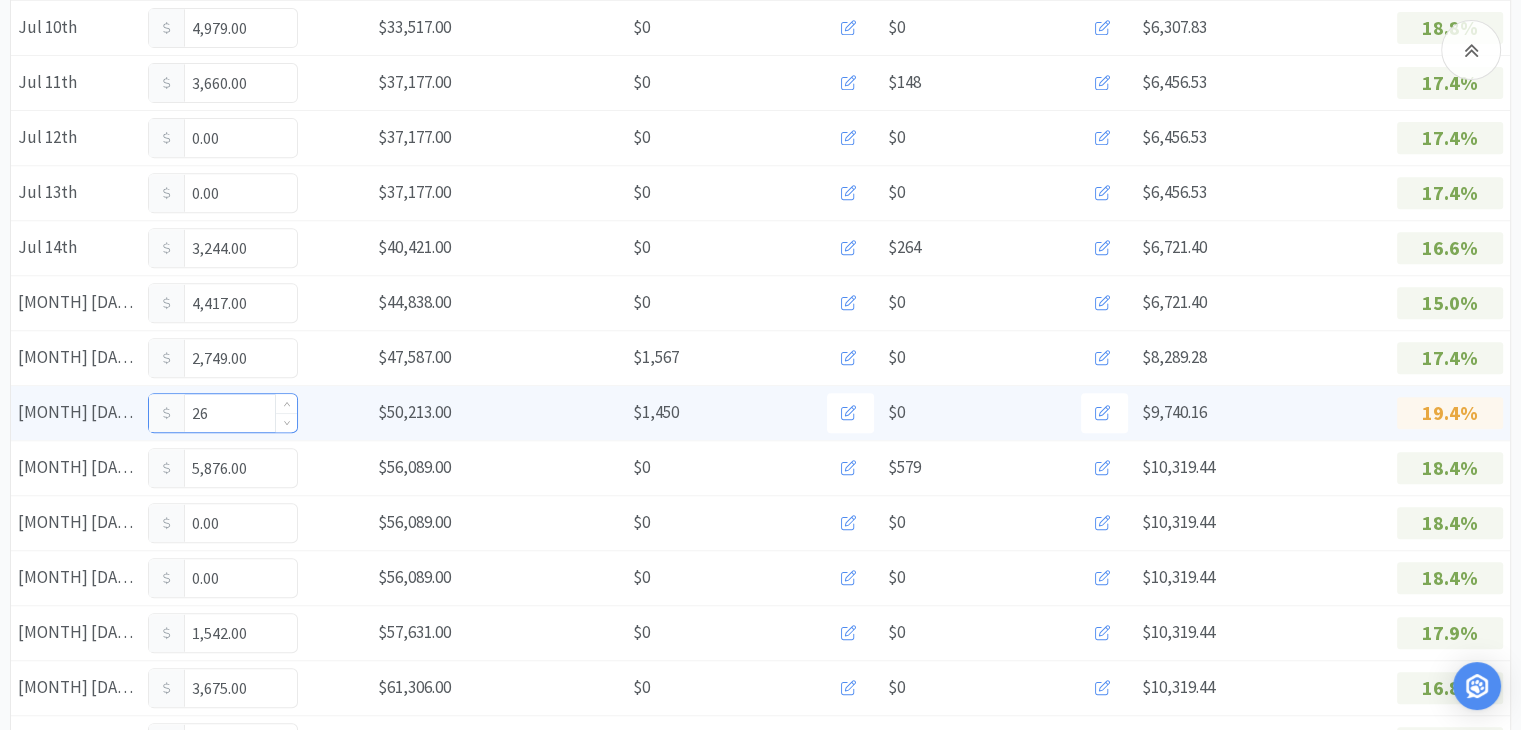 type on "2" 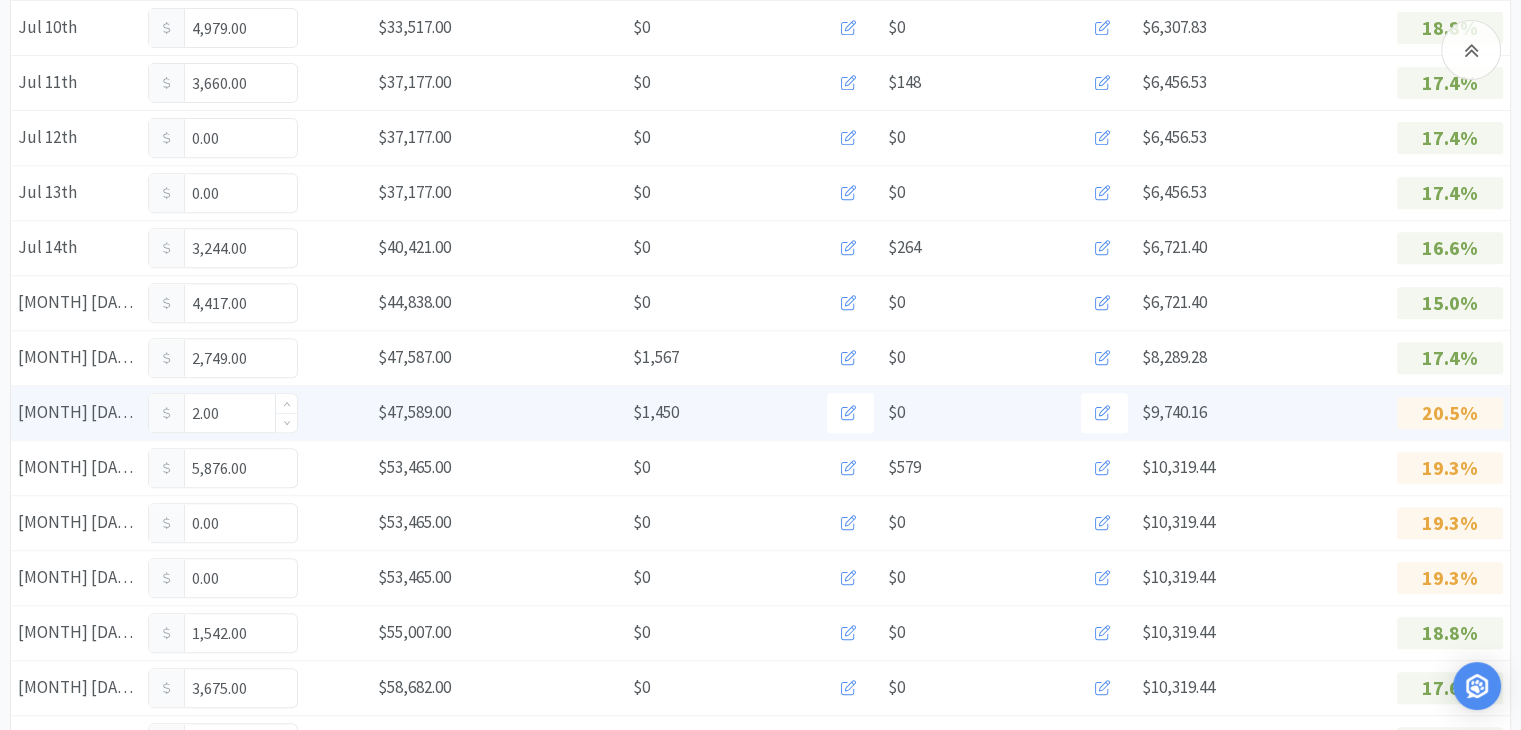 click on "2.00" at bounding box center (223, 413) 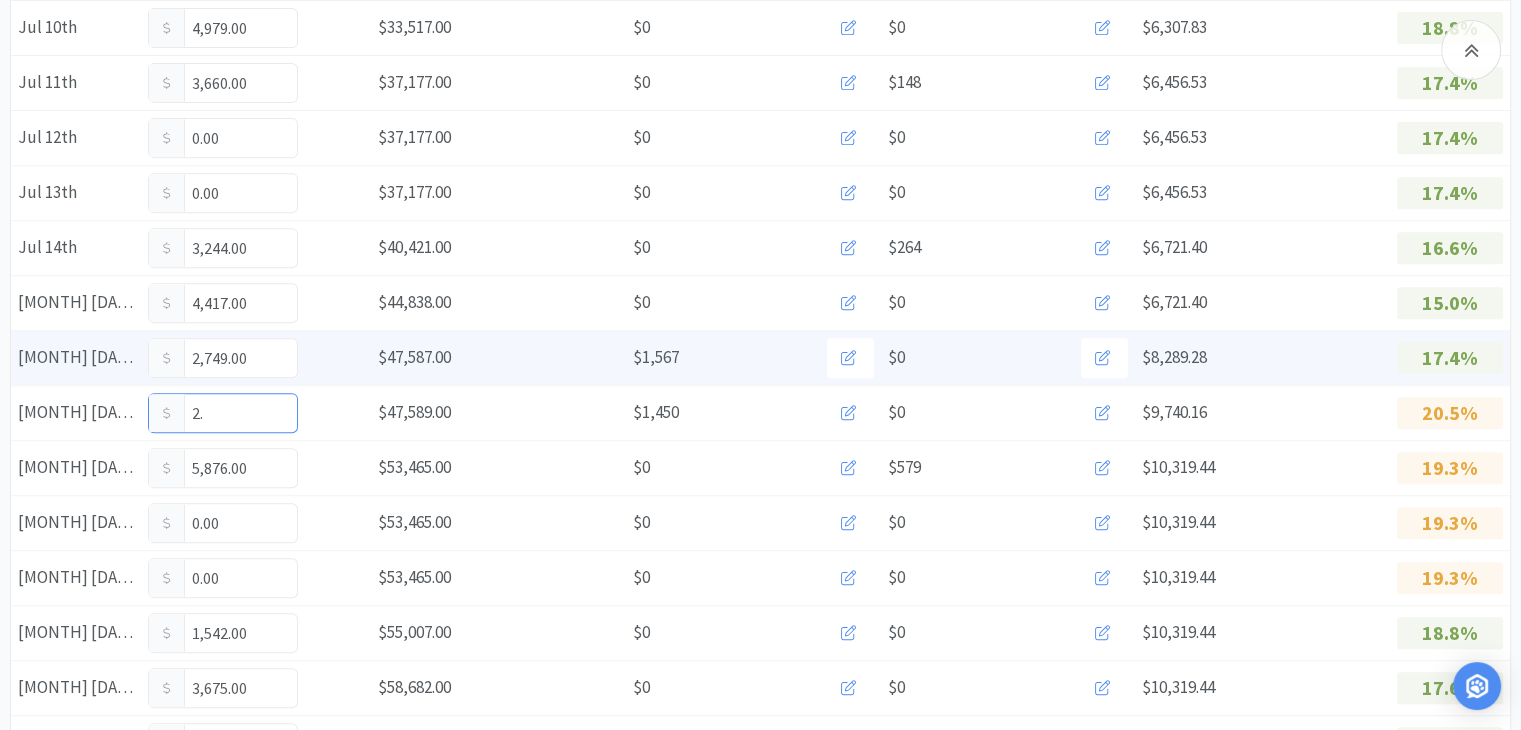 type on "2" 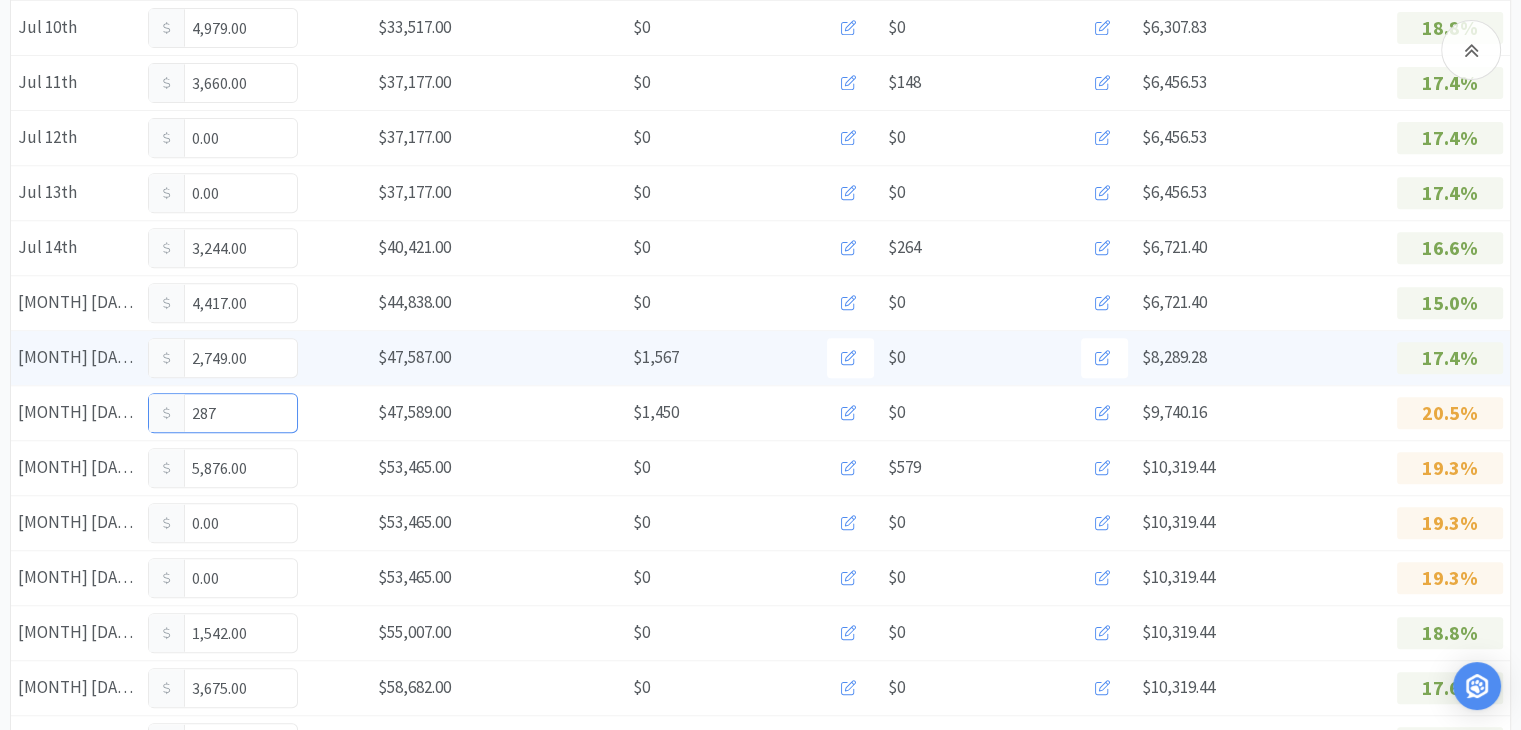 type on "2,873" 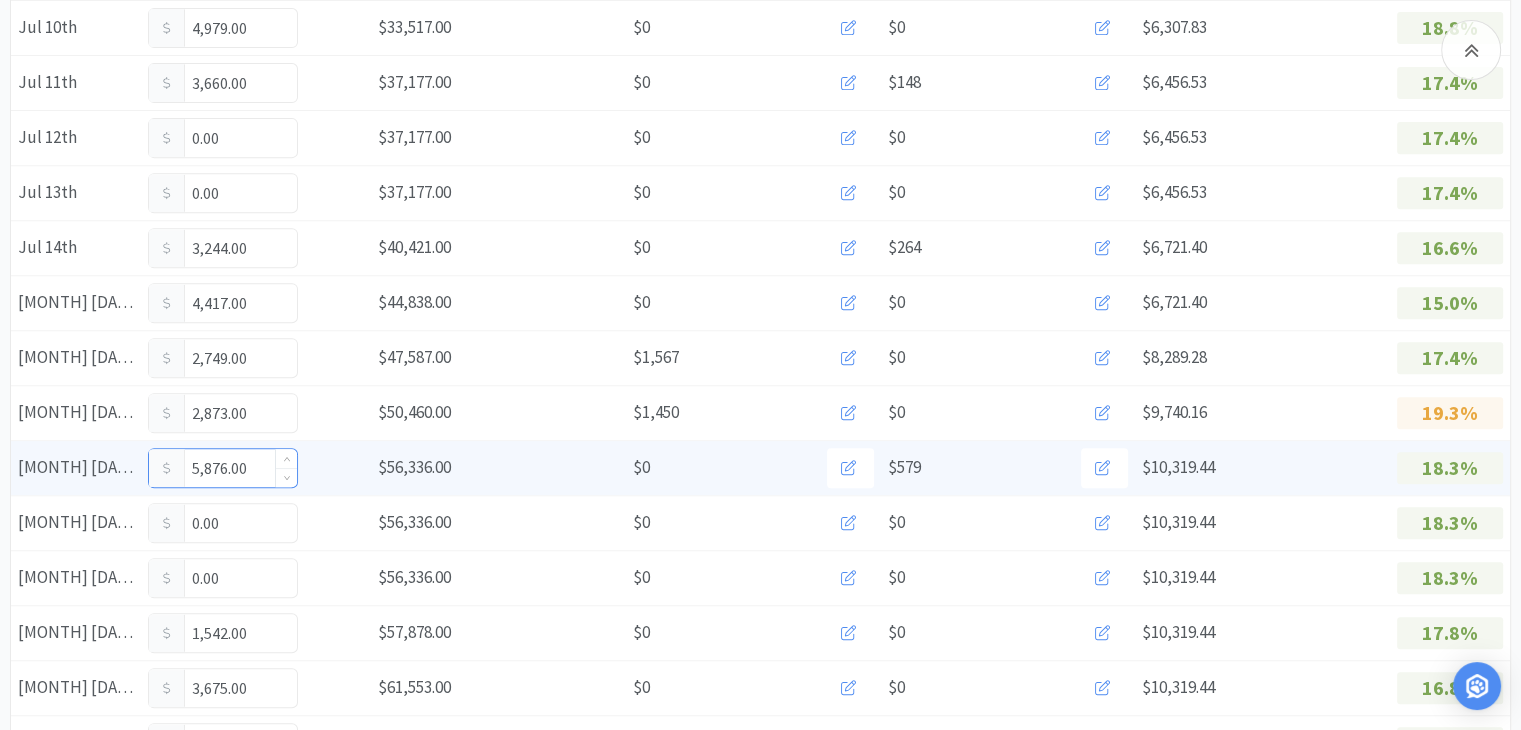 click on "5,876.00" at bounding box center [223, 468] 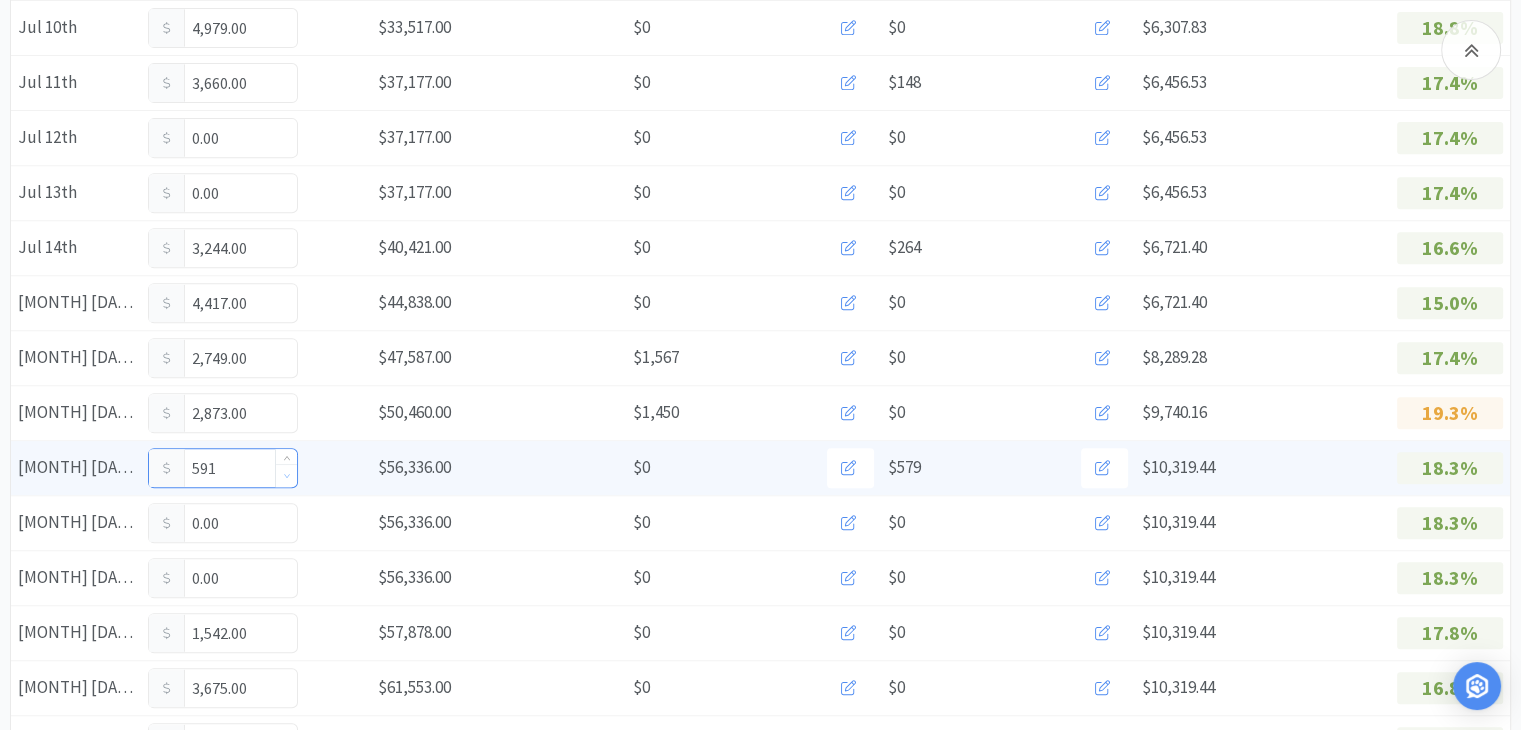 type on "5,912" 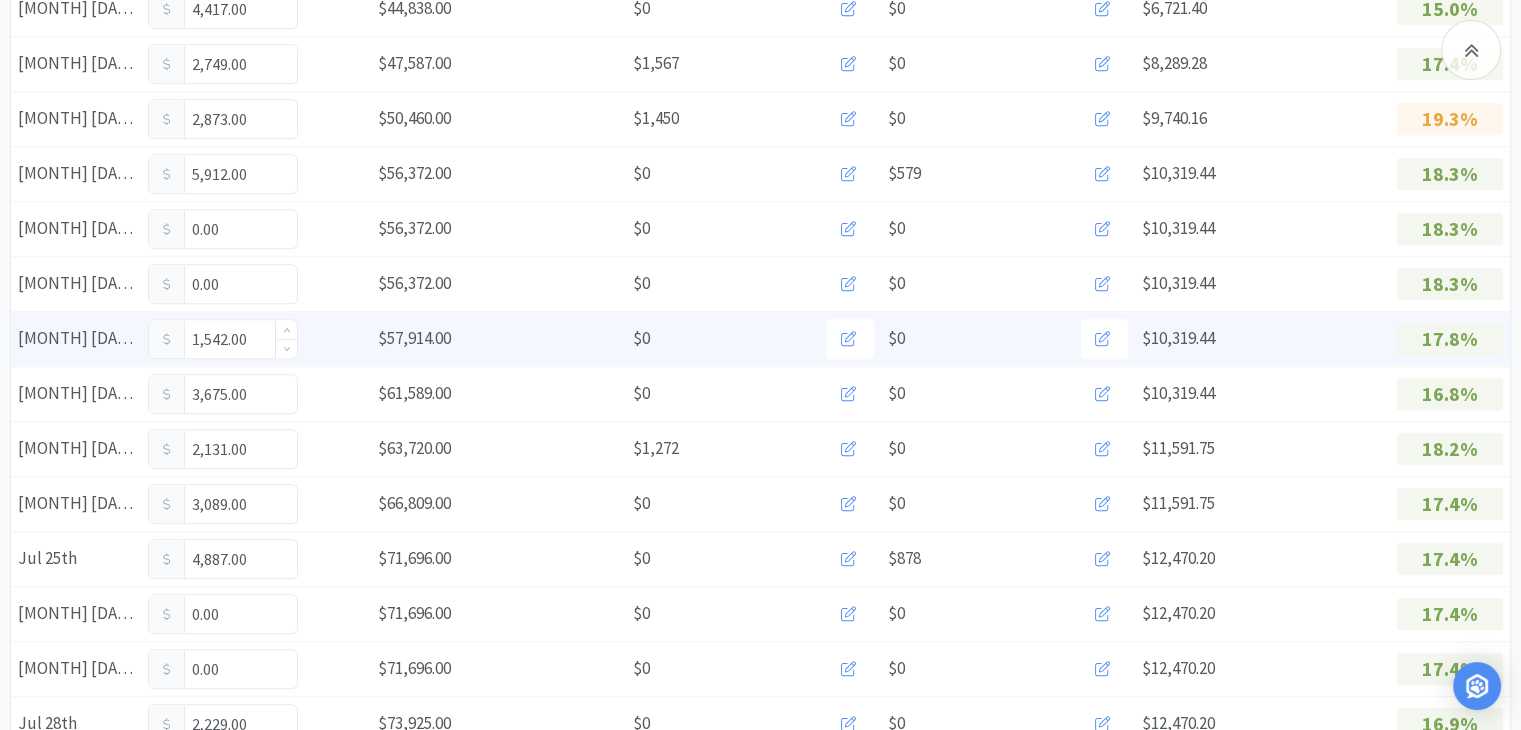 scroll, scrollTop: 1100, scrollLeft: 0, axis: vertical 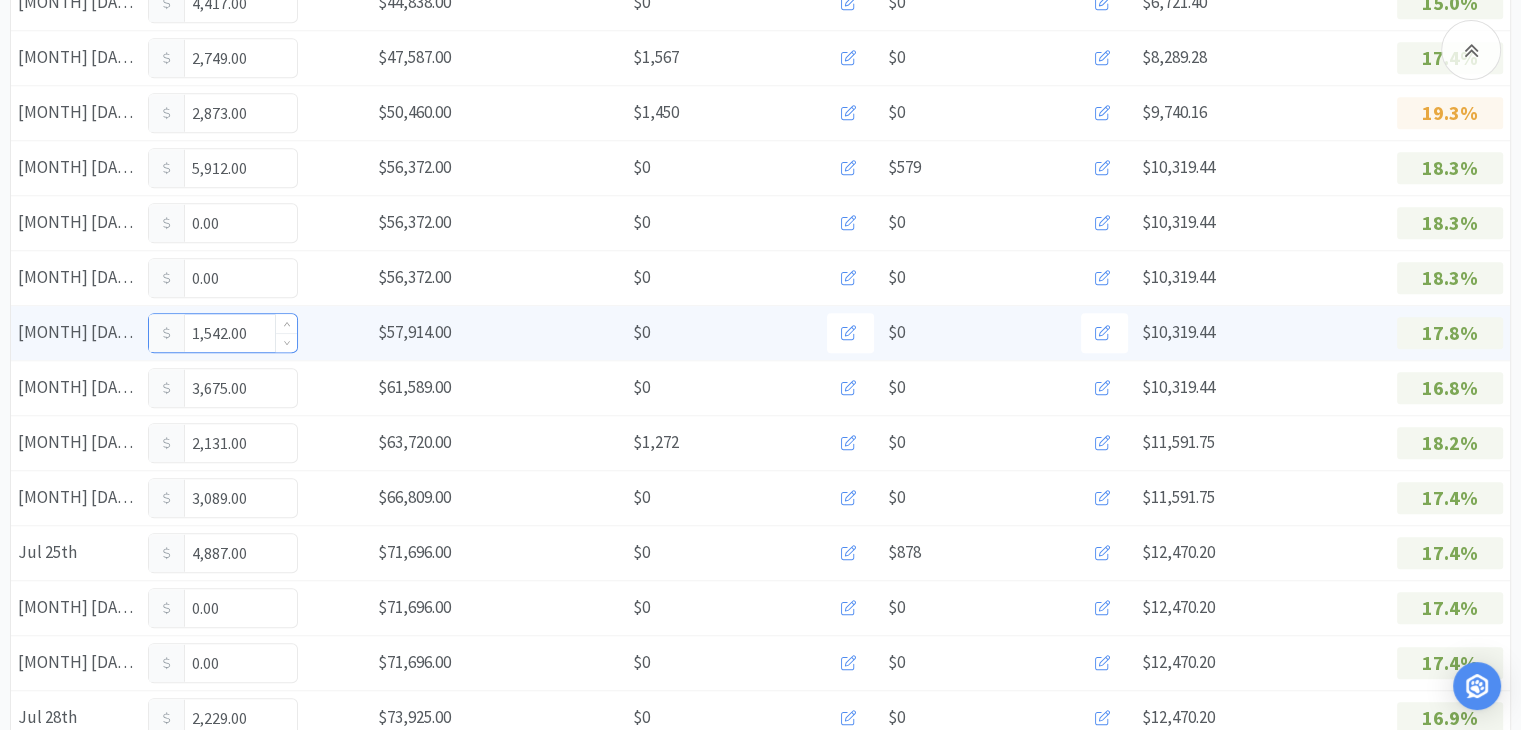 click on "1,542.00" at bounding box center [223, 333] 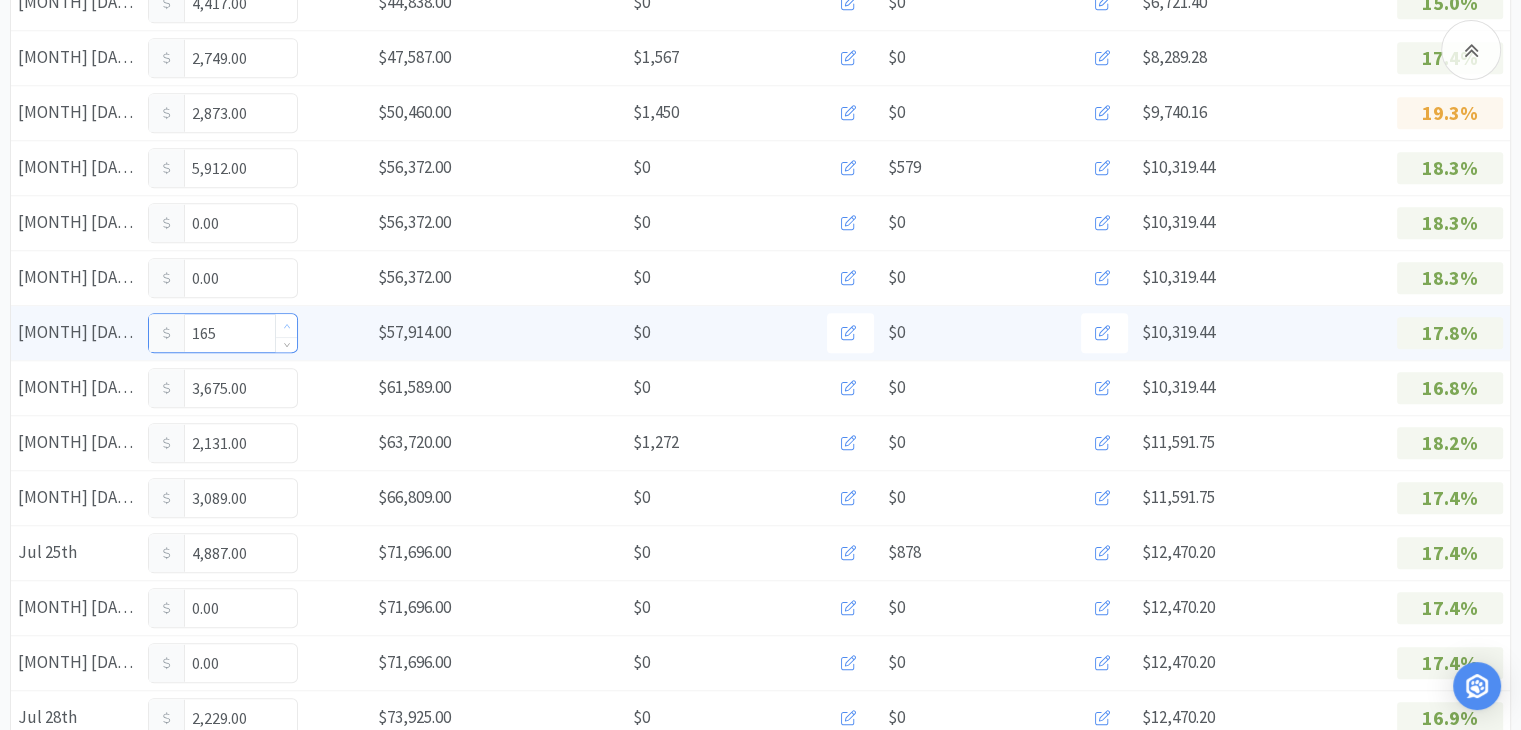 type on "1,657" 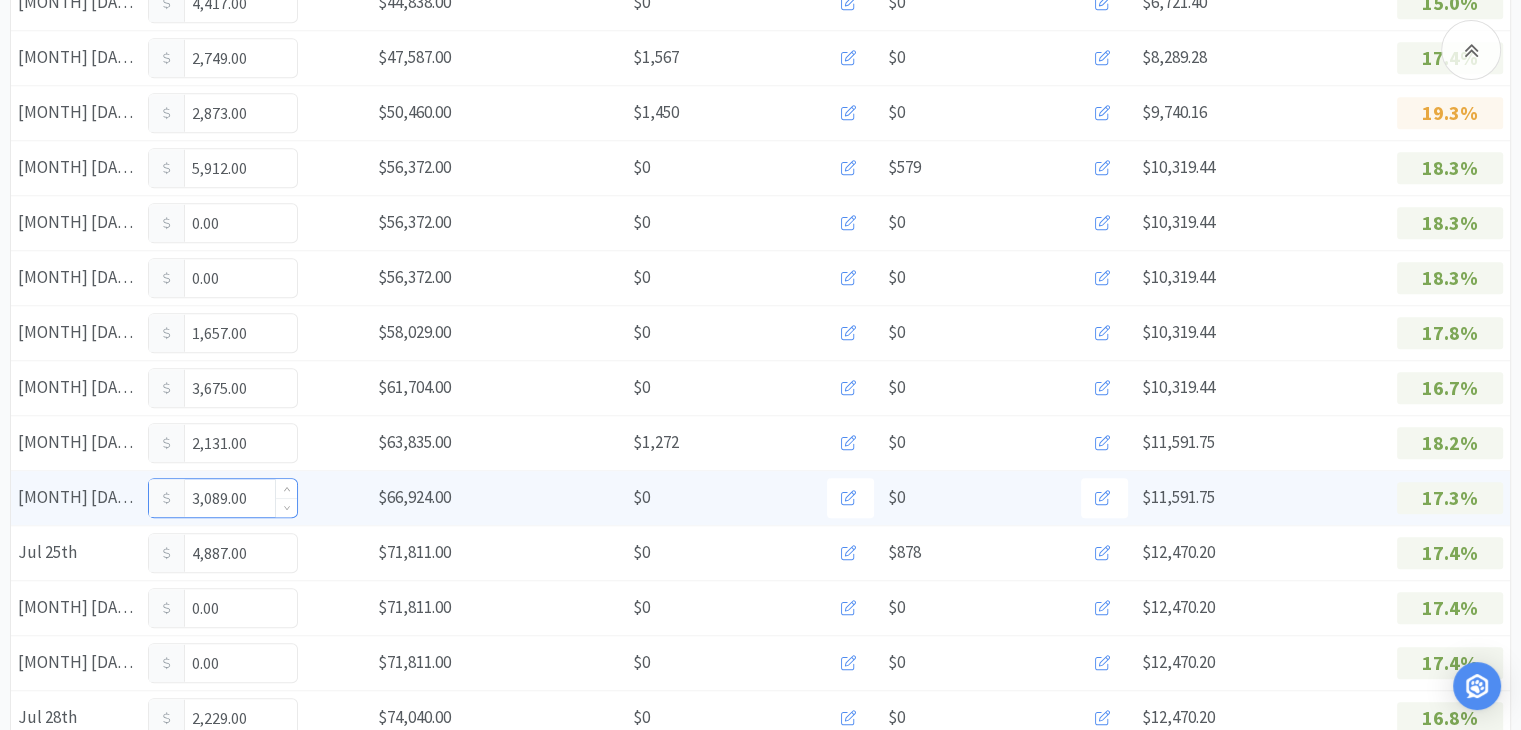 click on "3,089.00" at bounding box center (223, 498) 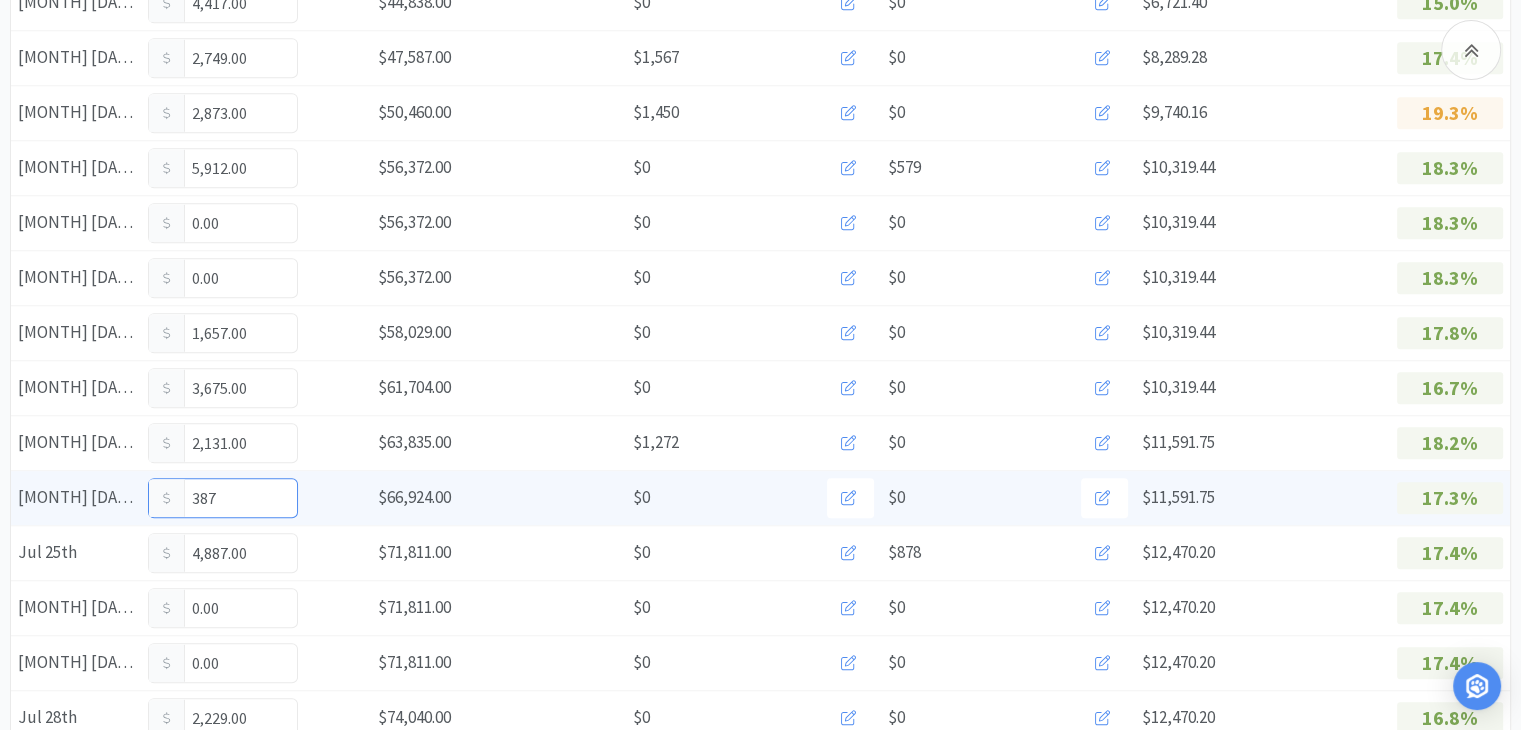 type on "3,874" 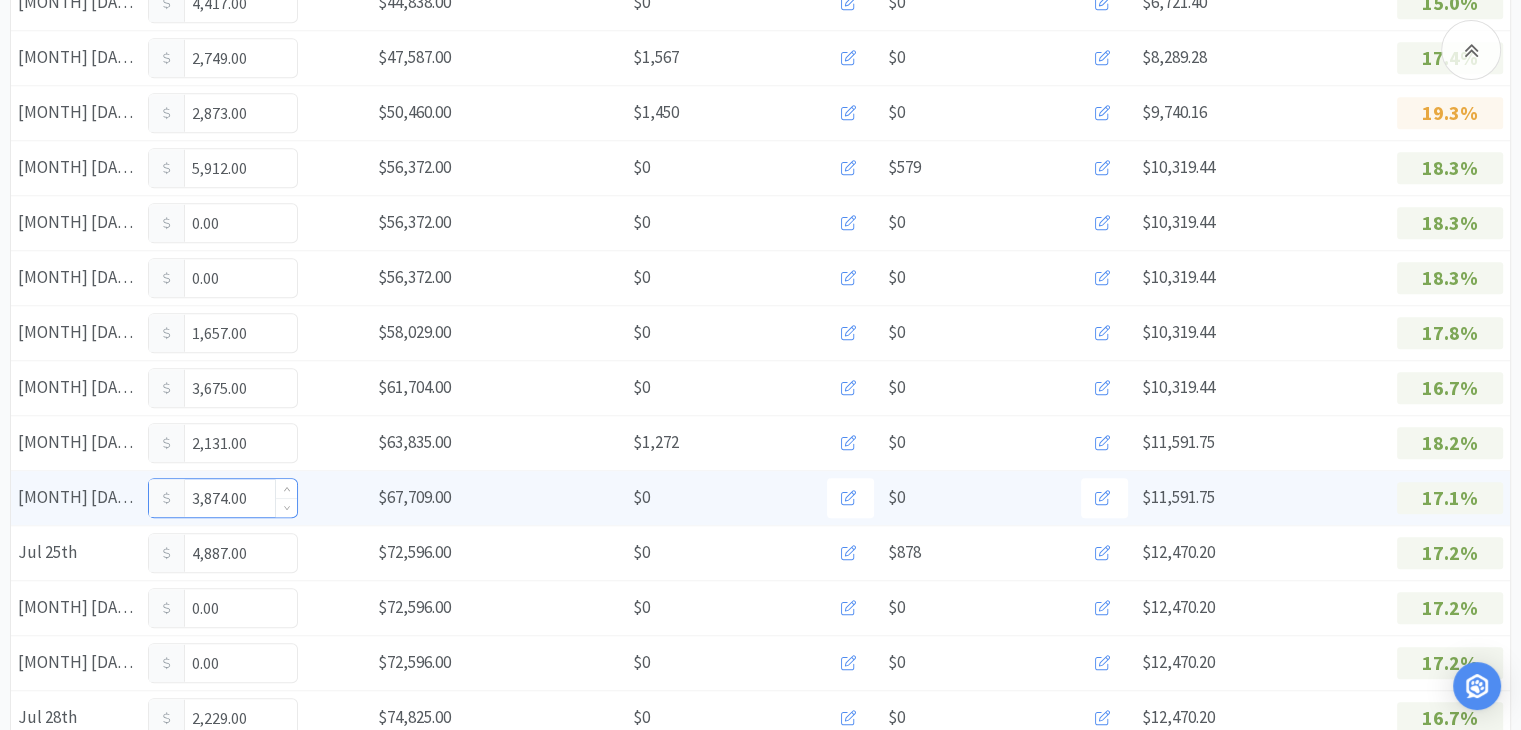 click on "3,874.00" at bounding box center [223, 498] 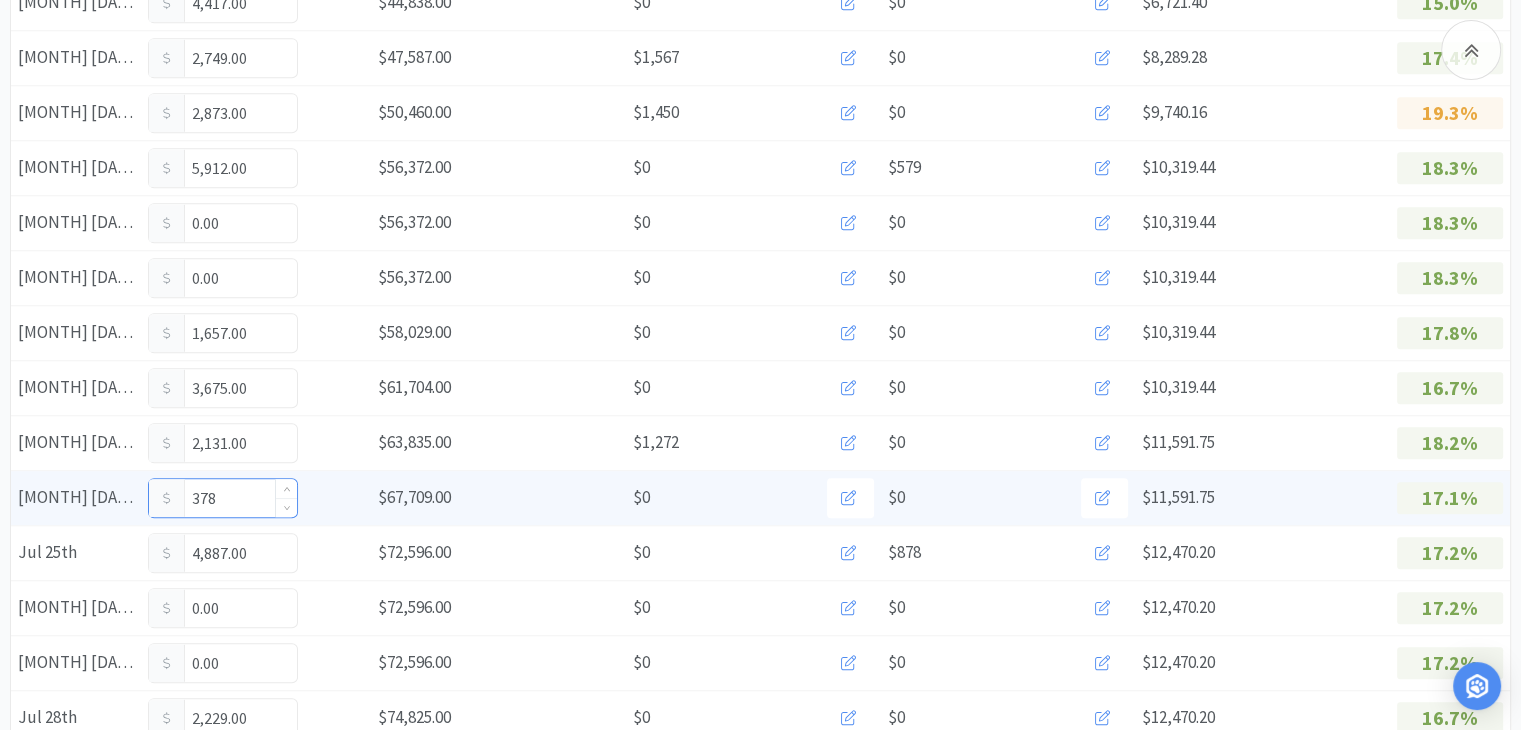 type on "3,784" 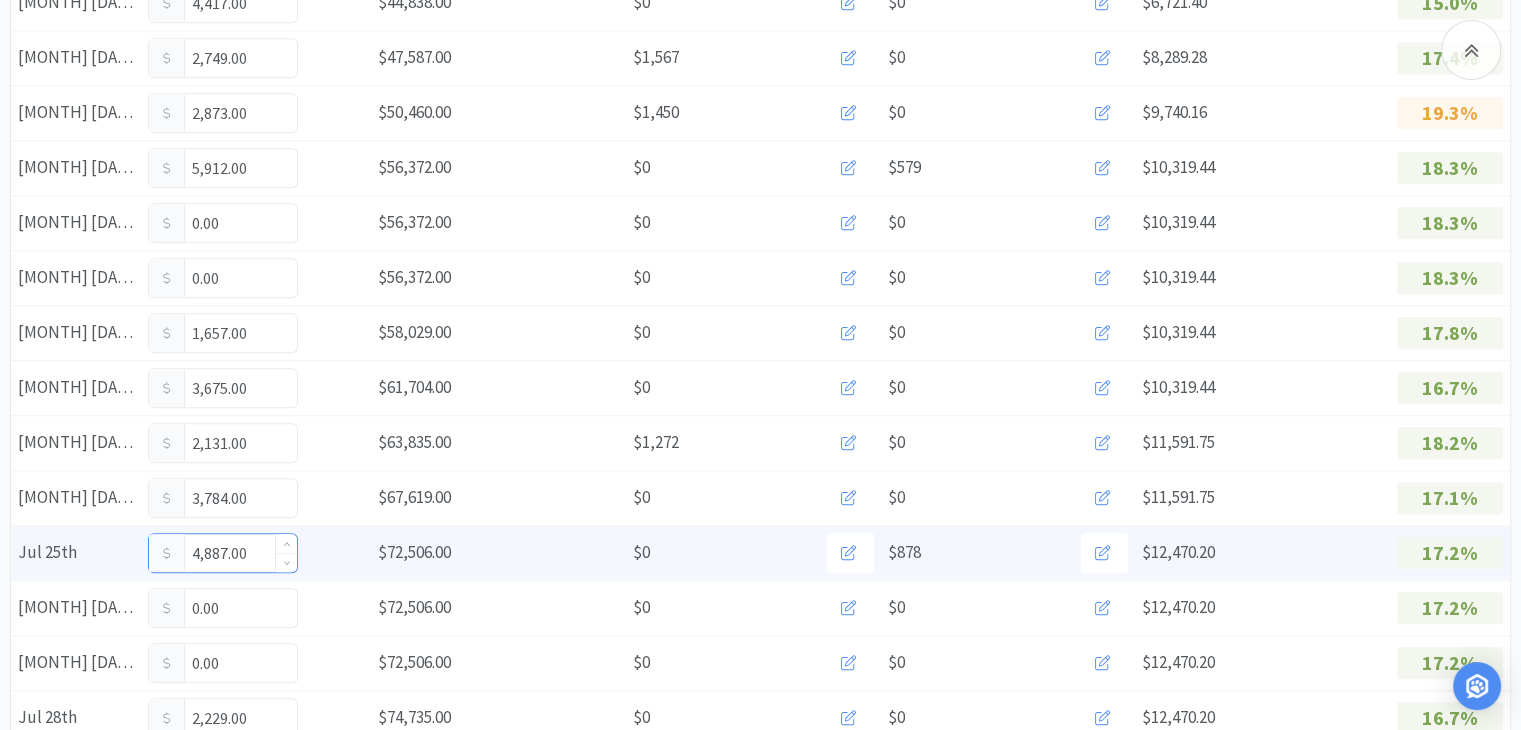 click on "4,887.00" at bounding box center (223, 553) 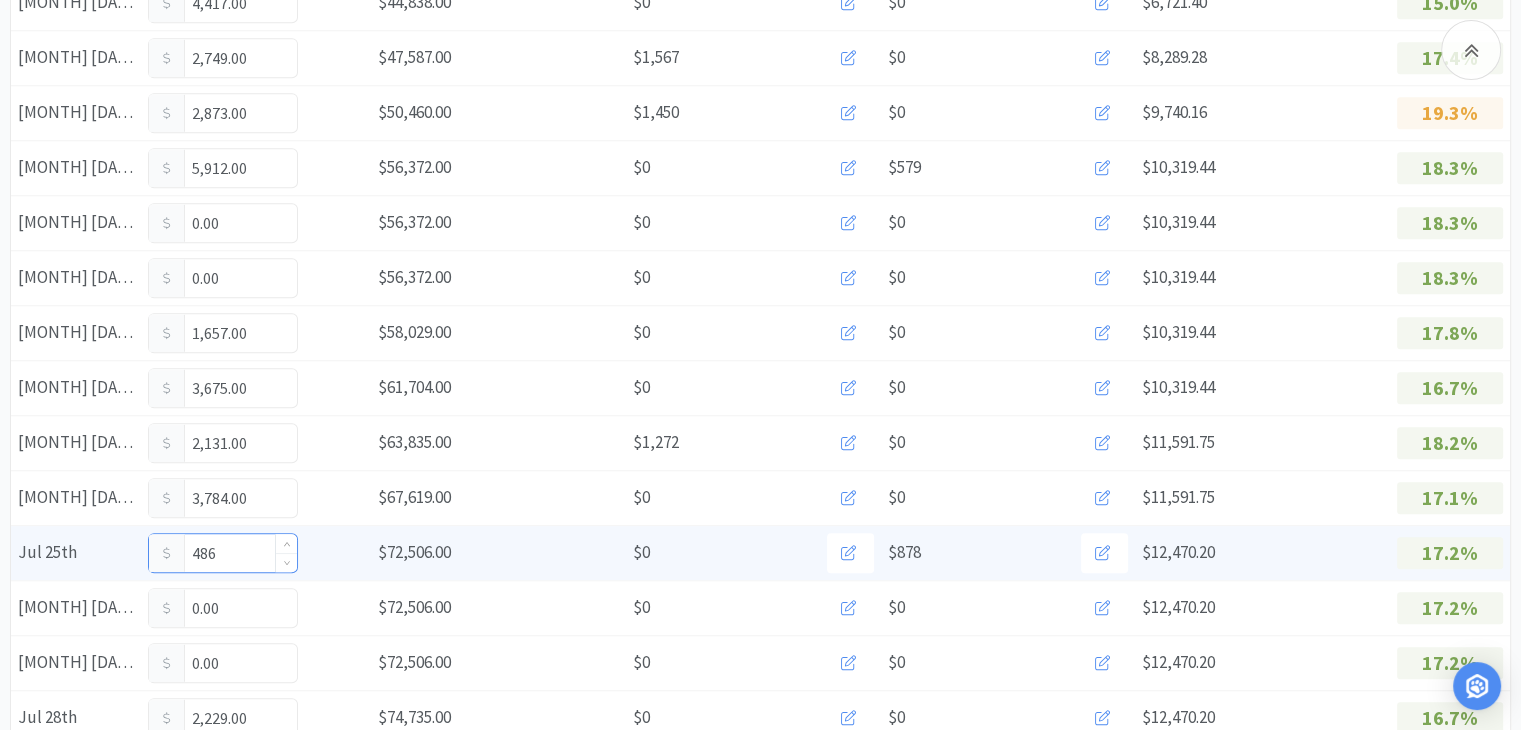 type on "4,862" 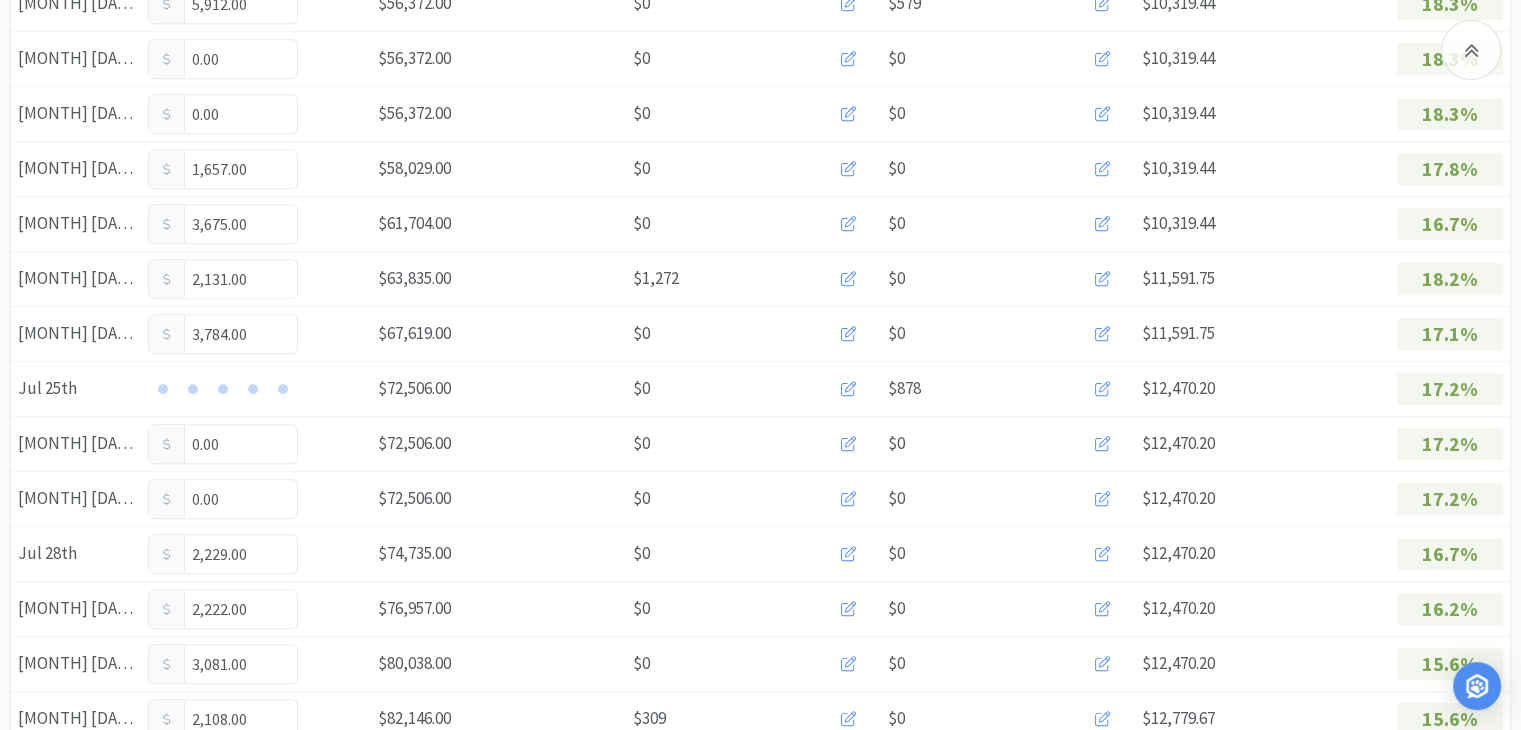 scroll, scrollTop: 1332, scrollLeft: 0, axis: vertical 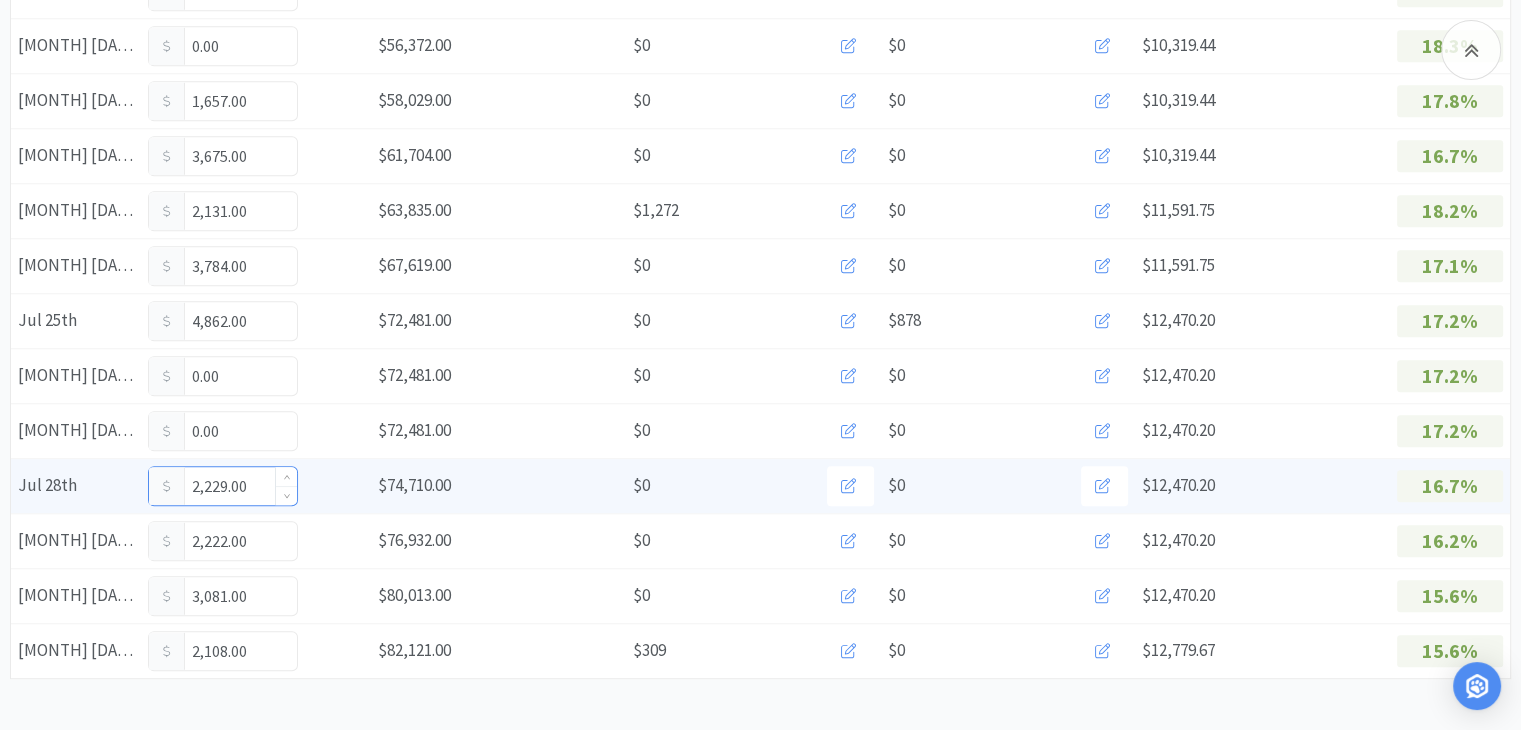 click on "2,229.00" at bounding box center (223, 486) 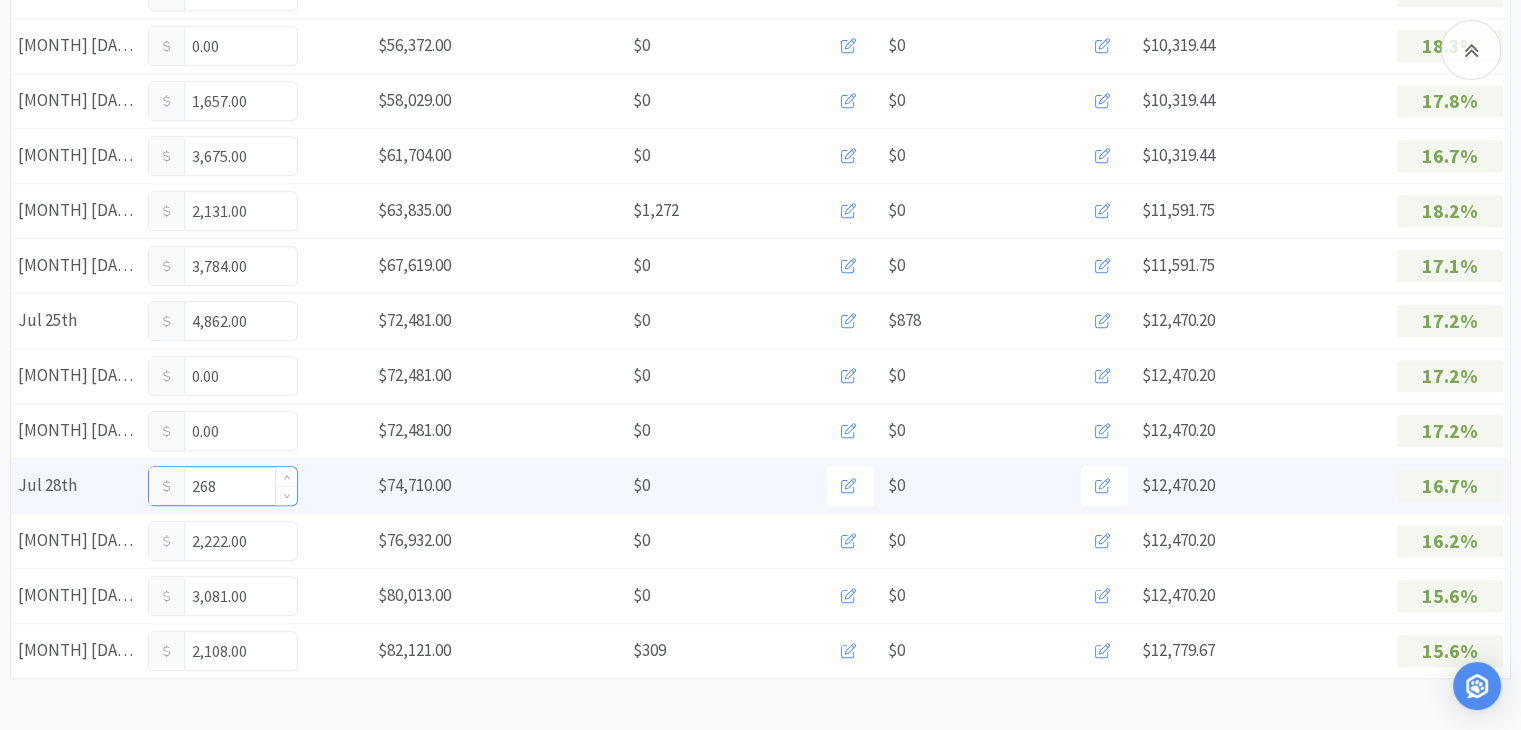 type on "2,687" 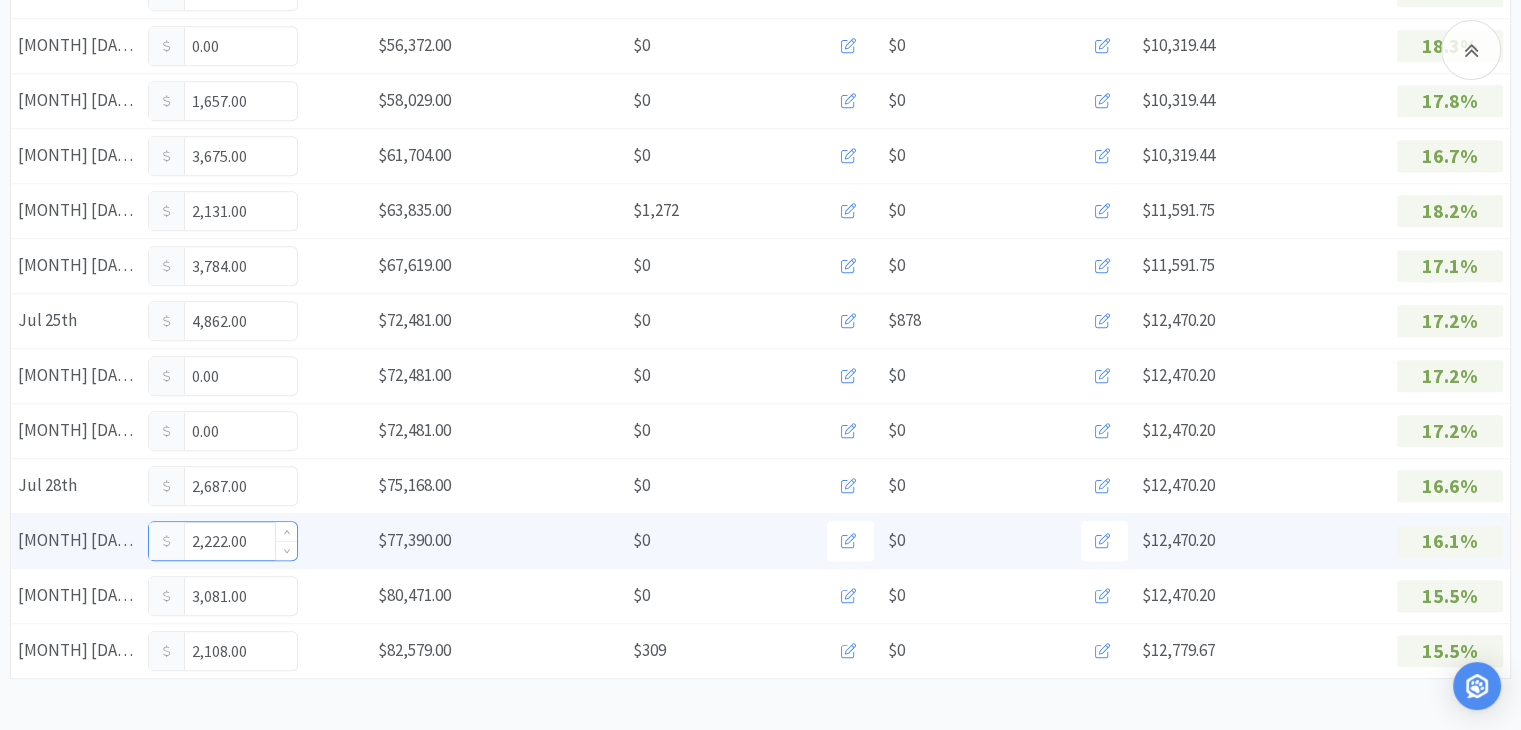 click on "2,222.00" at bounding box center [223, 541] 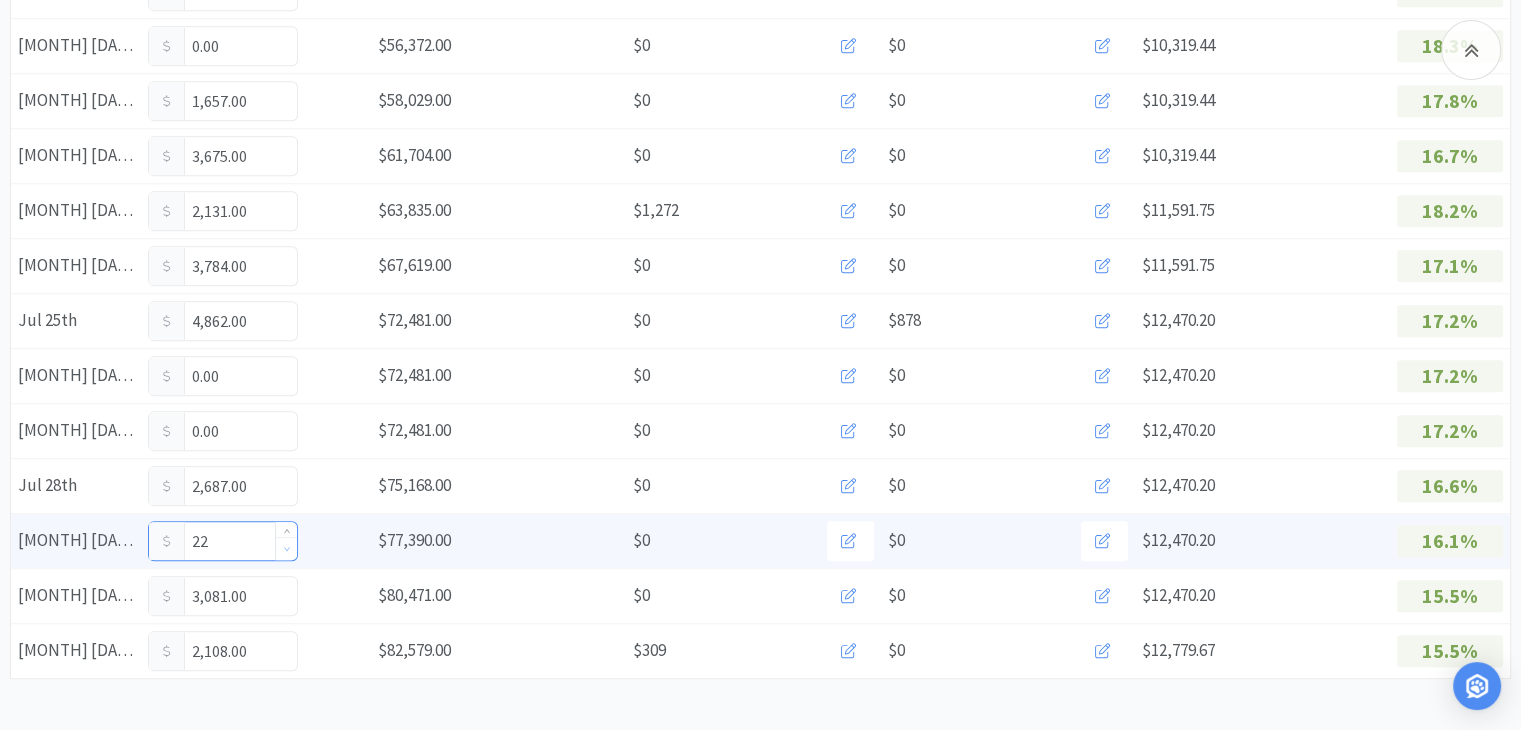 type on "2" 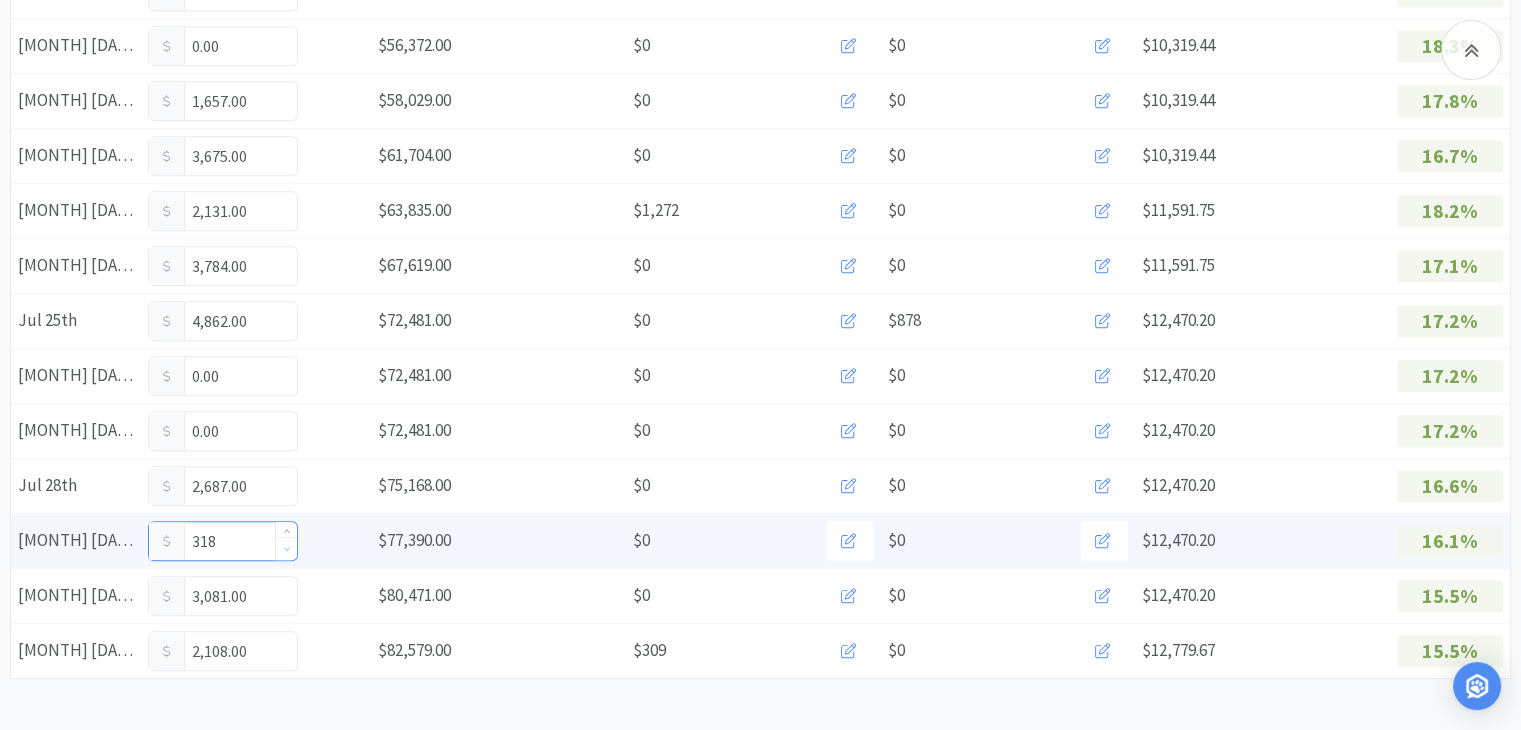 type on "3,182" 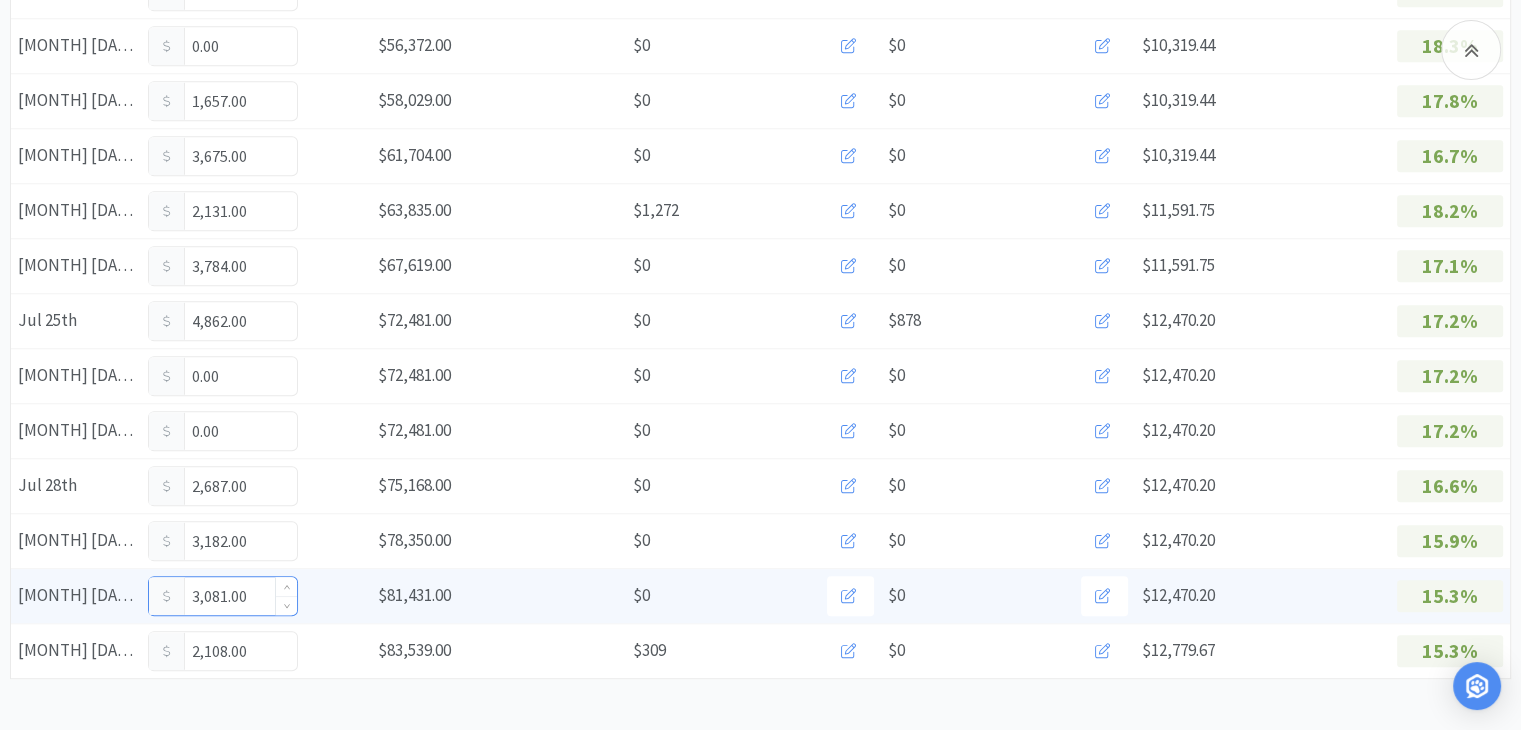 click on "3,081.00" at bounding box center [223, 596] 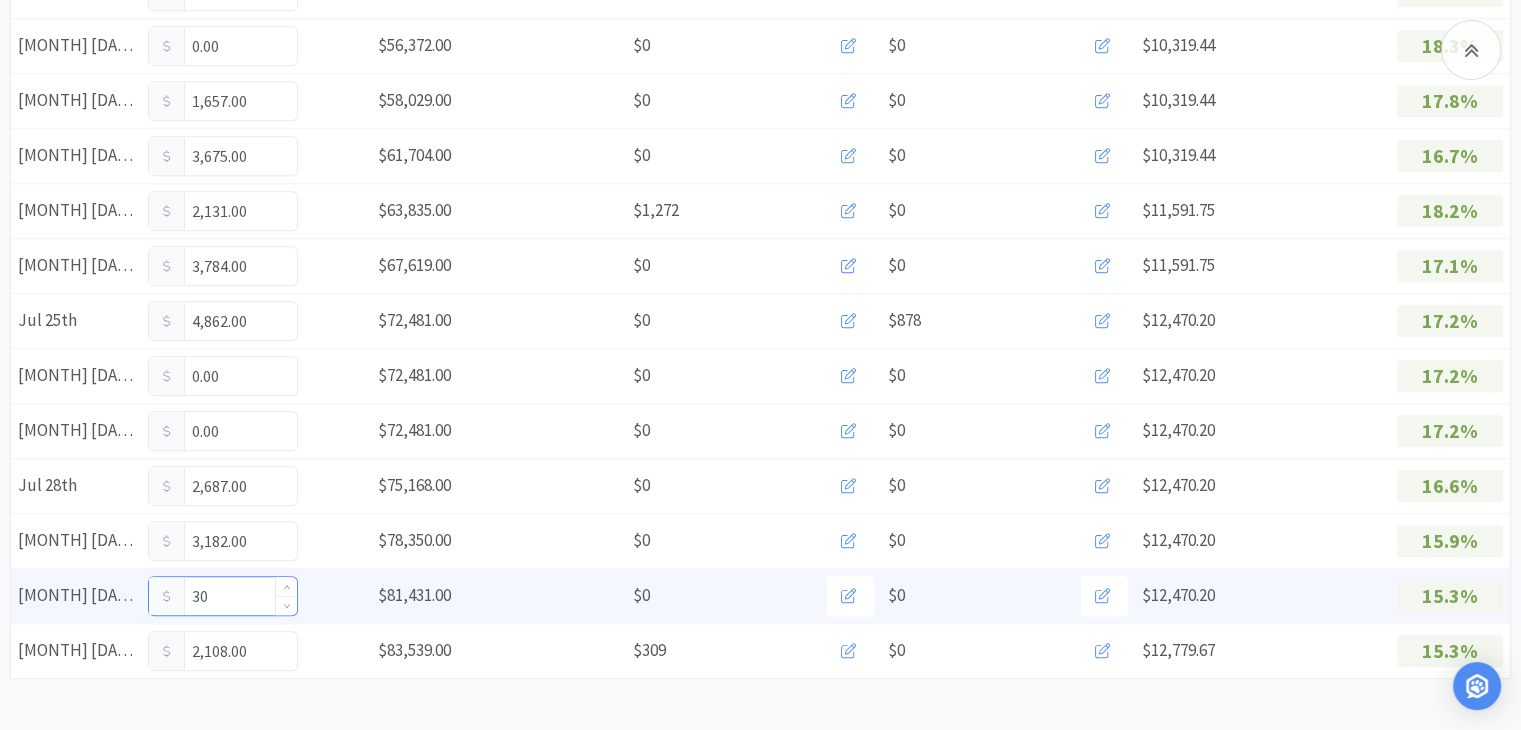 type on "3" 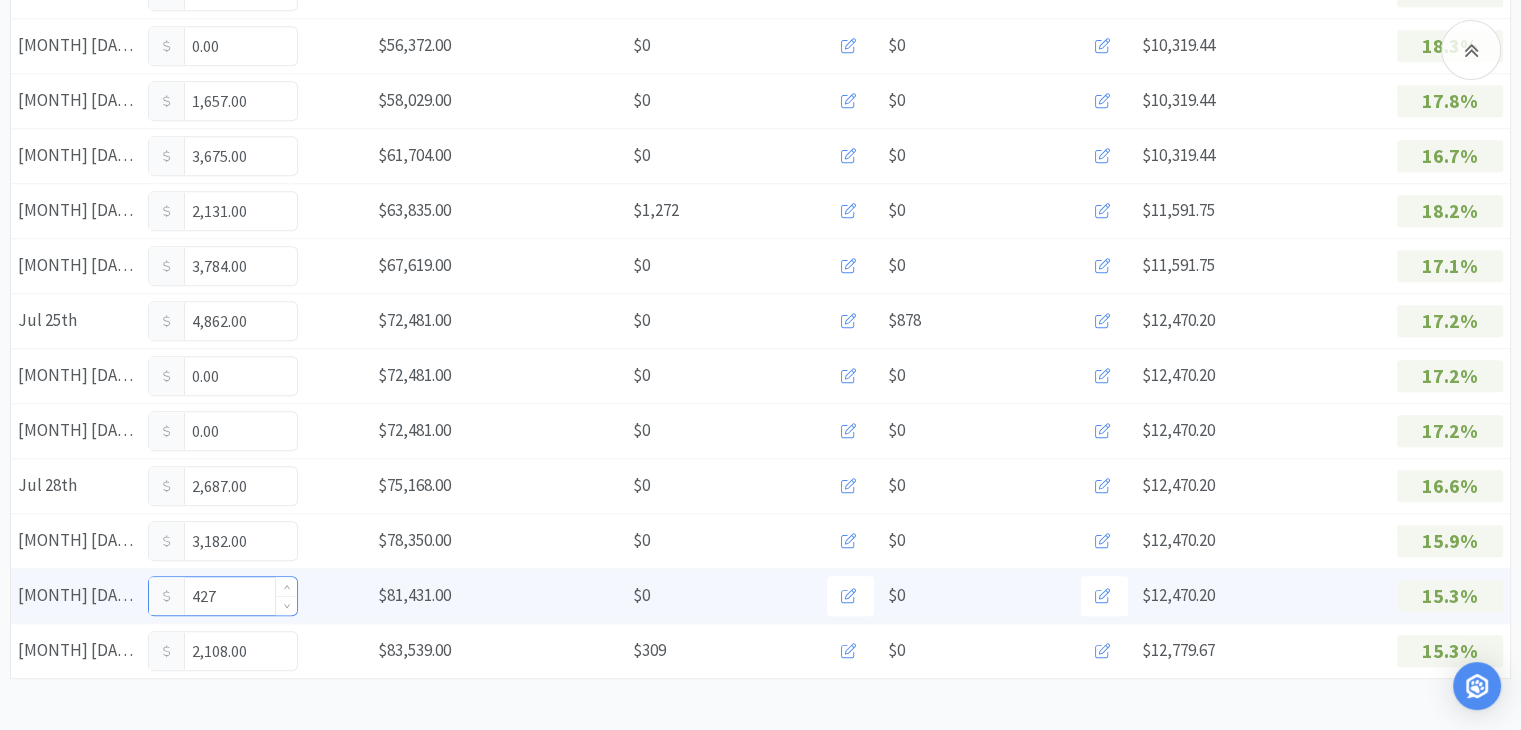 type on "4,275" 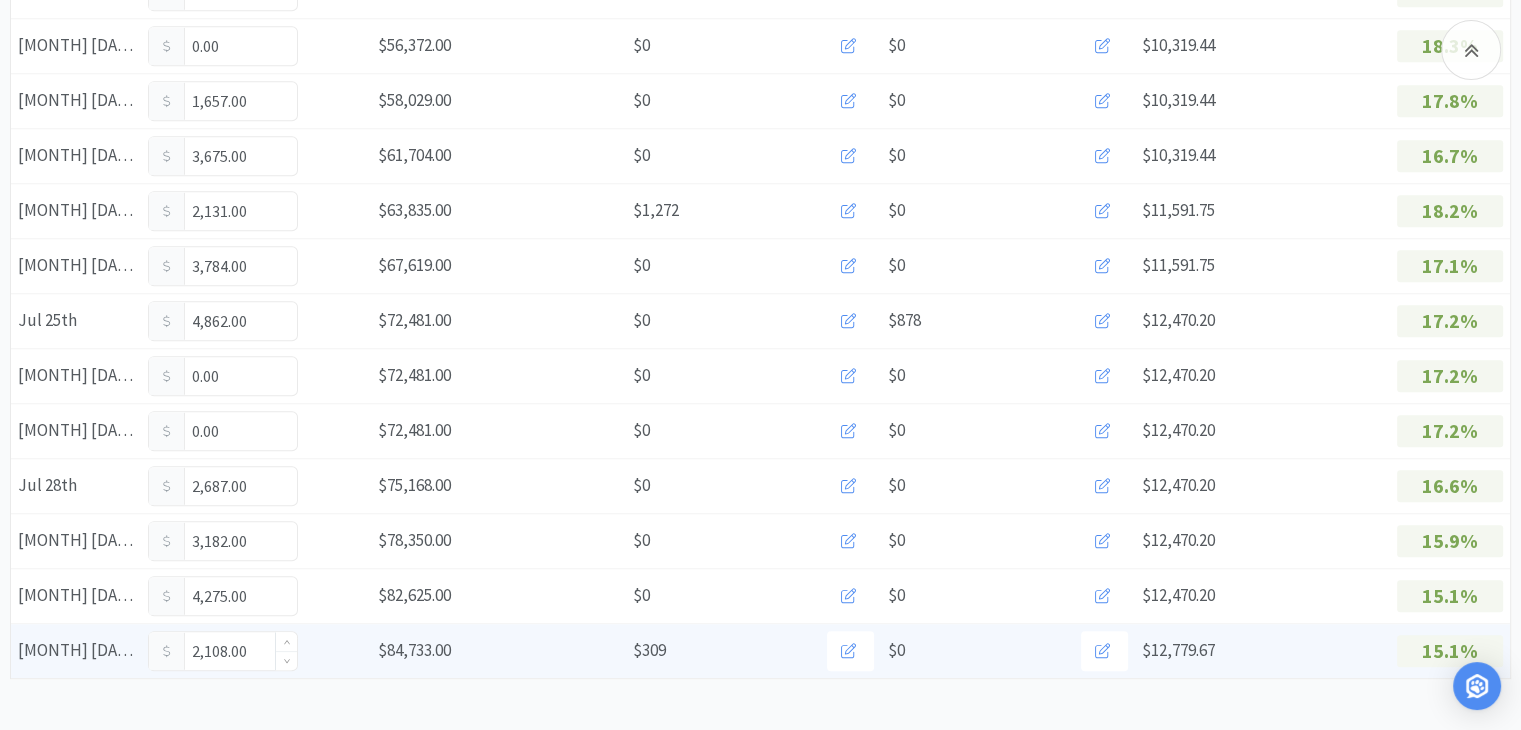 click on "2,108.00" at bounding box center [223, 651] 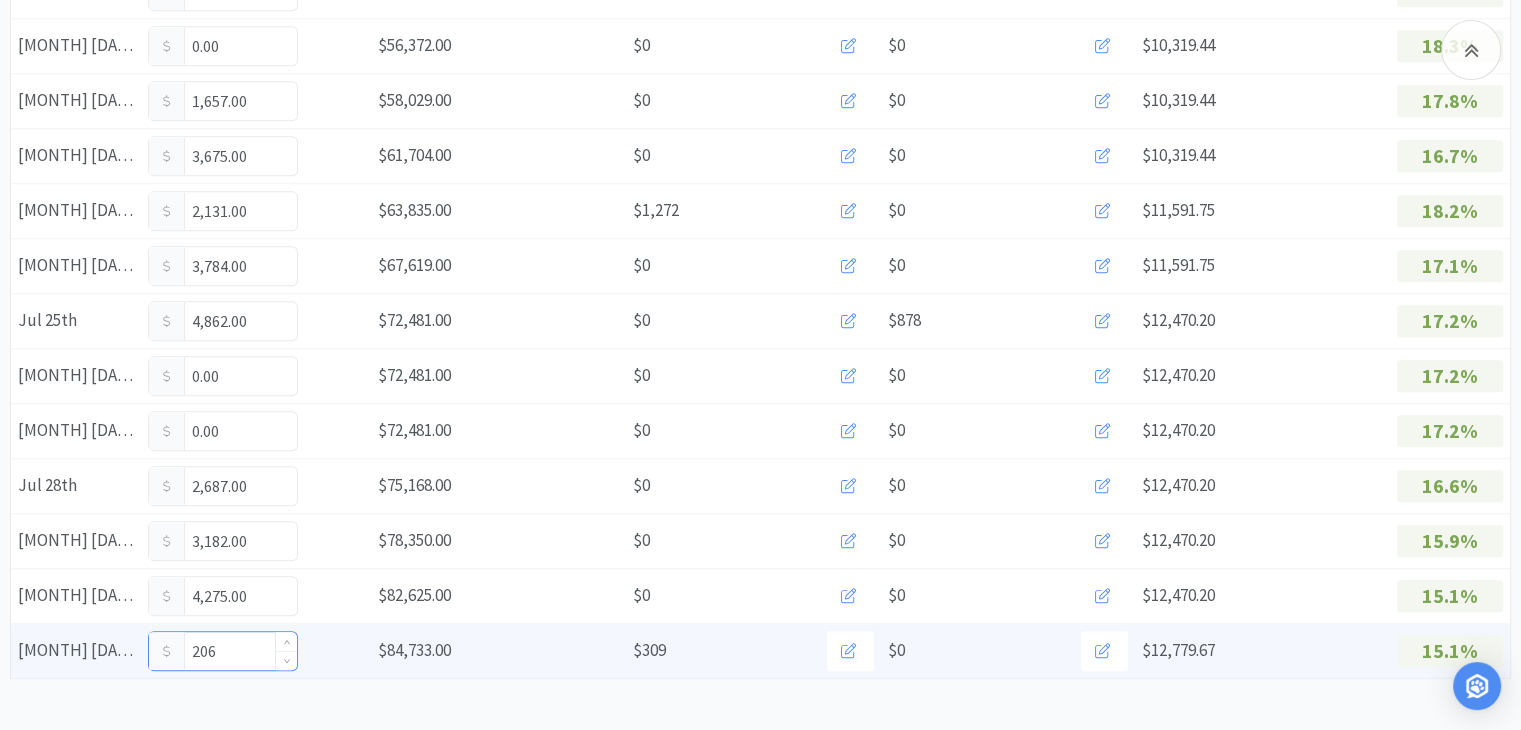 type on "2,067" 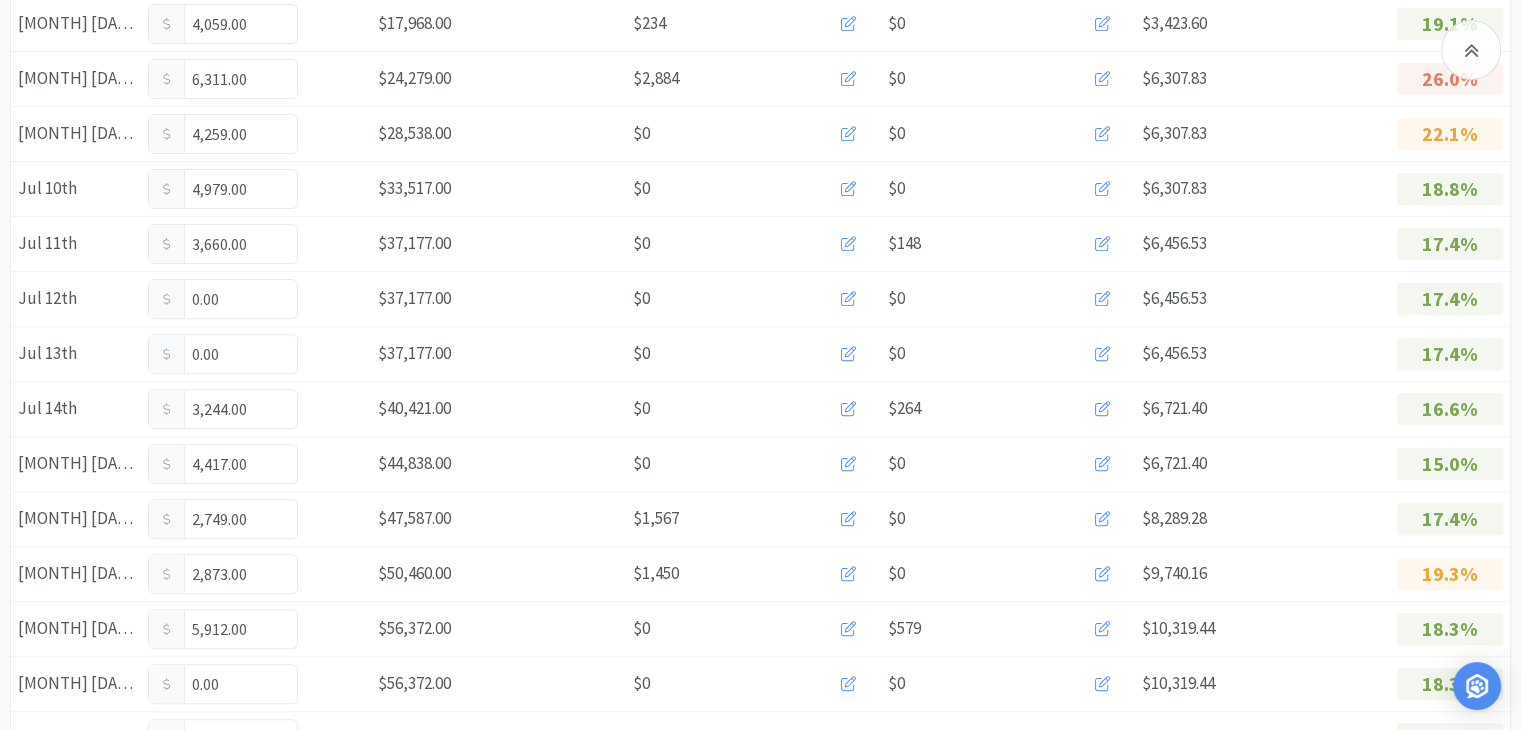 scroll, scrollTop: 632, scrollLeft: 0, axis: vertical 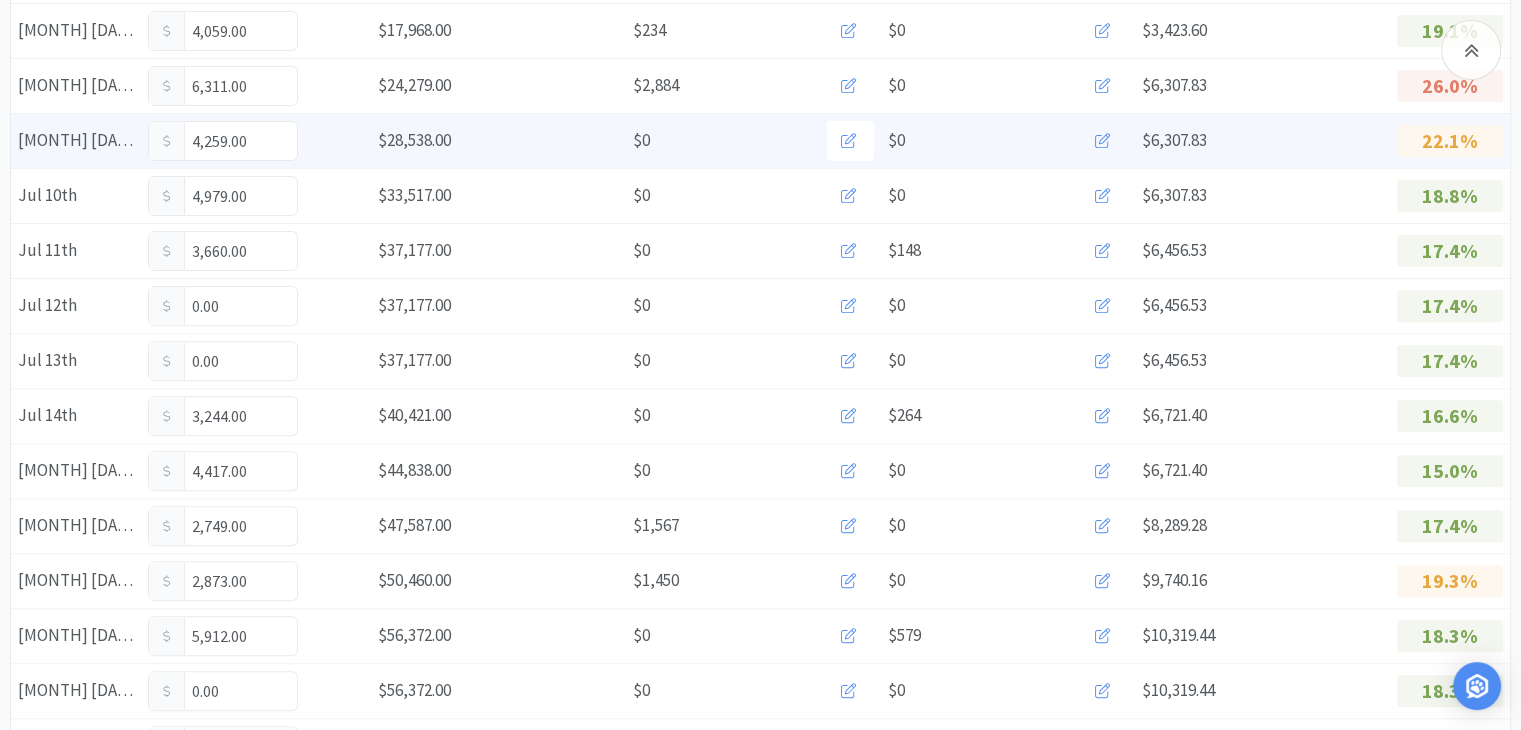 click 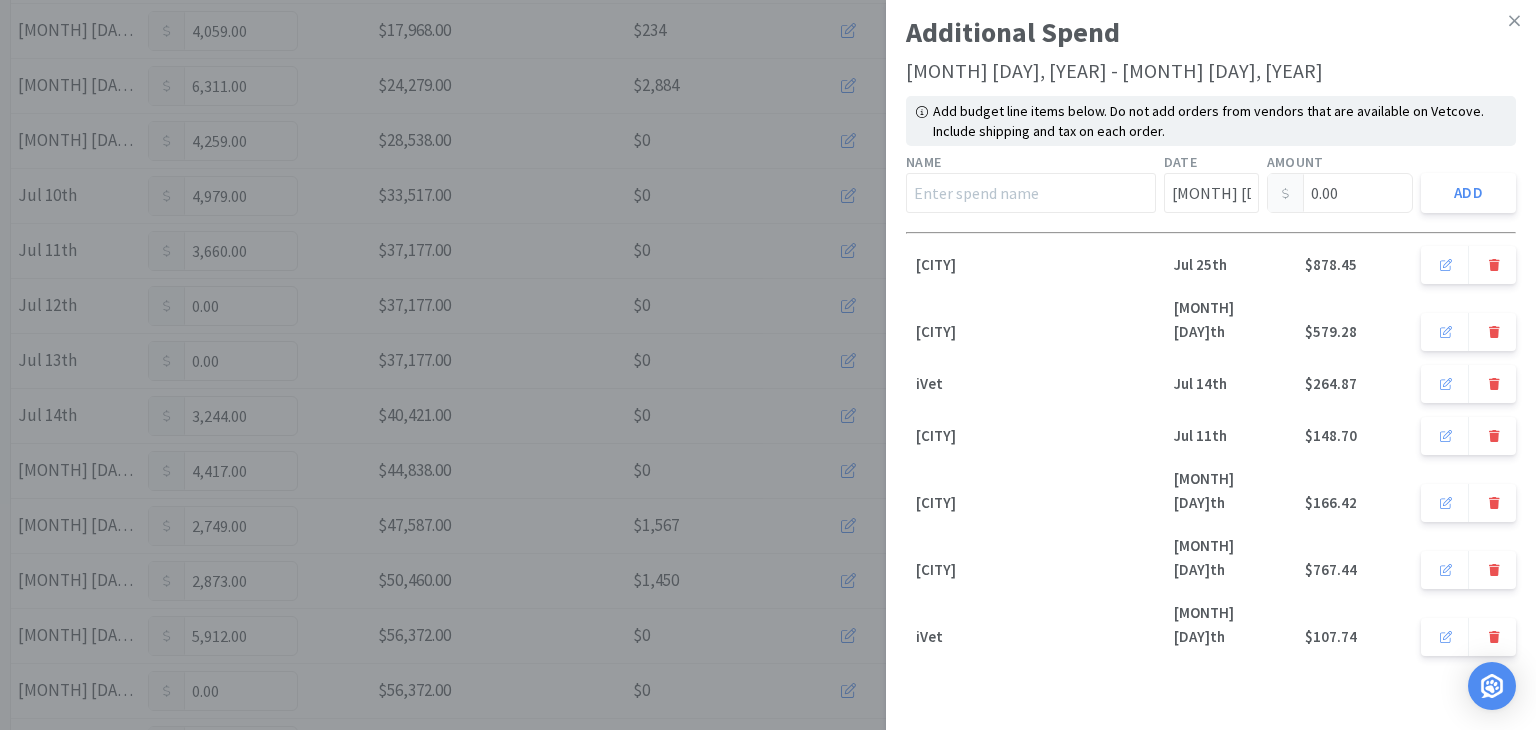 click 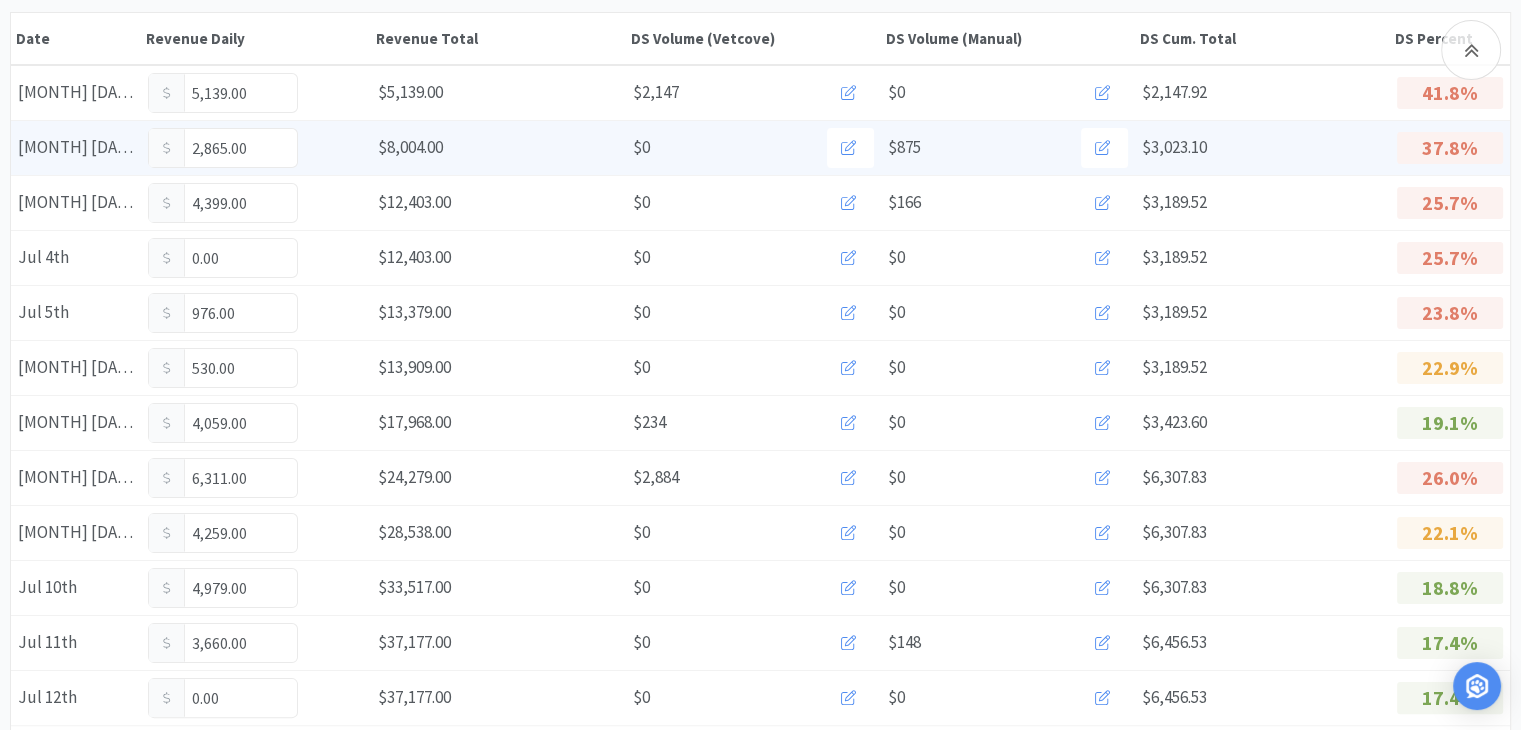 scroll, scrollTop: 0, scrollLeft: 0, axis: both 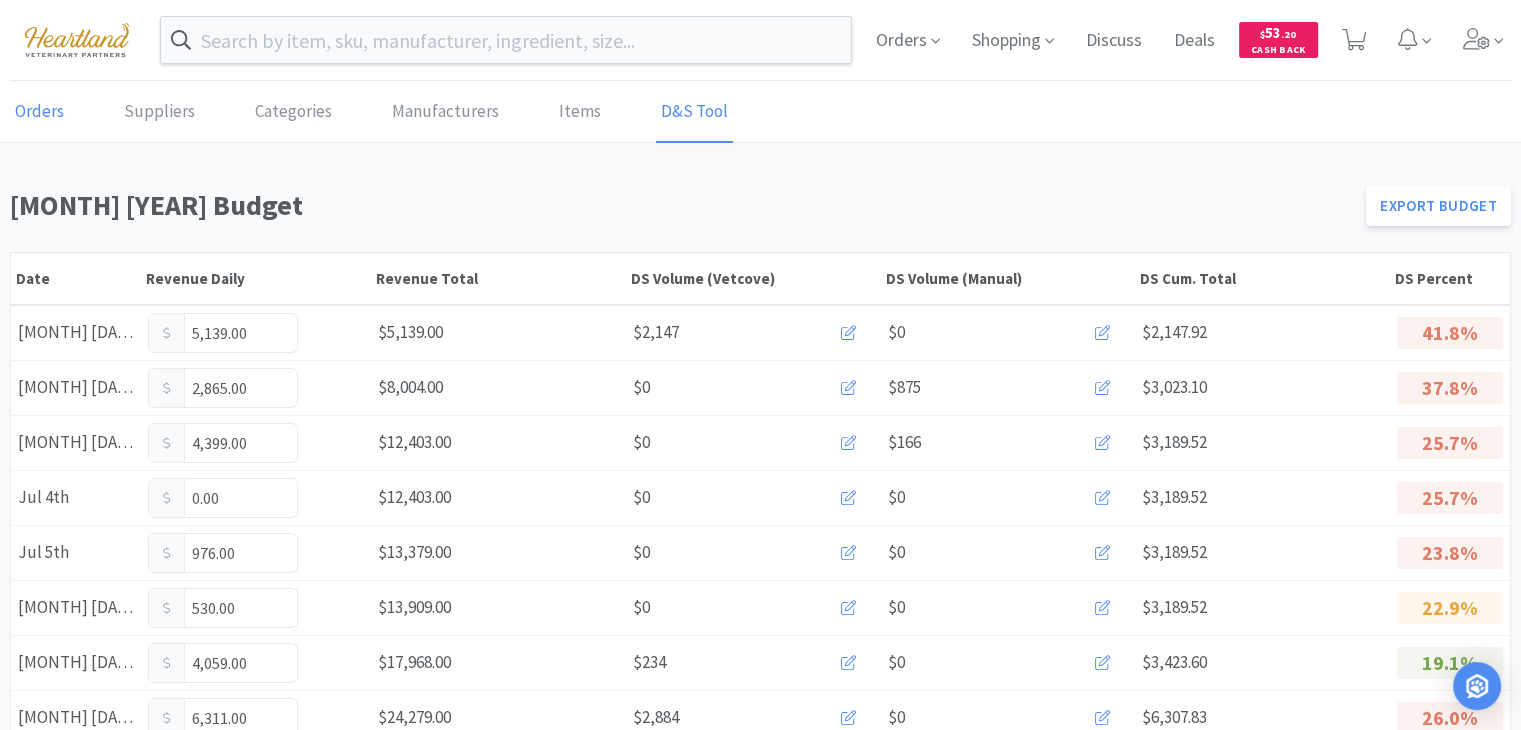 click on "Orders" at bounding box center [39, 112] 